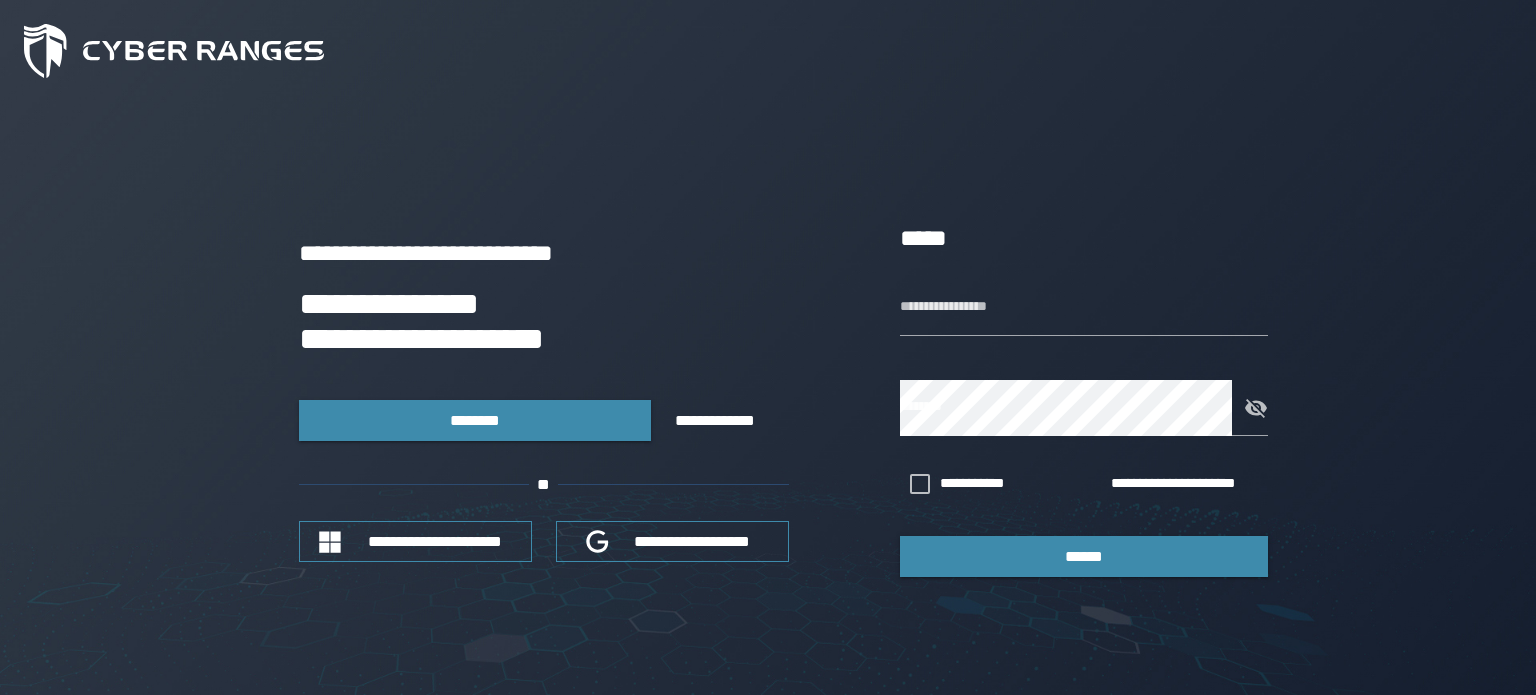 scroll, scrollTop: 0, scrollLeft: 0, axis: both 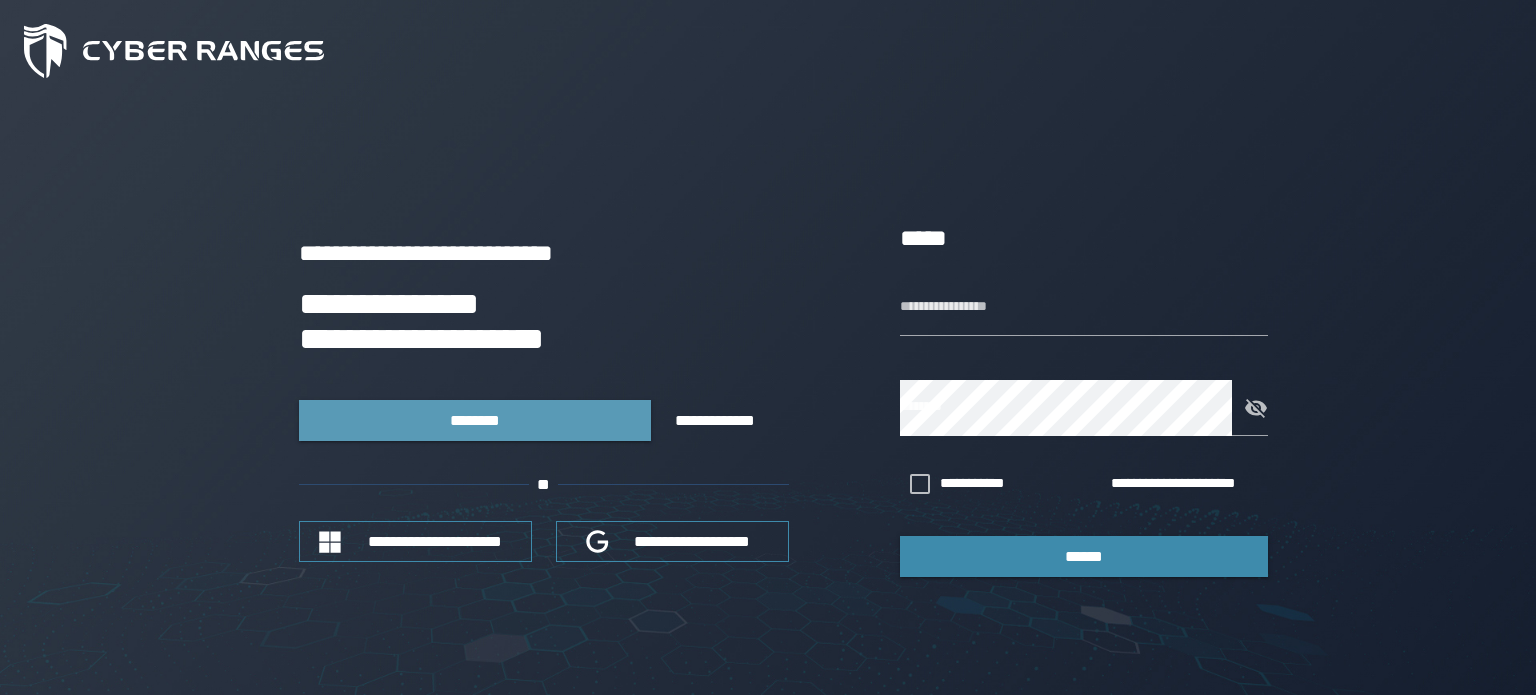click on "********" at bounding box center [474, 420] 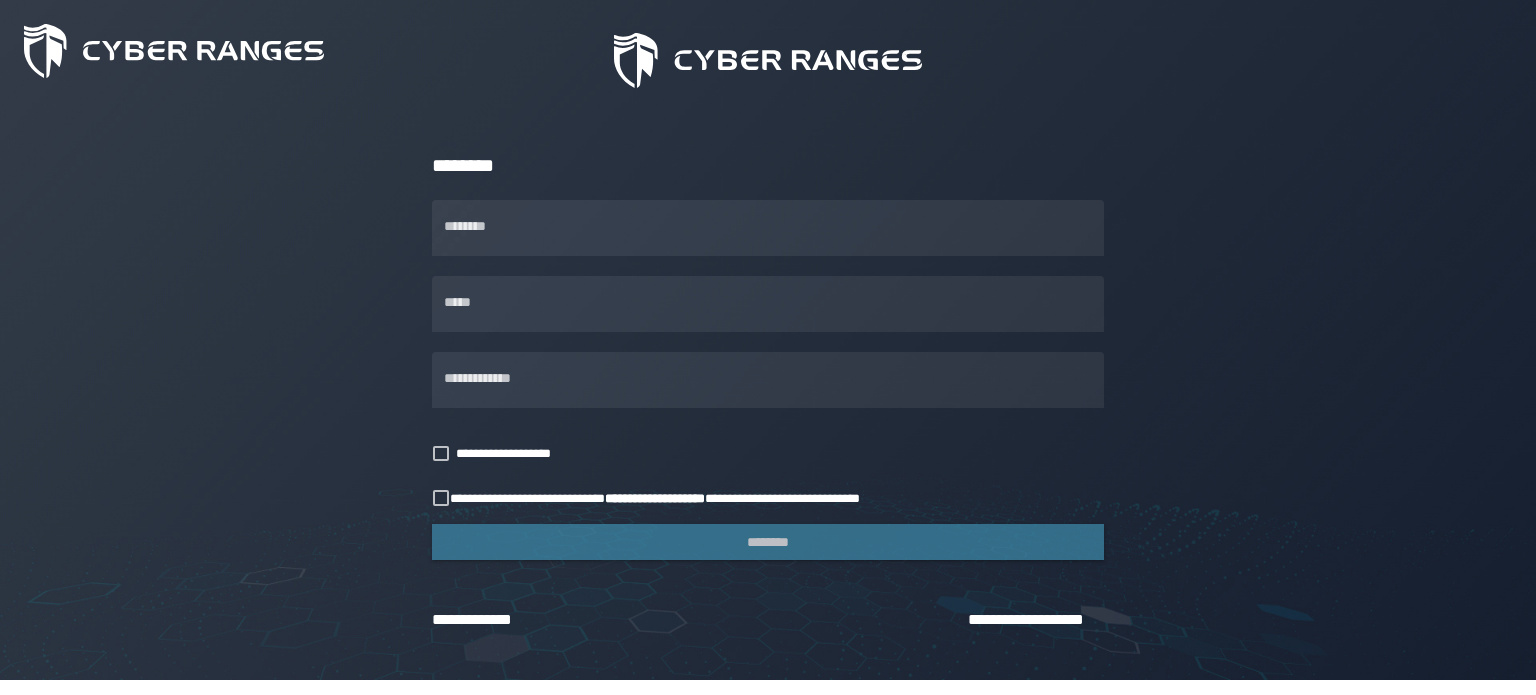 scroll, scrollTop: 204, scrollLeft: 0, axis: vertical 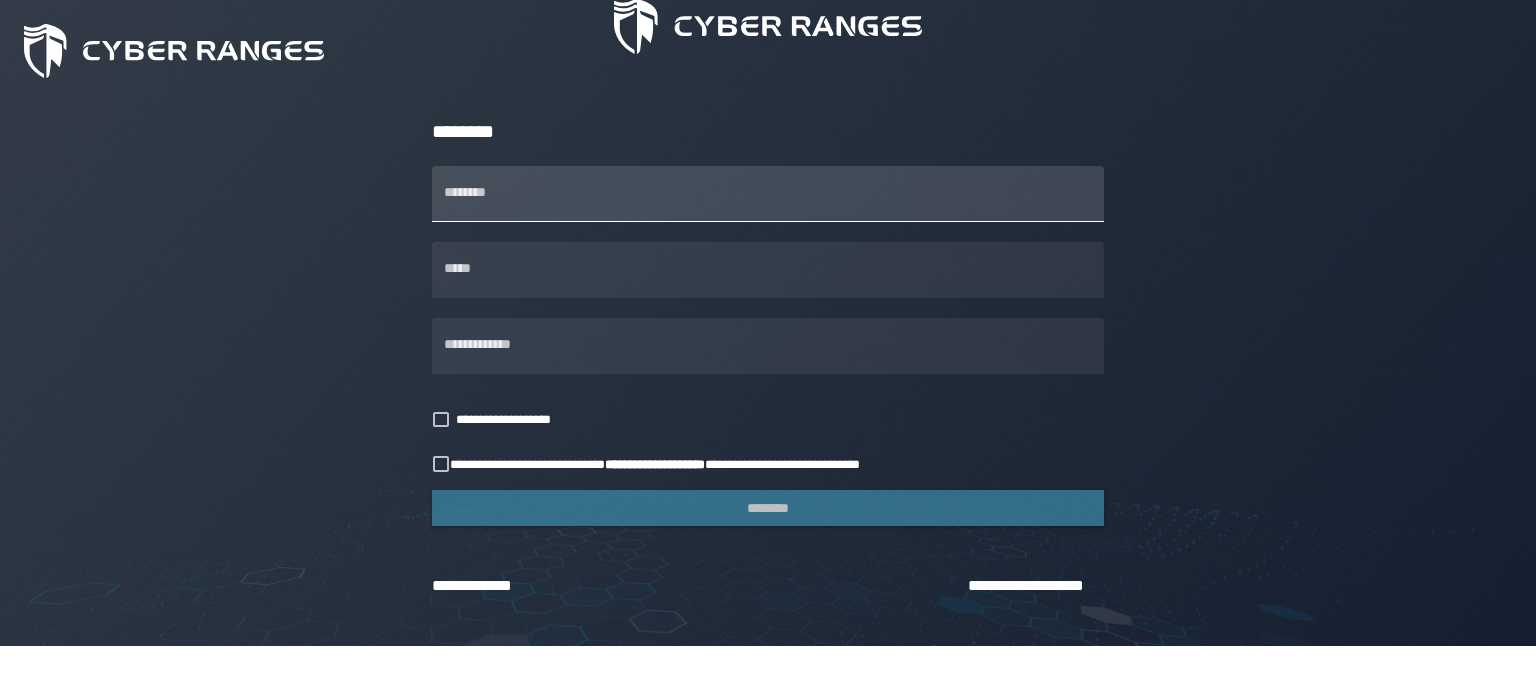 click on "********" at bounding box center (768, 194) 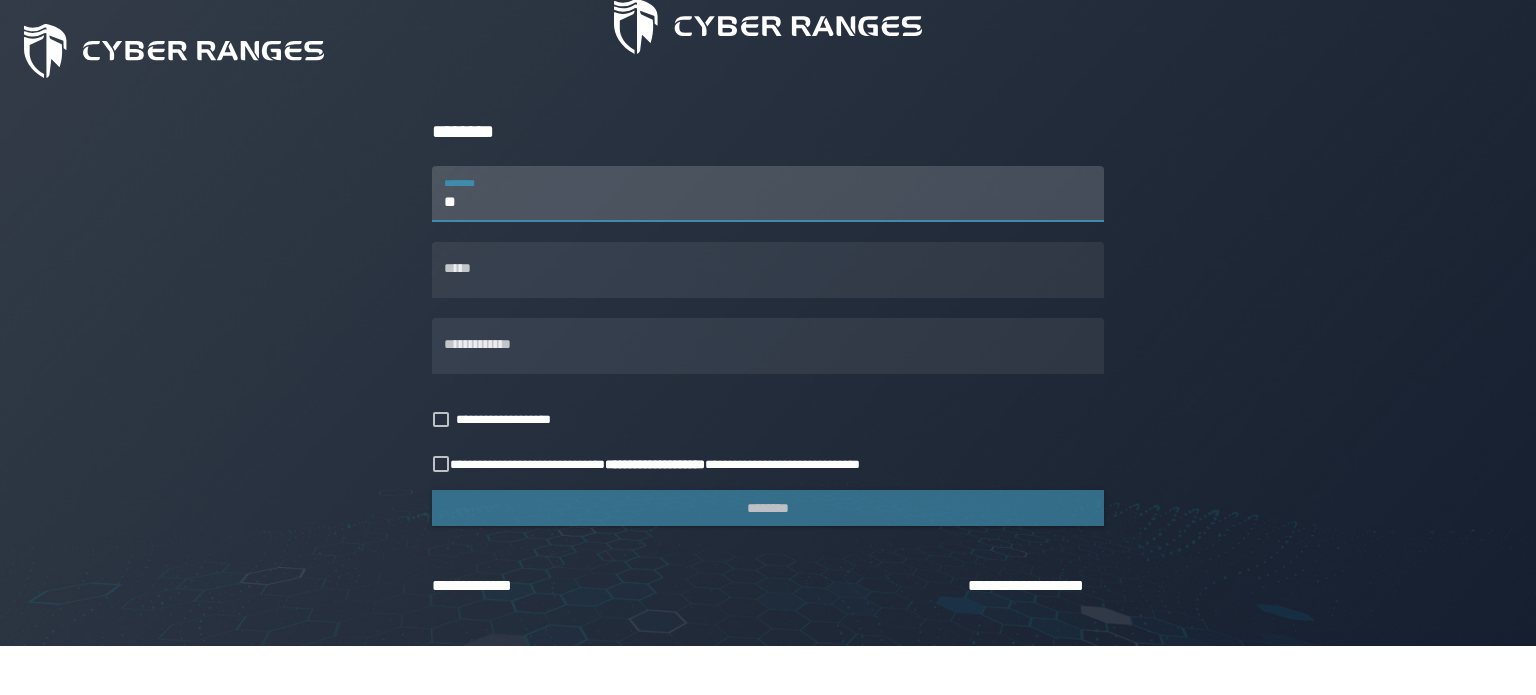 type on "*" 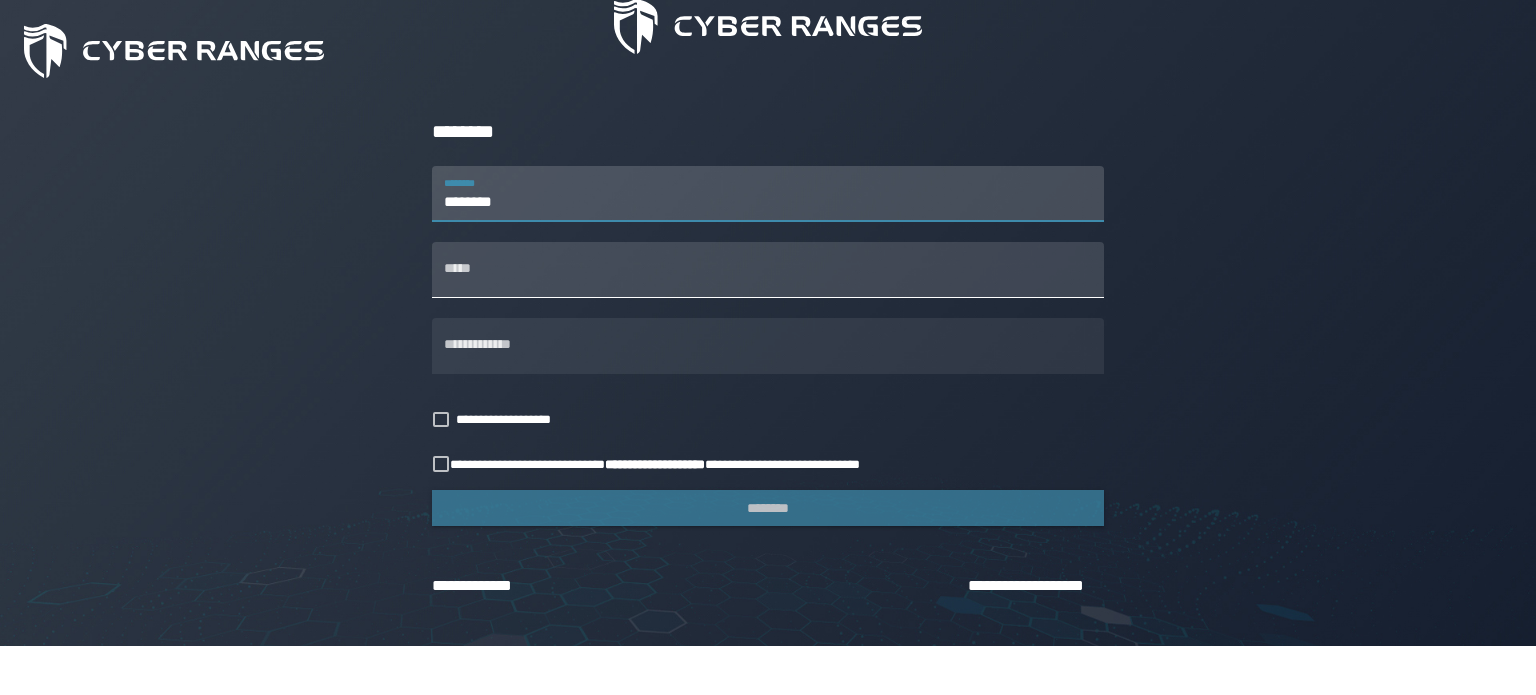 type on "********" 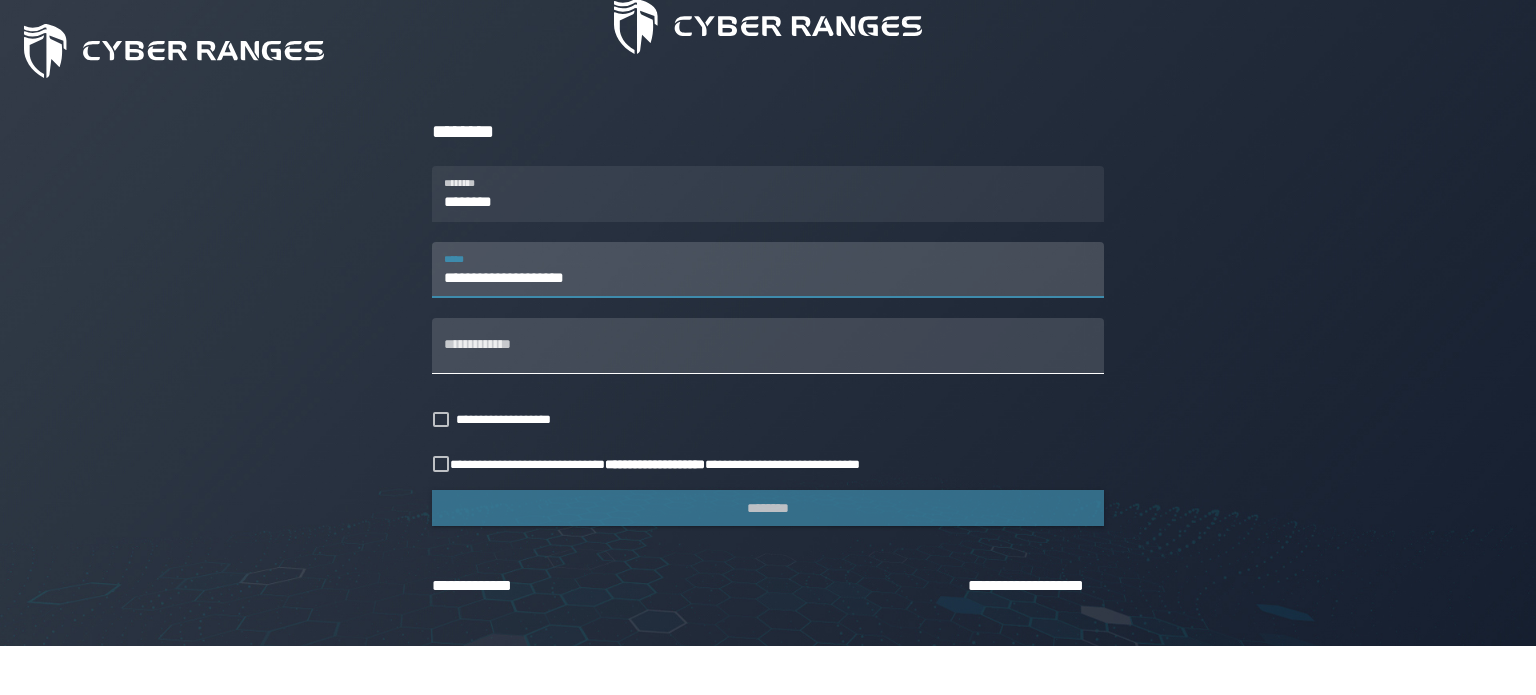 type on "**********" 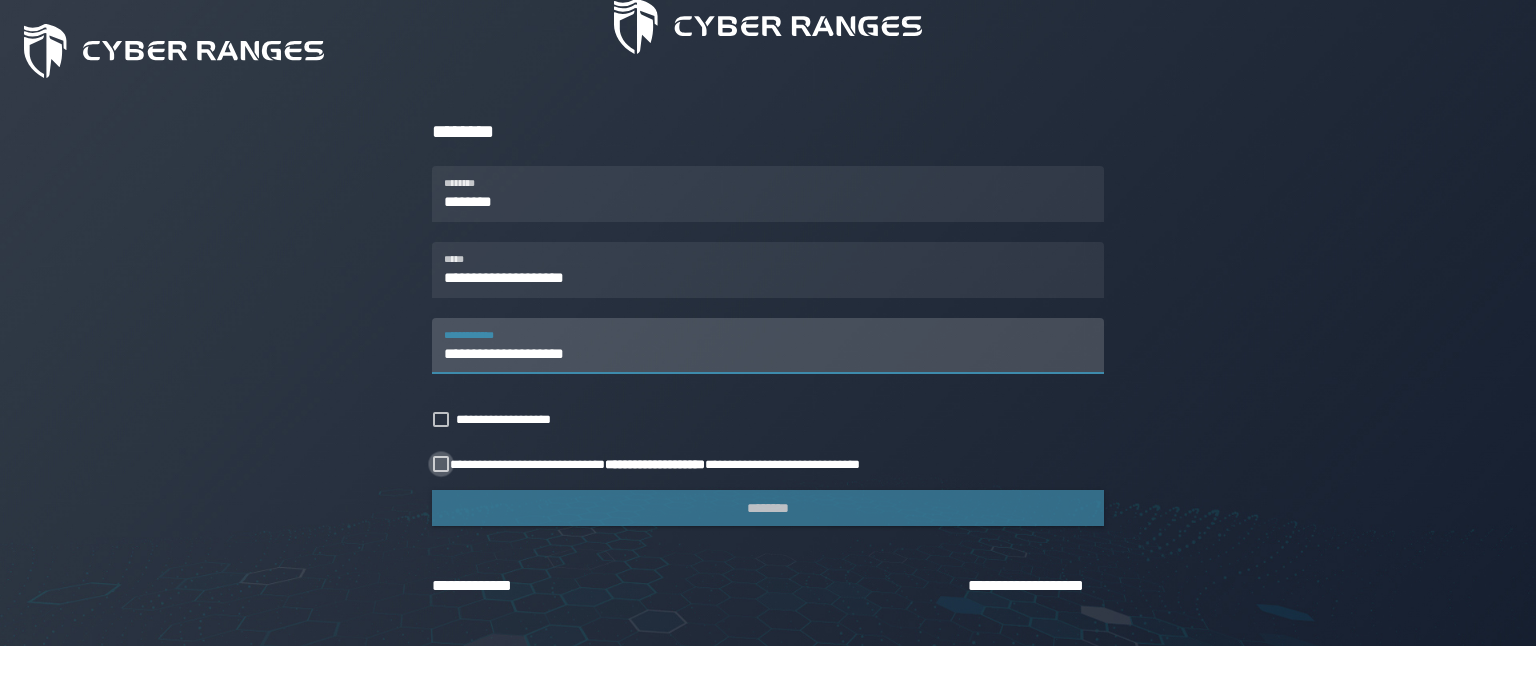 type on "**********" 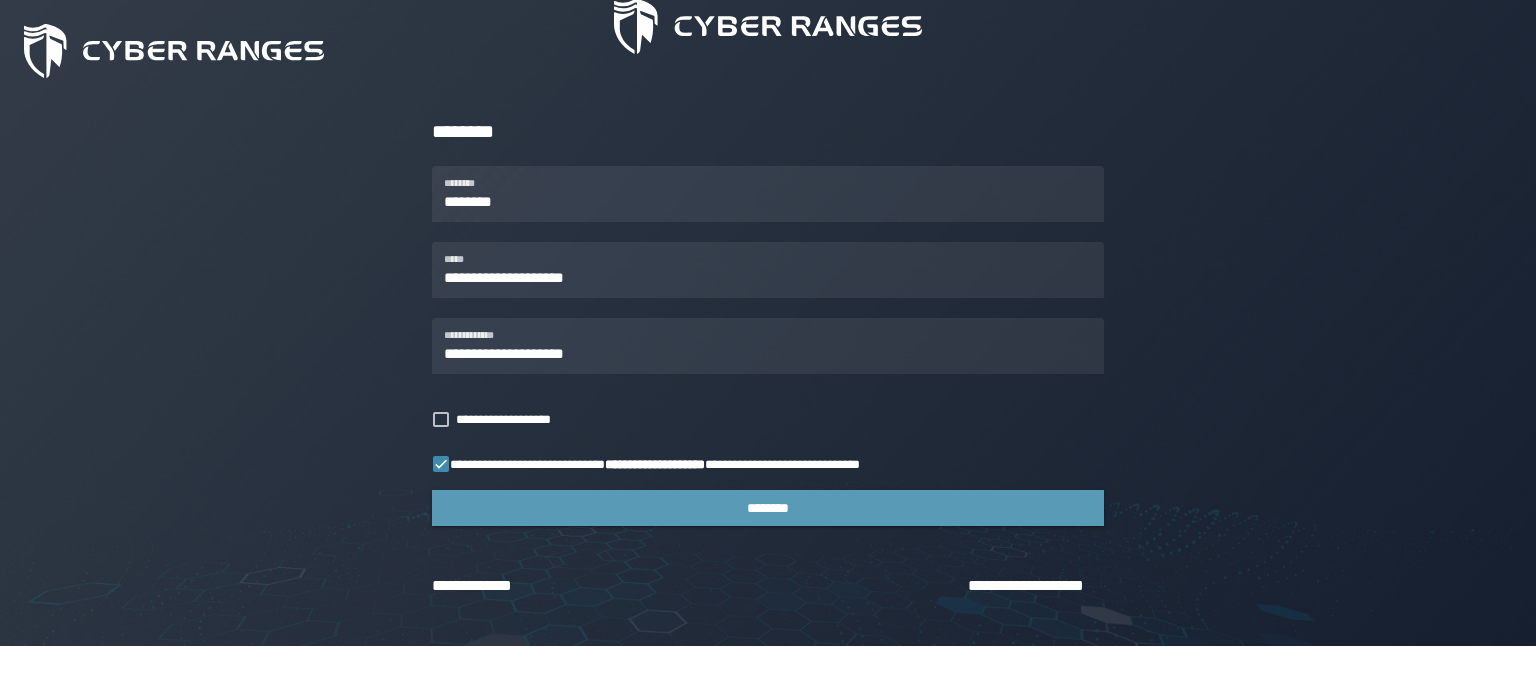 click on "********" at bounding box center (768, 508) 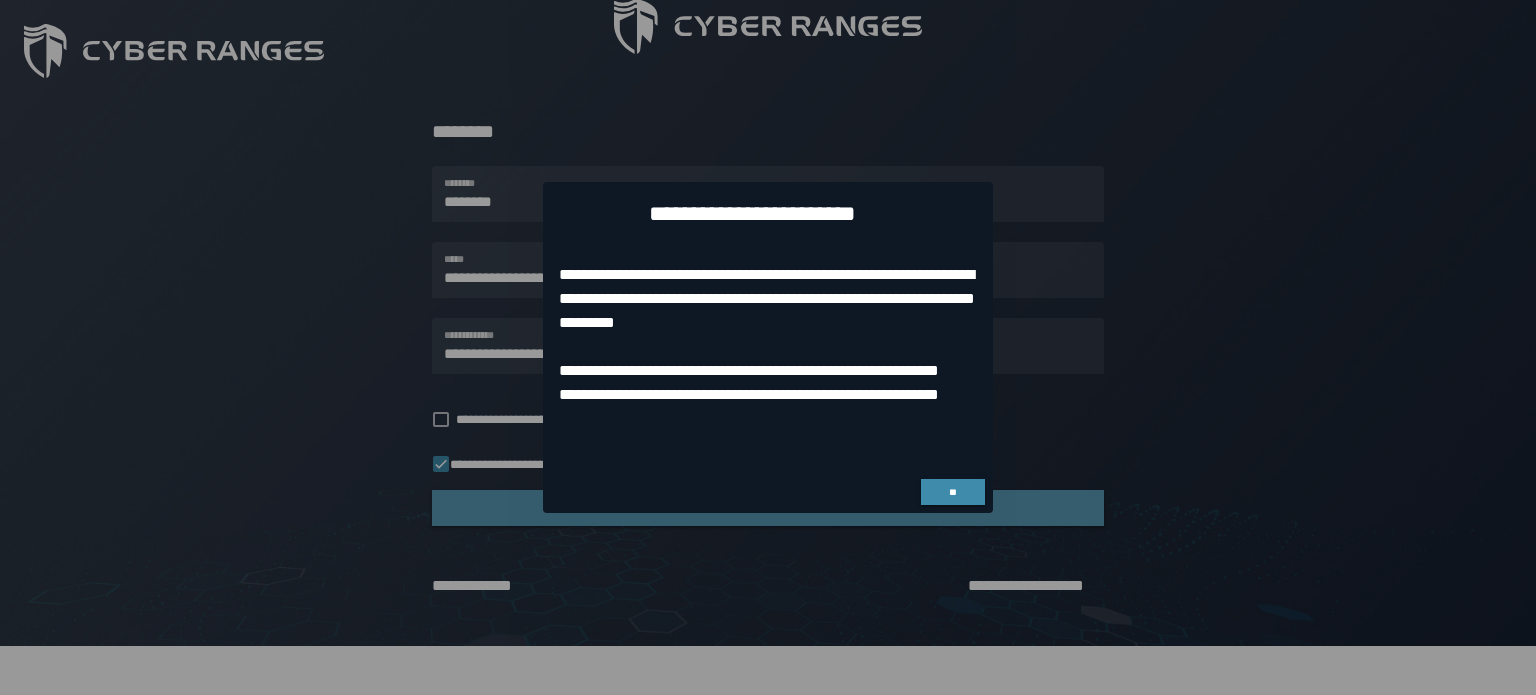 scroll, scrollTop: 0, scrollLeft: 0, axis: both 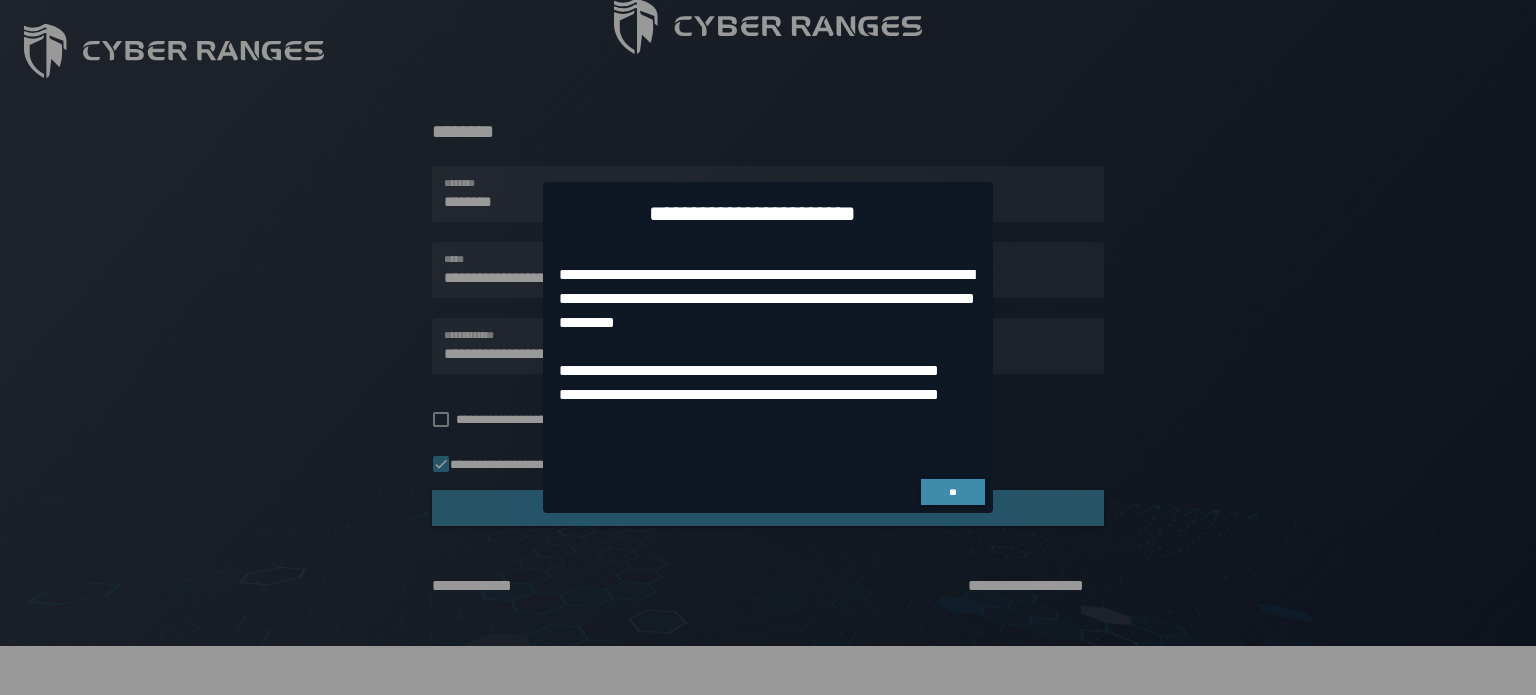 click on "**" at bounding box center (768, 492) 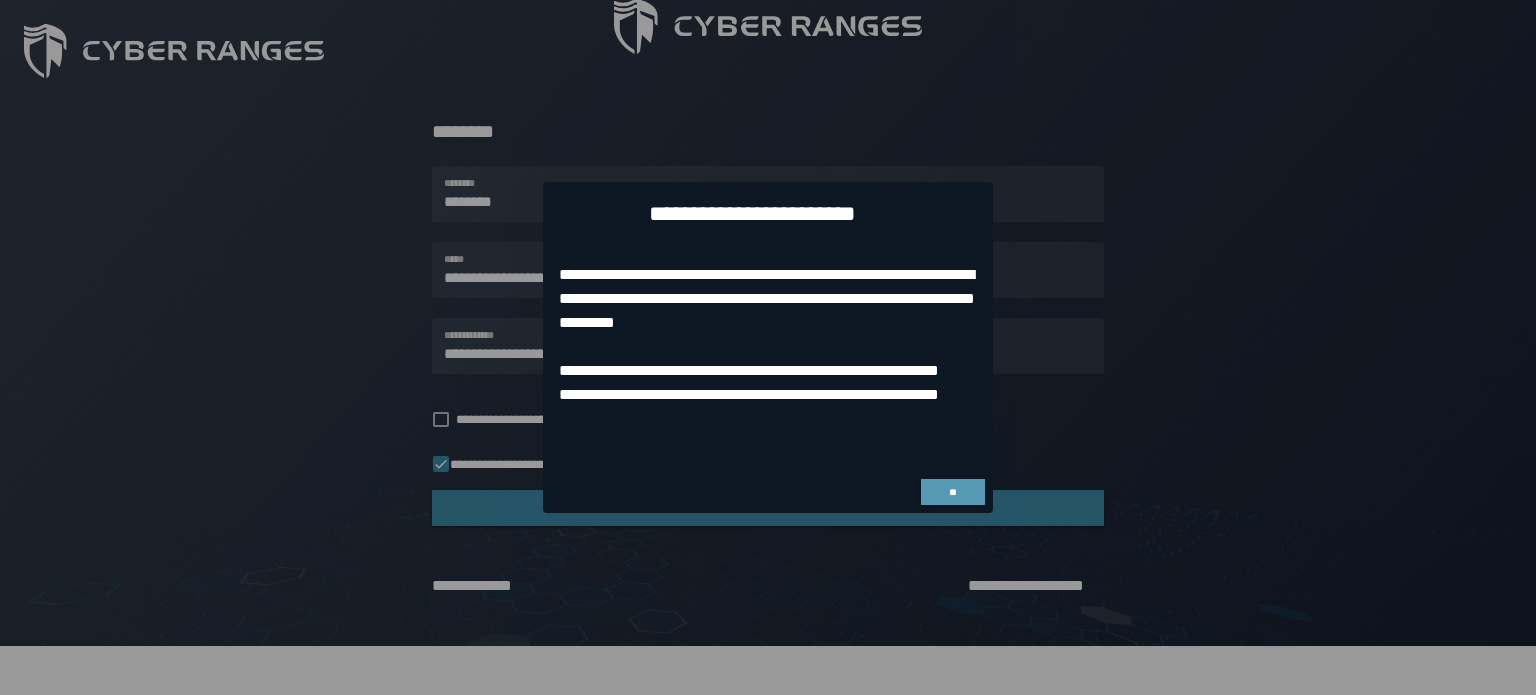 click on "**" at bounding box center (952, 492) 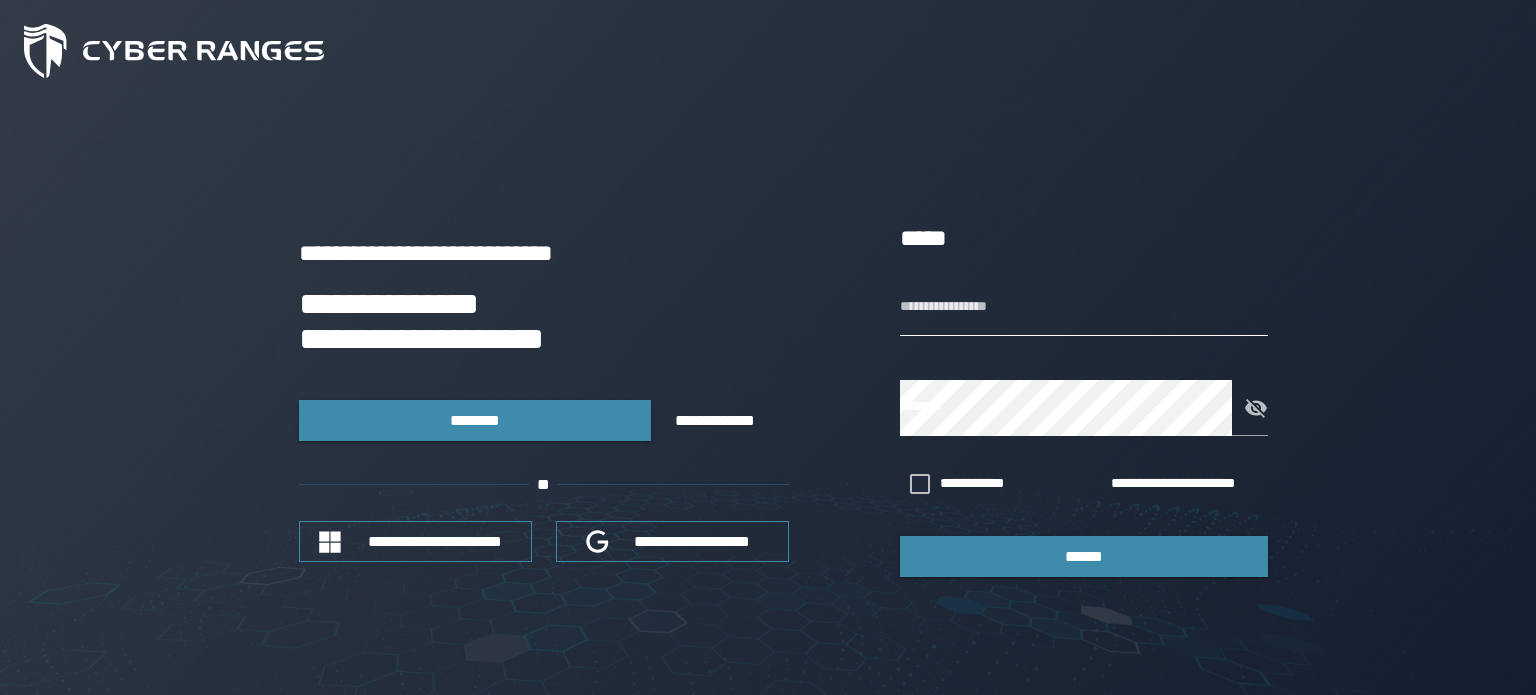 click on "**********" at bounding box center [1084, 308] 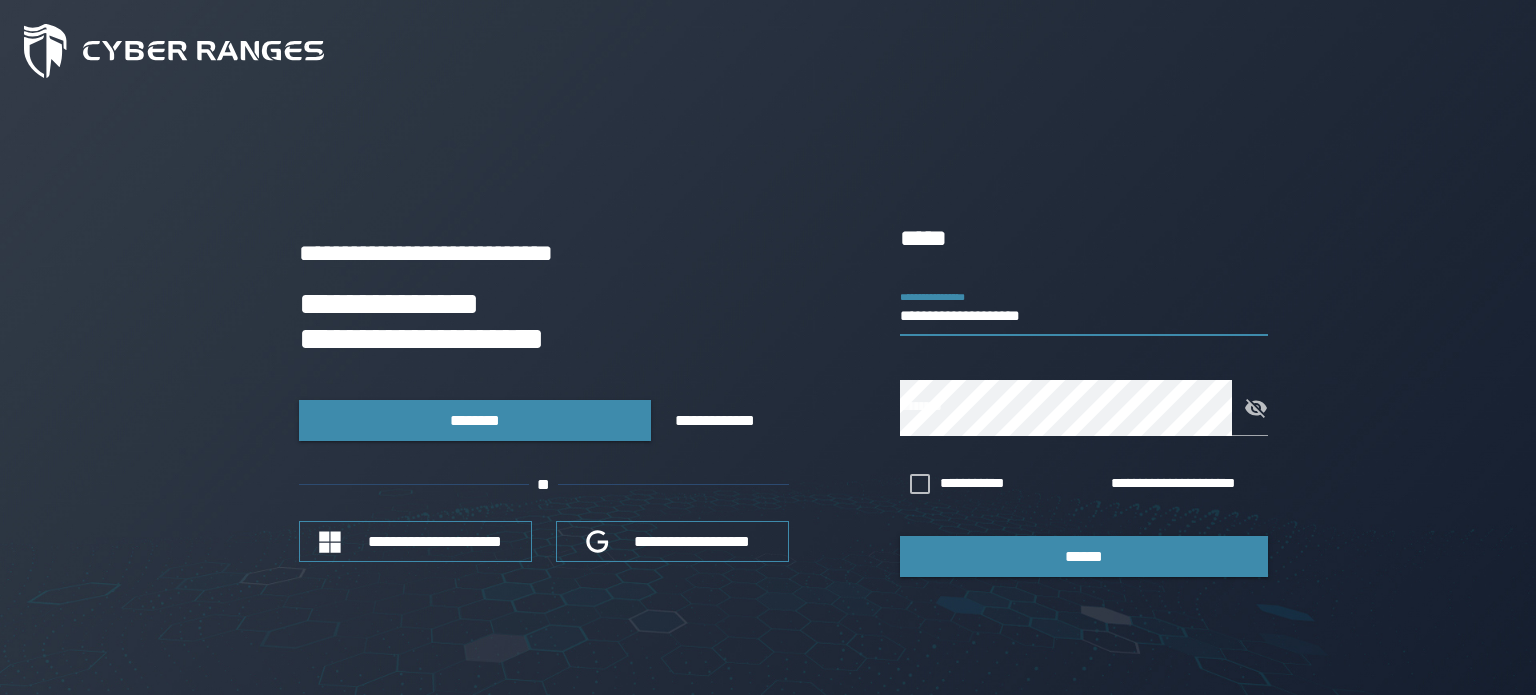 type on "**********" 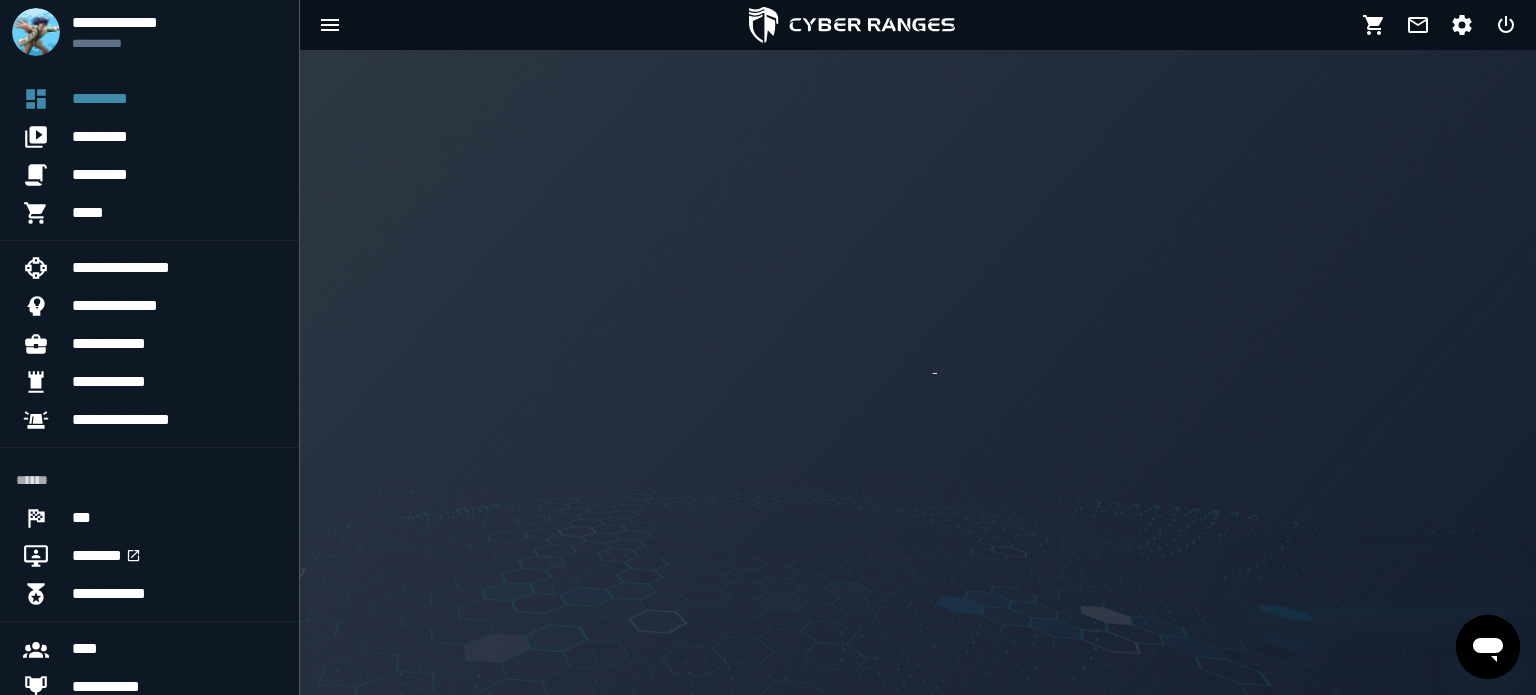 scroll, scrollTop: 0, scrollLeft: 0, axis: both 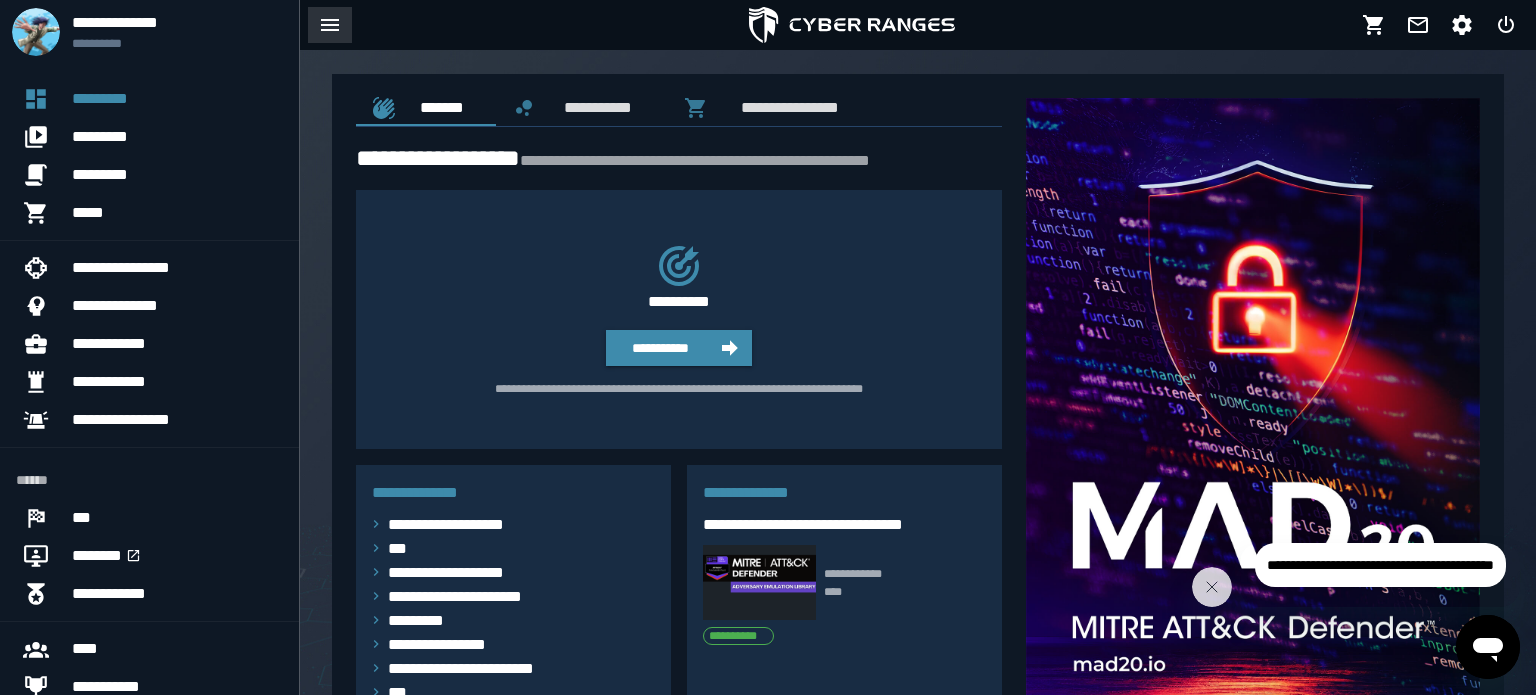 click 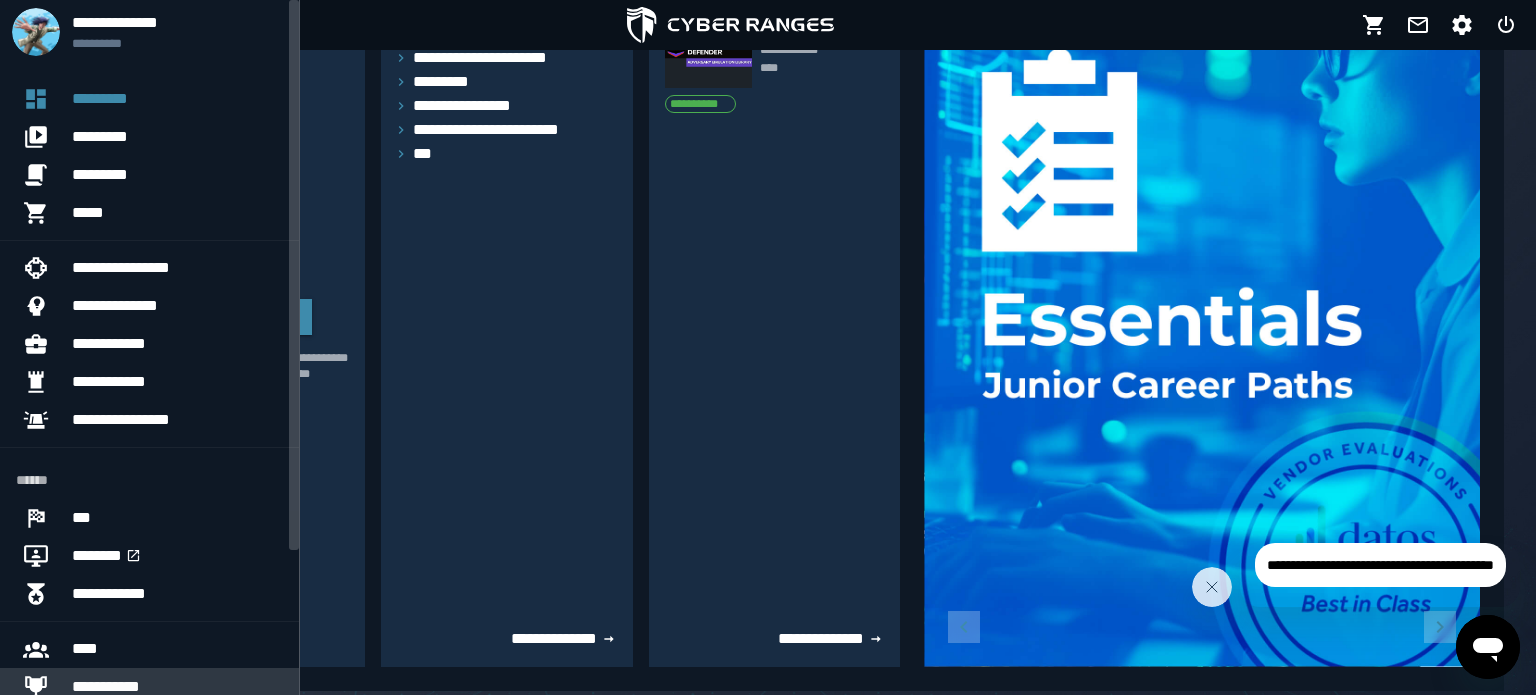 scroll, scrollTop: 569, scrollLeft: 0, axis: vertical 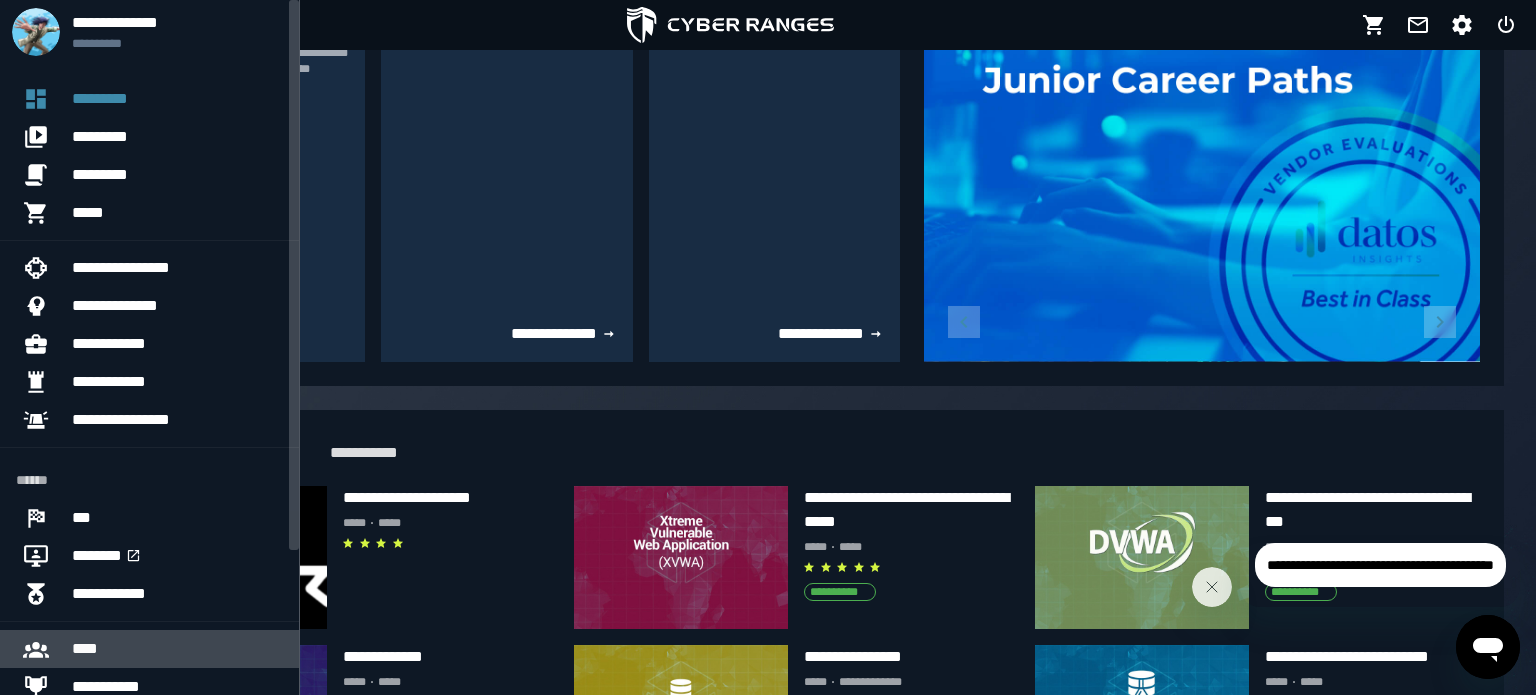 click on "****" at bounding box center [177, 649] 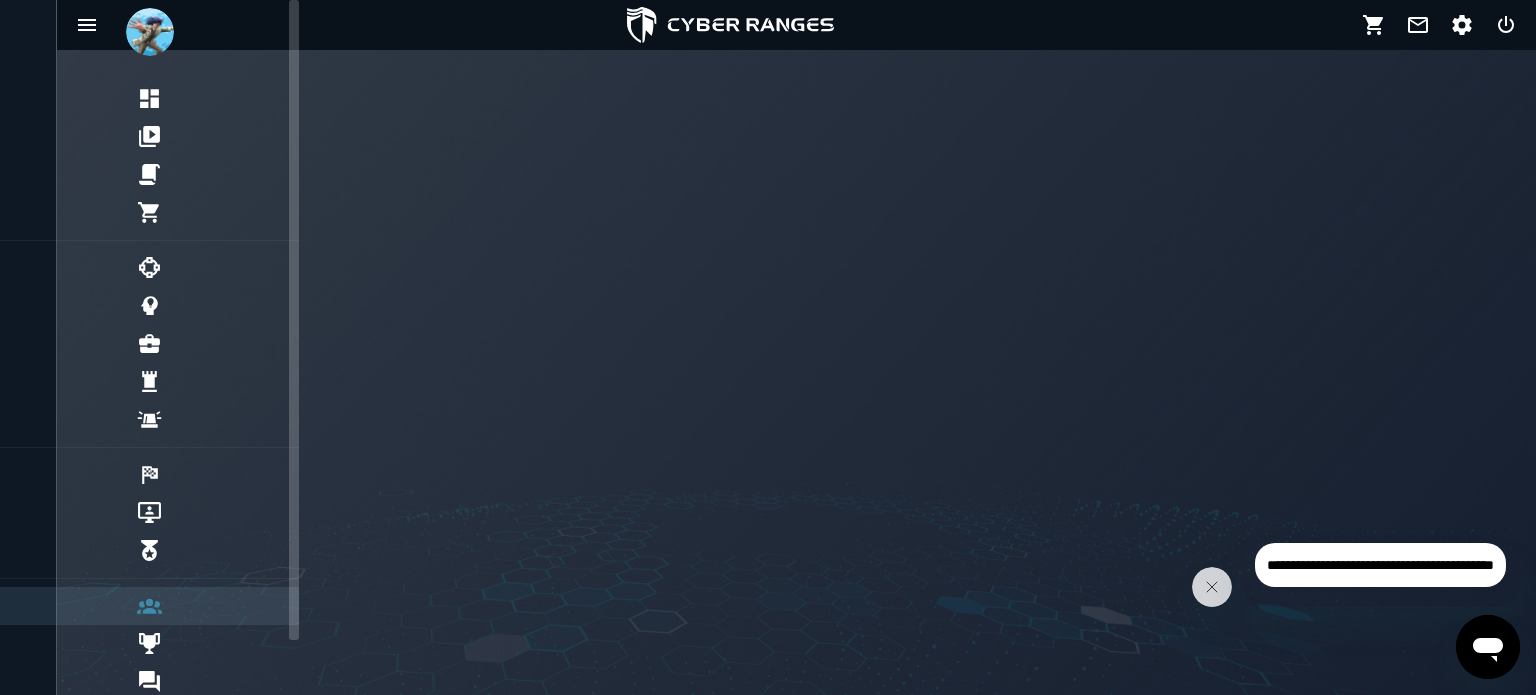 scroll, scrollTop: 0, scrollLeft: 0, axis: both 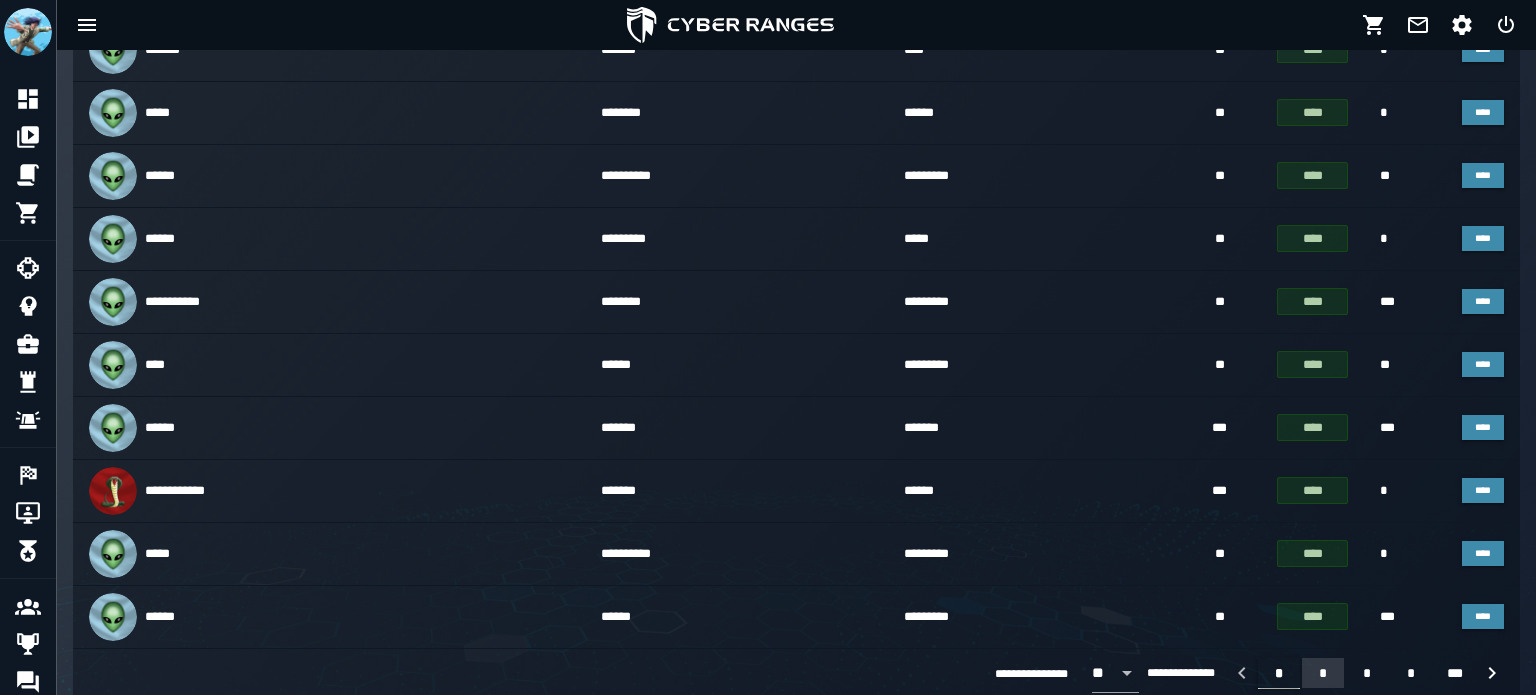 click on "*" at bounding box center (1323, 673) 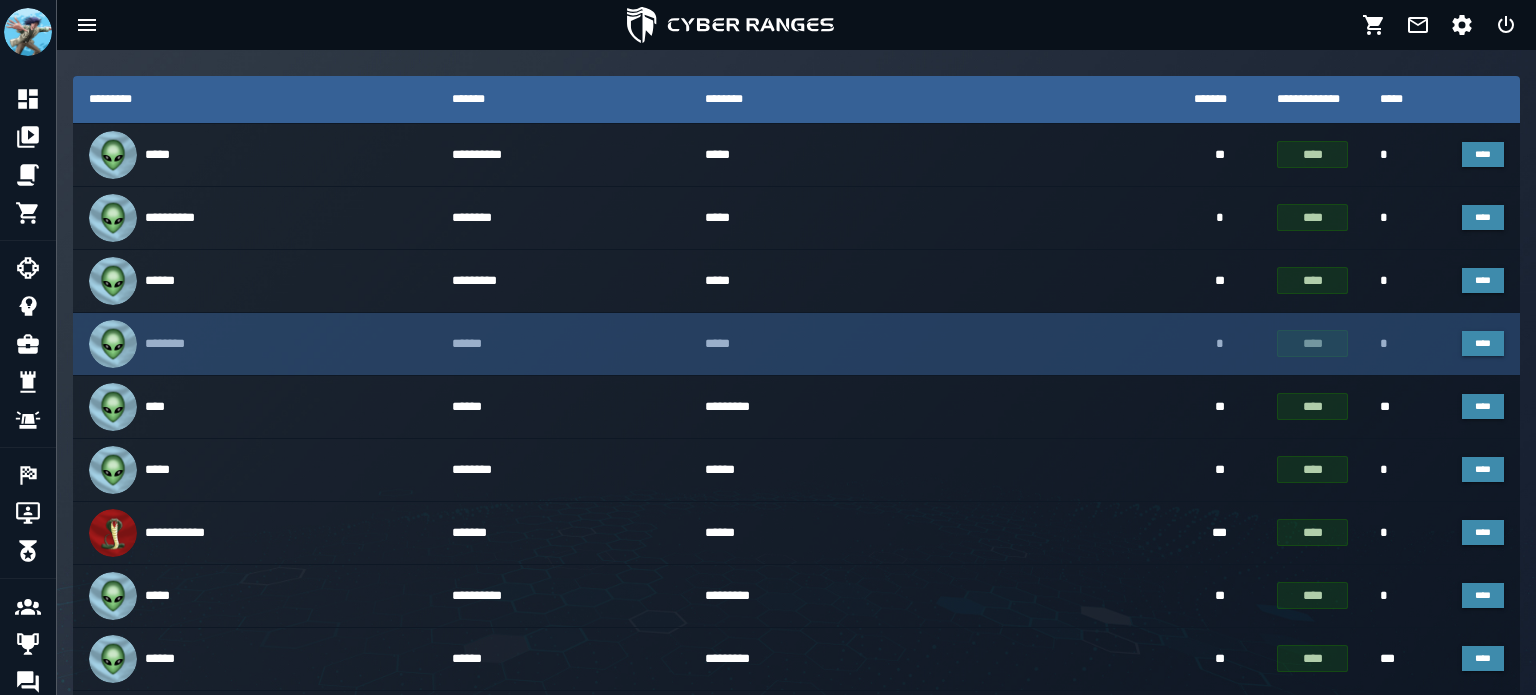 scroll, scrollTop: 290, scrollLeft: 0, axis: vertical 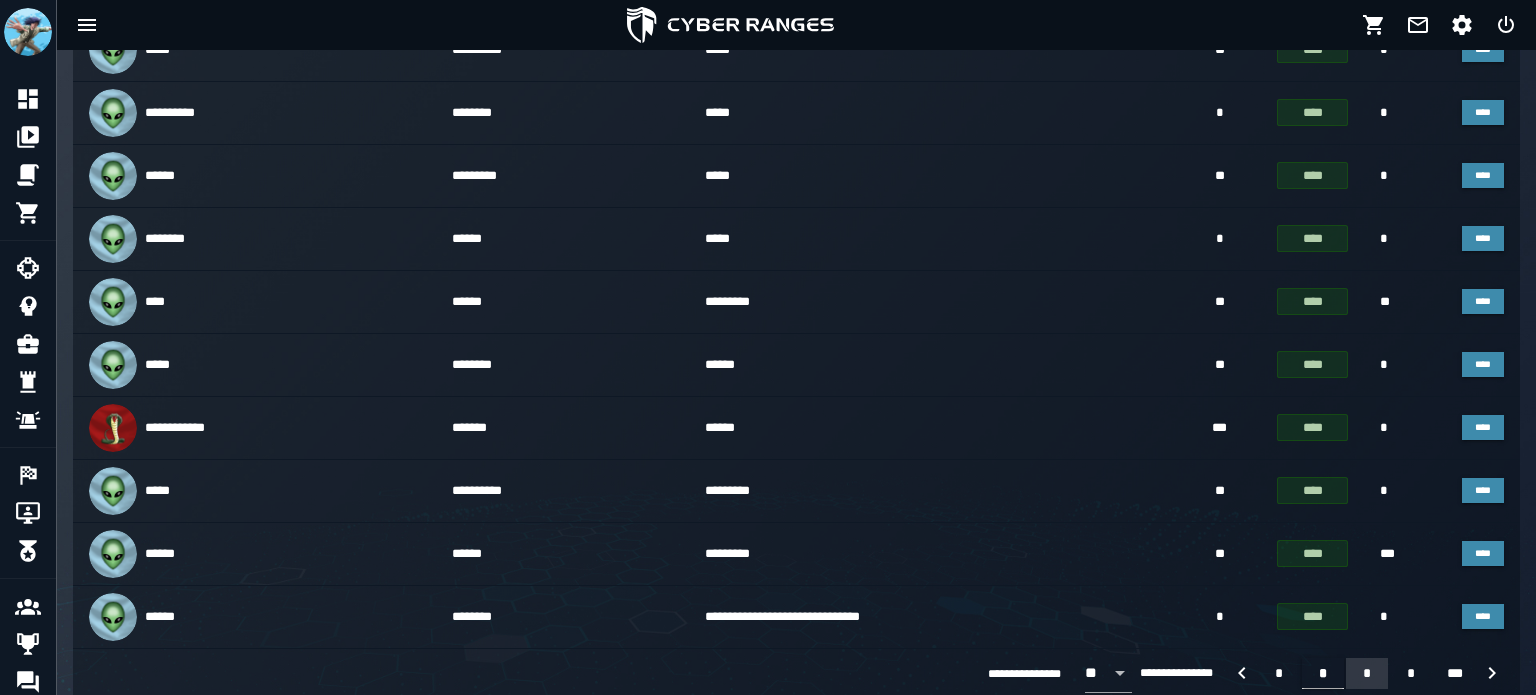 click on "*" at bounding box center [1367, 673] 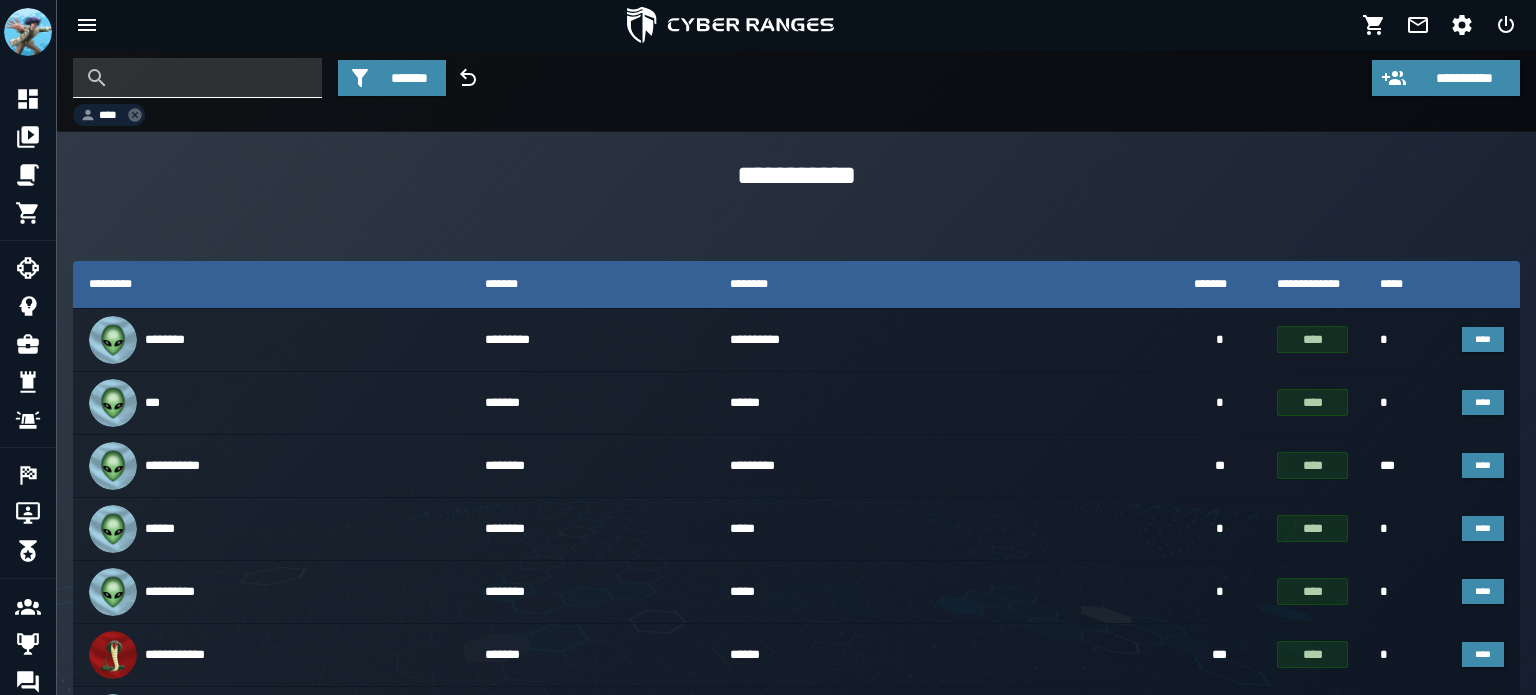 click at bounding box center (212, 78) 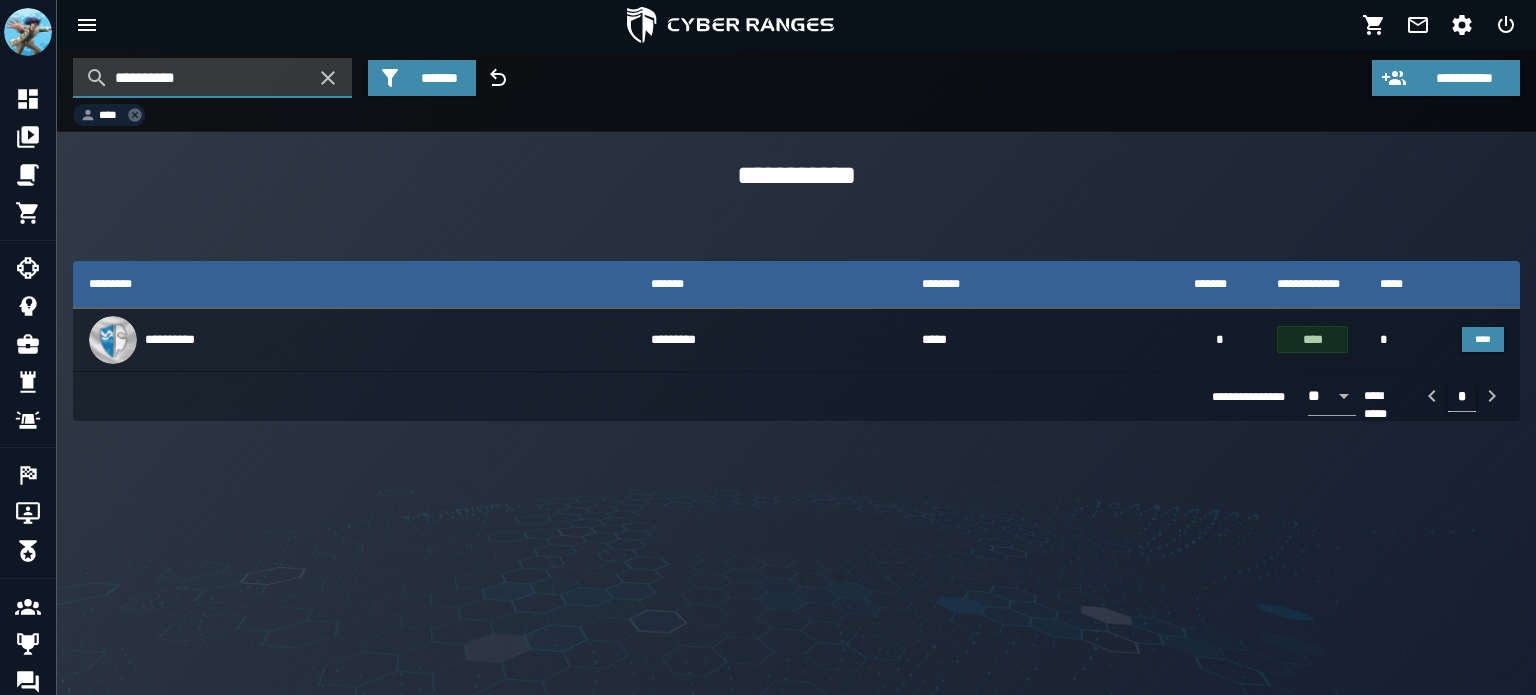 type on "**********" 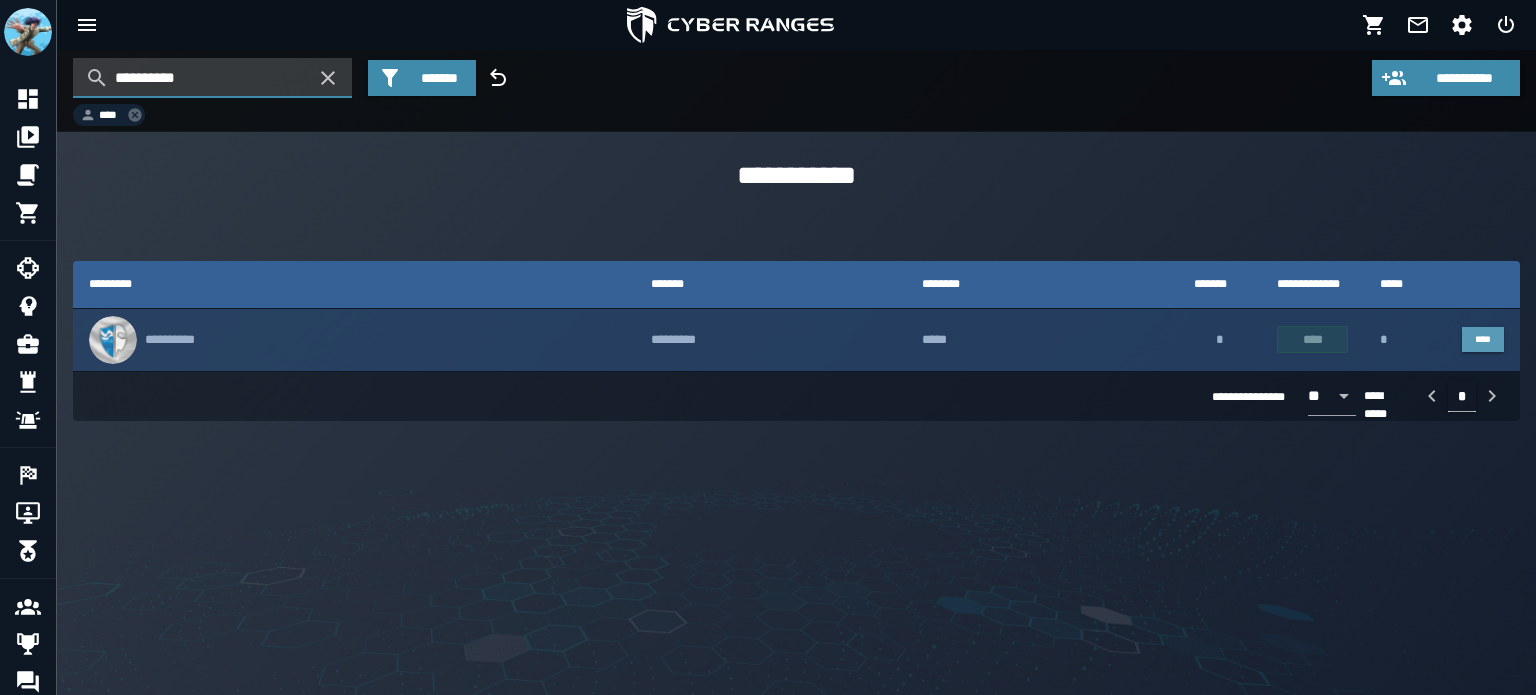 click on "****" at bounding box center [1483, 339] 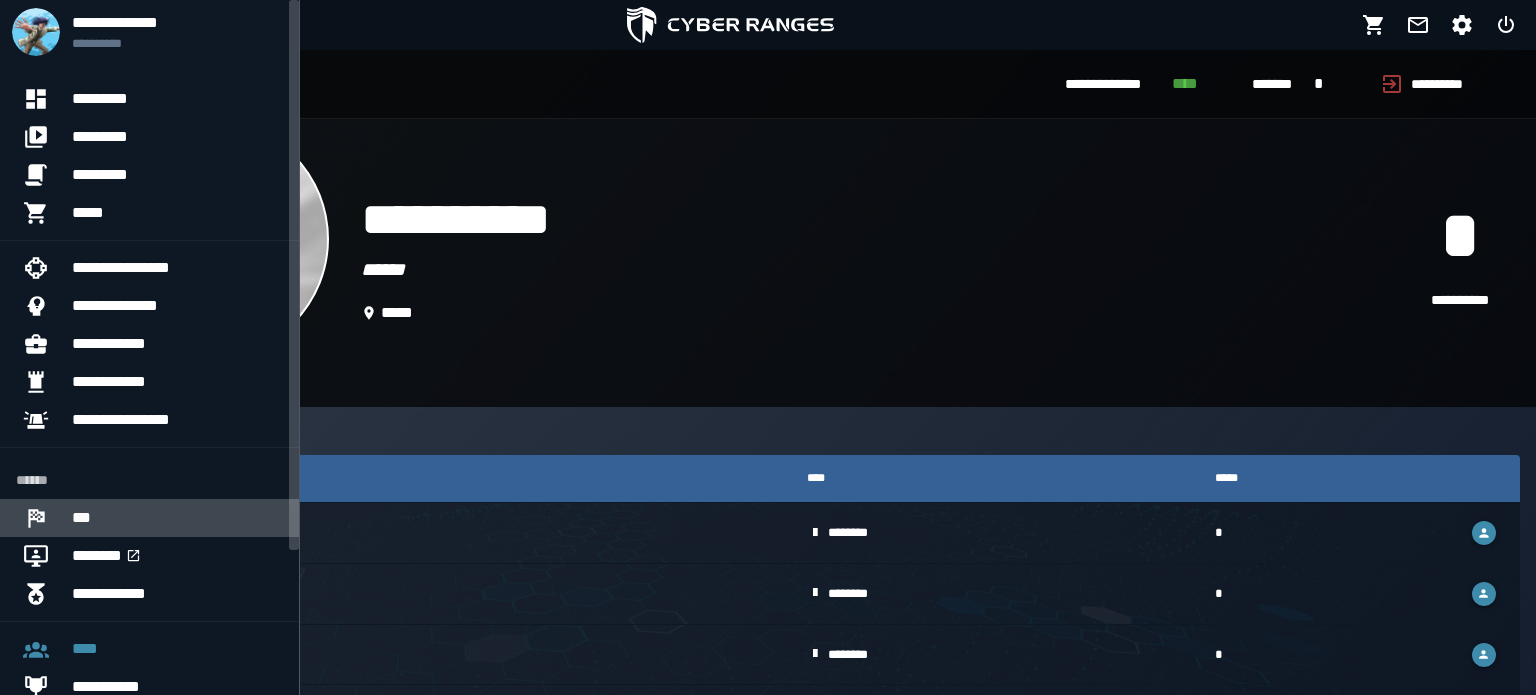 click on "***" at bounding box center (177, 518) 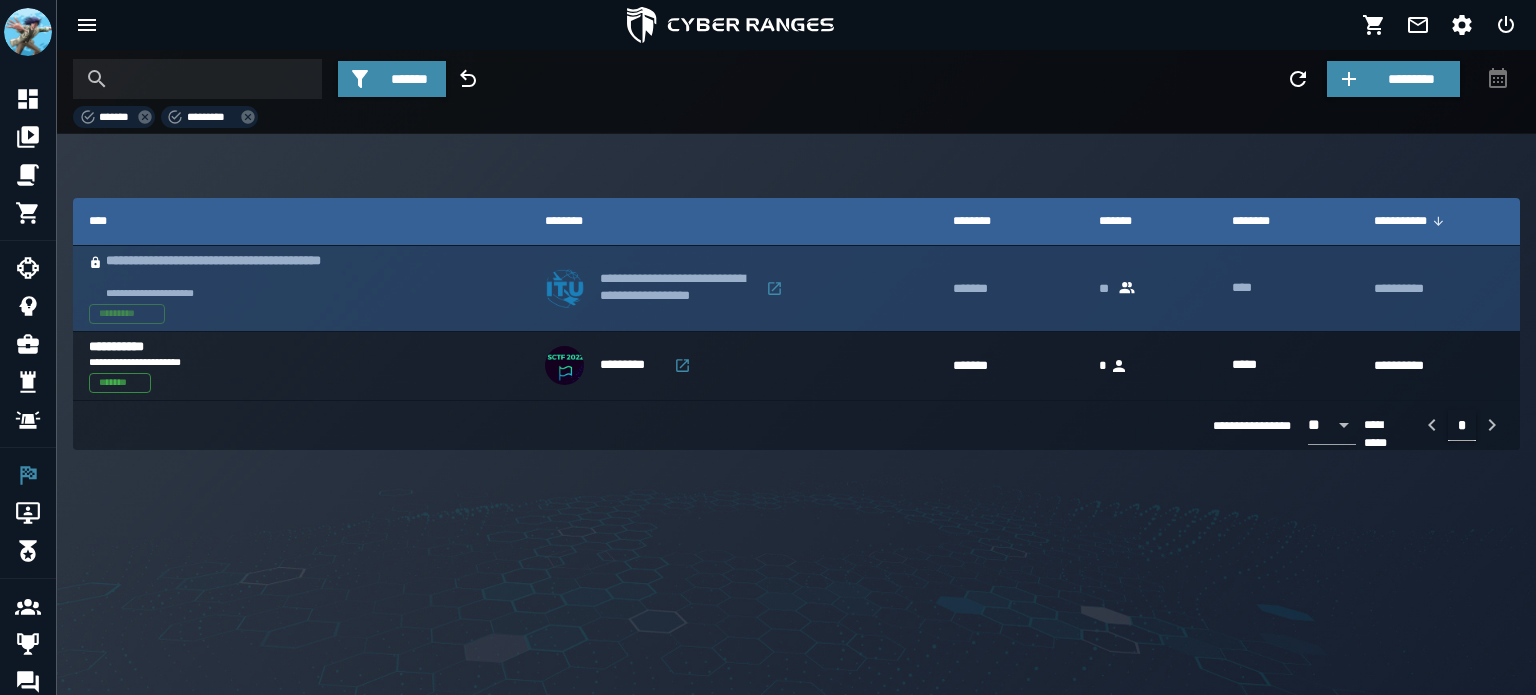 click on "**********" at bounding box center [677, 288] 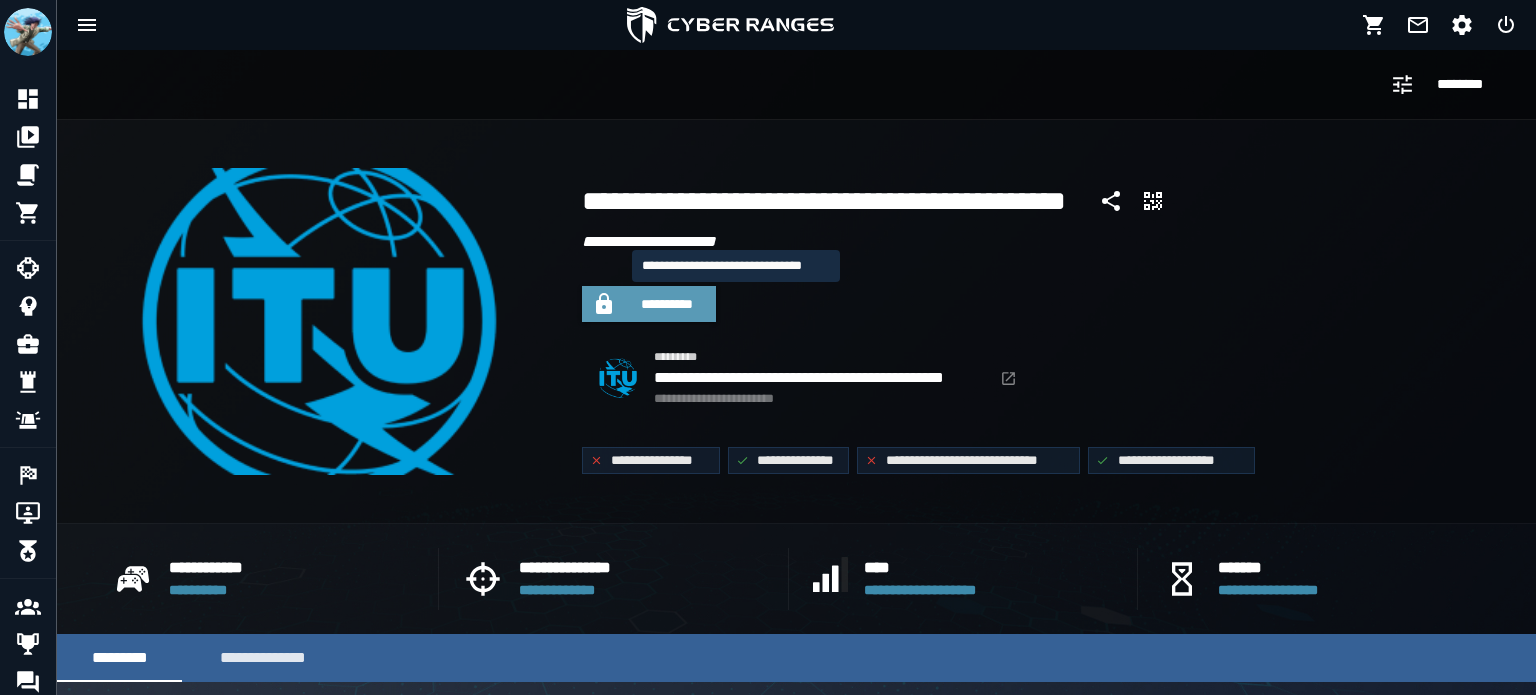 click on "**********" at bounding box center [667, 304] 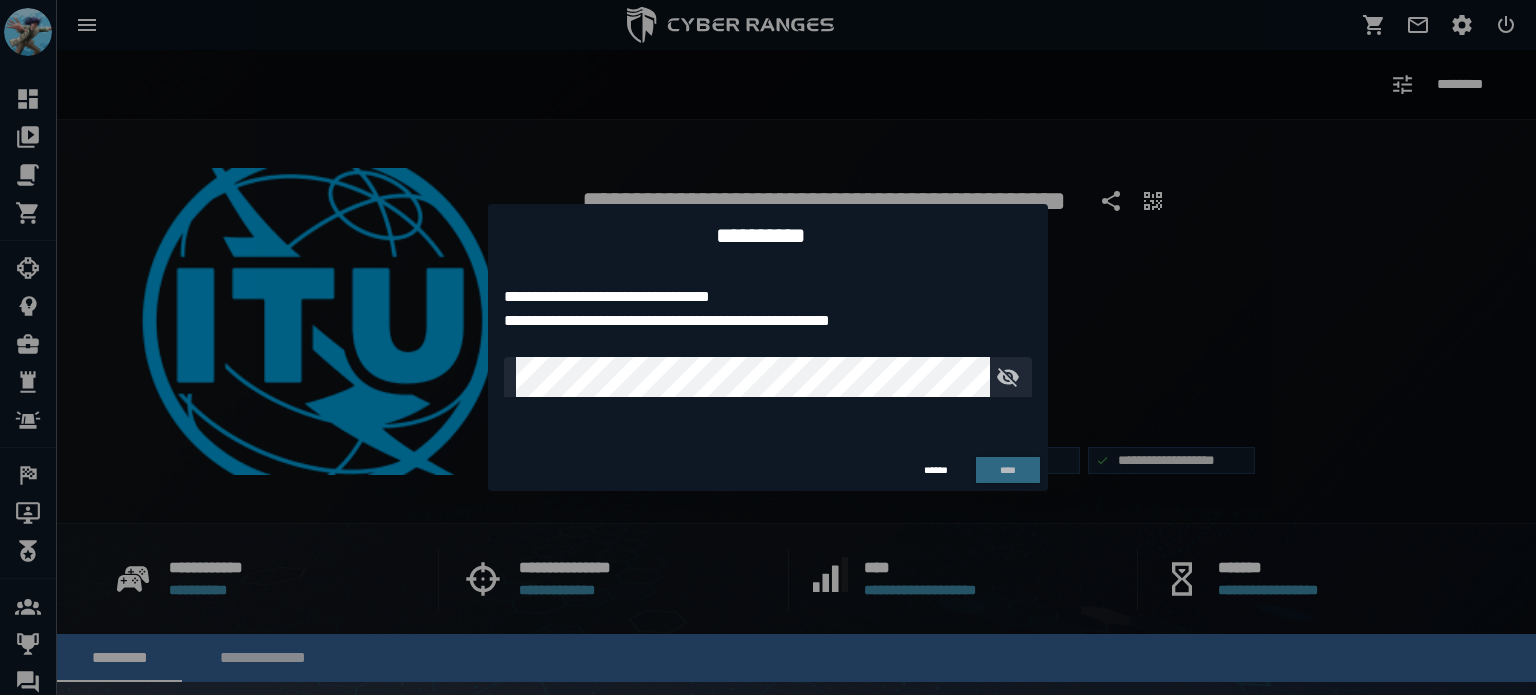 type on "**********" 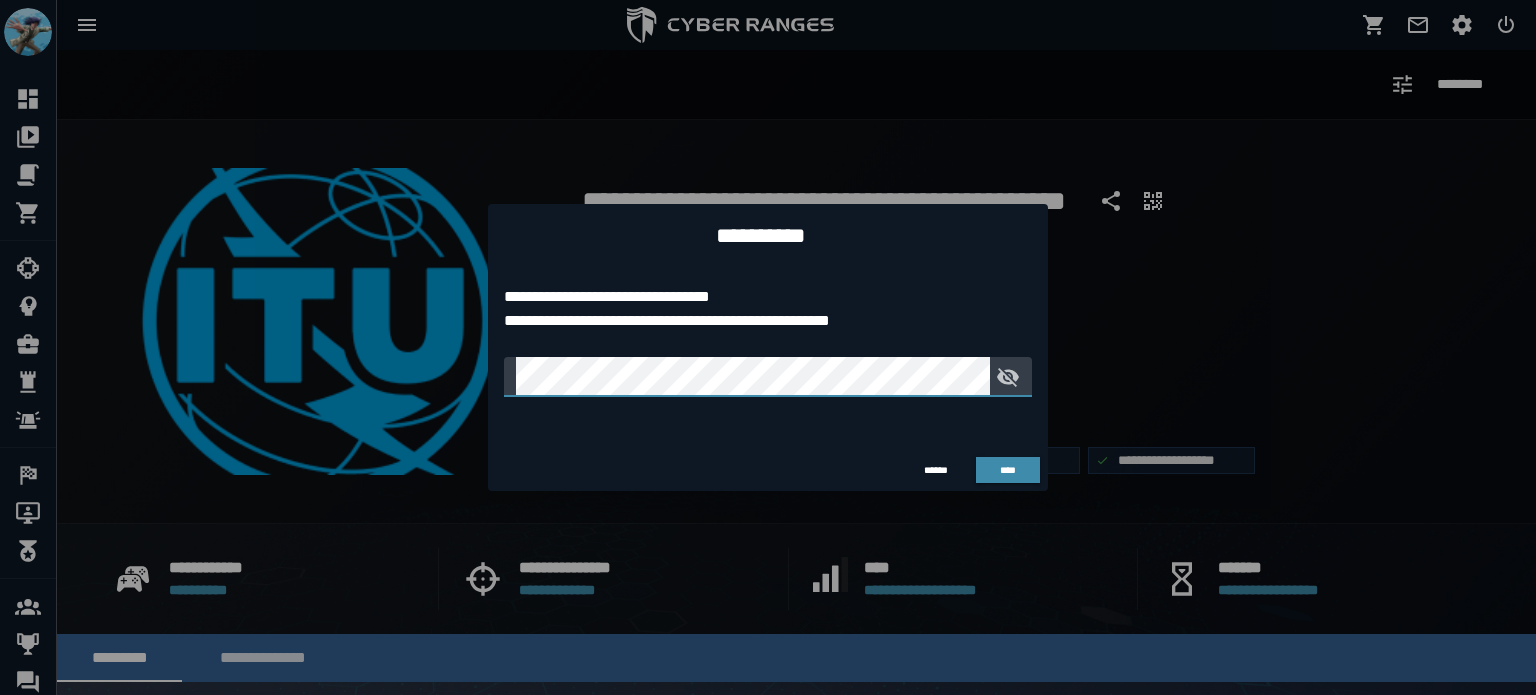 type 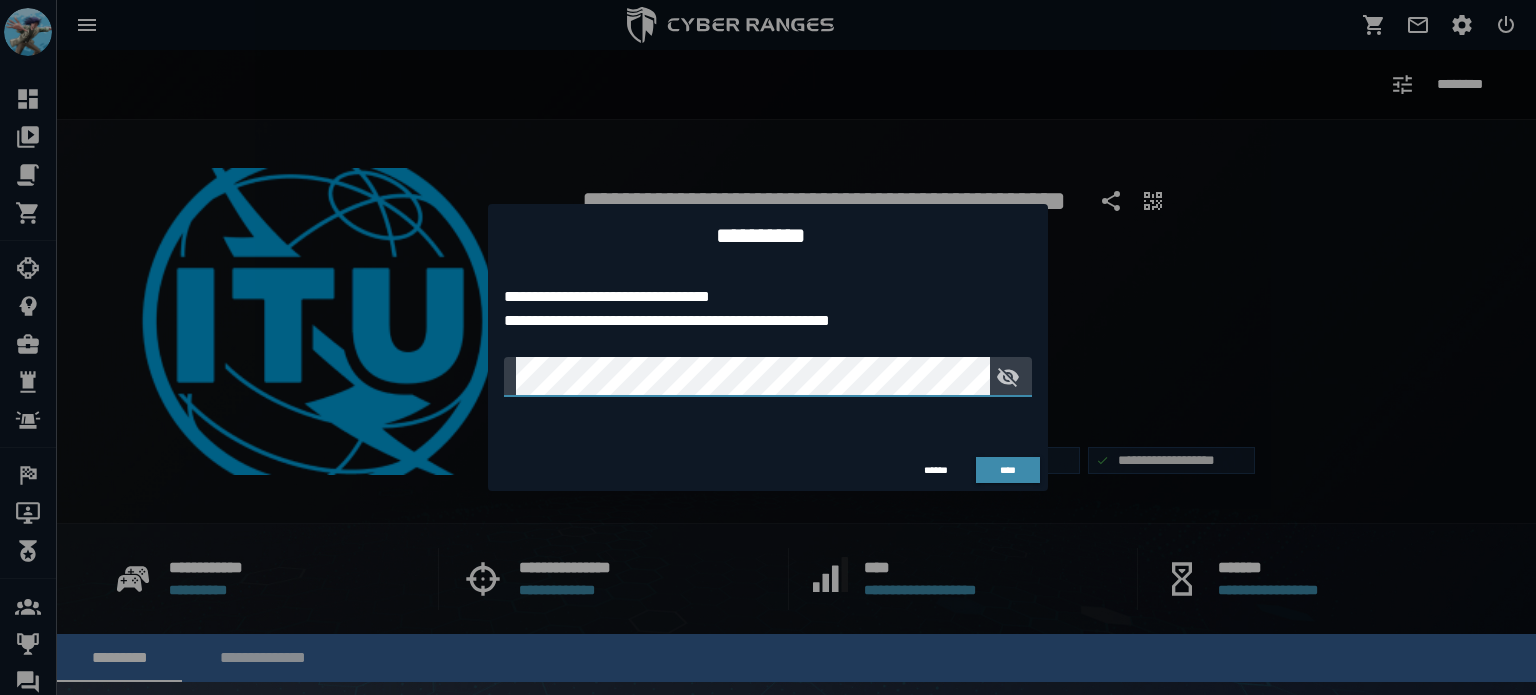 click 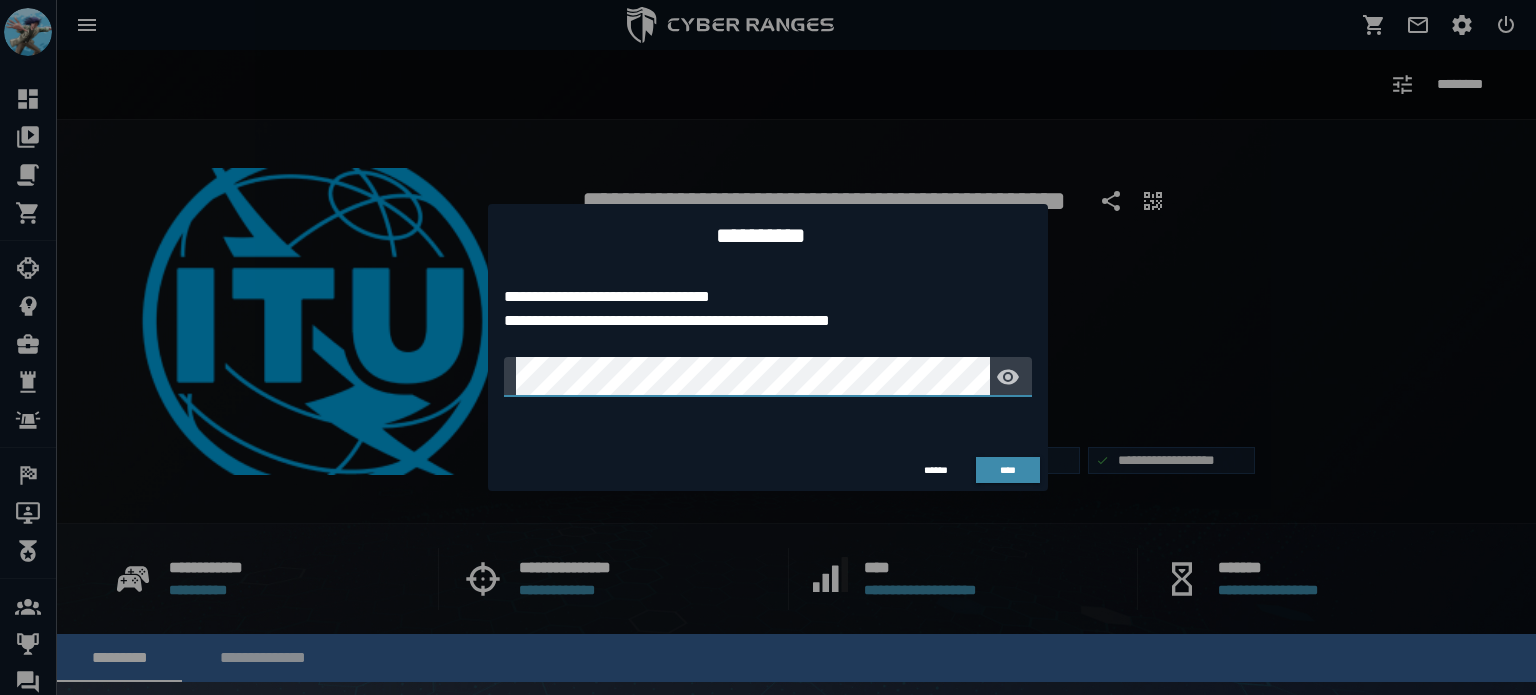 click 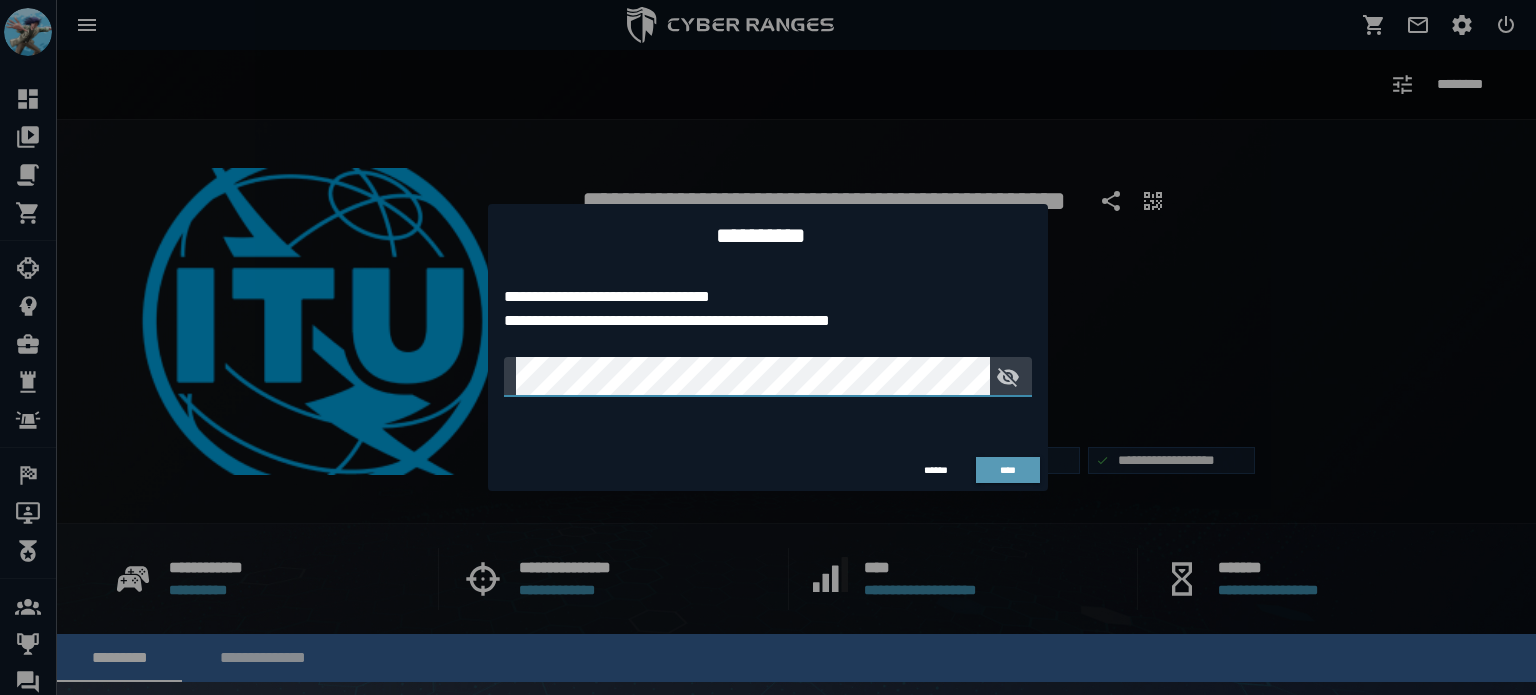 click on "****" at bounding box center [1008, 470] 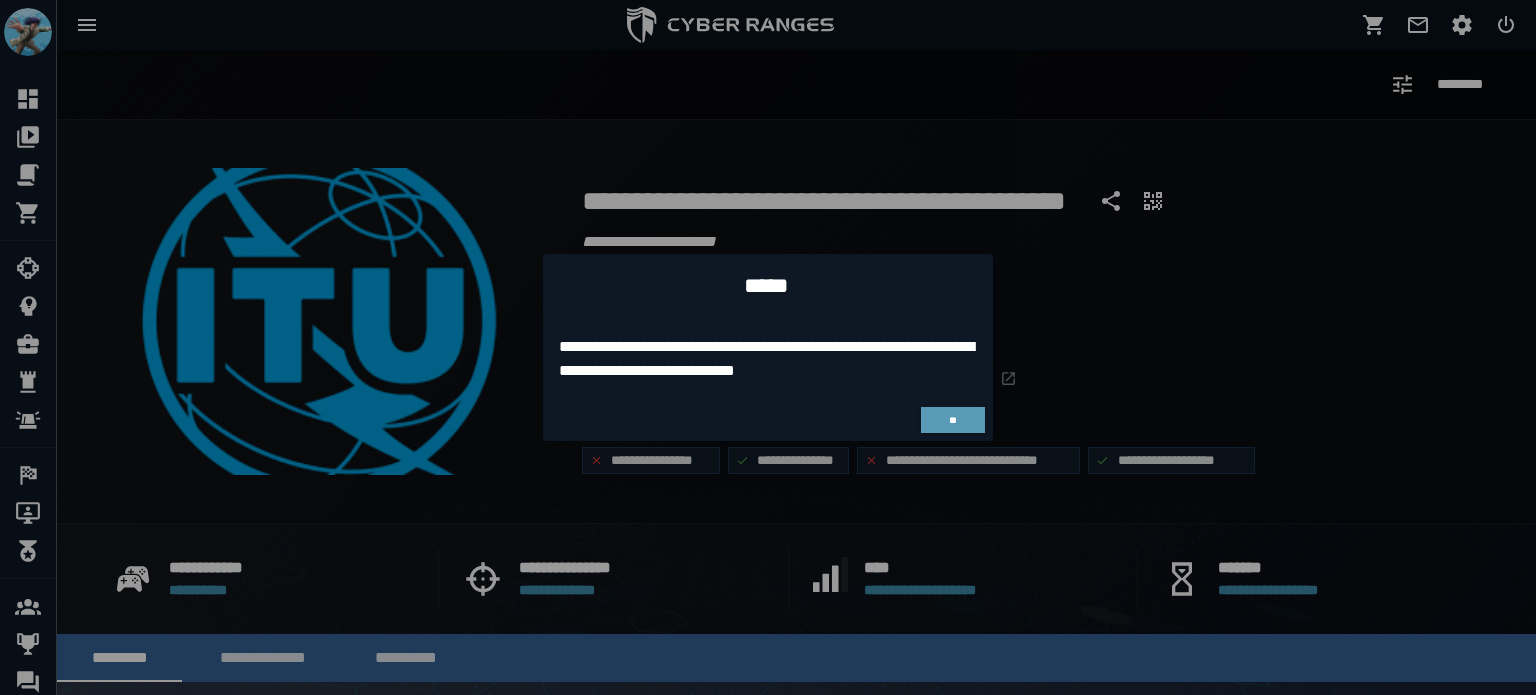 click on "**" at bounding box center [953, 420] 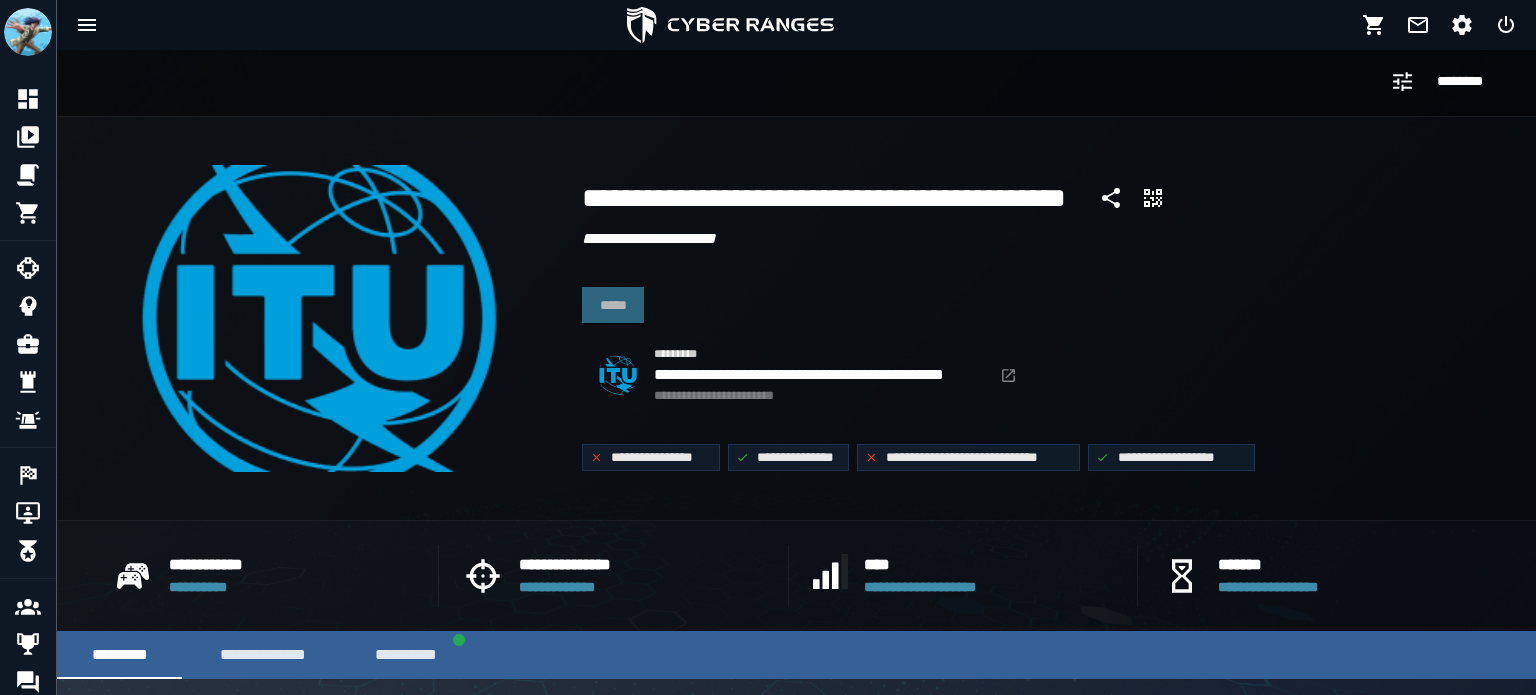 scroll, scrollTop: 0, scrollLeft: 0, axis: both 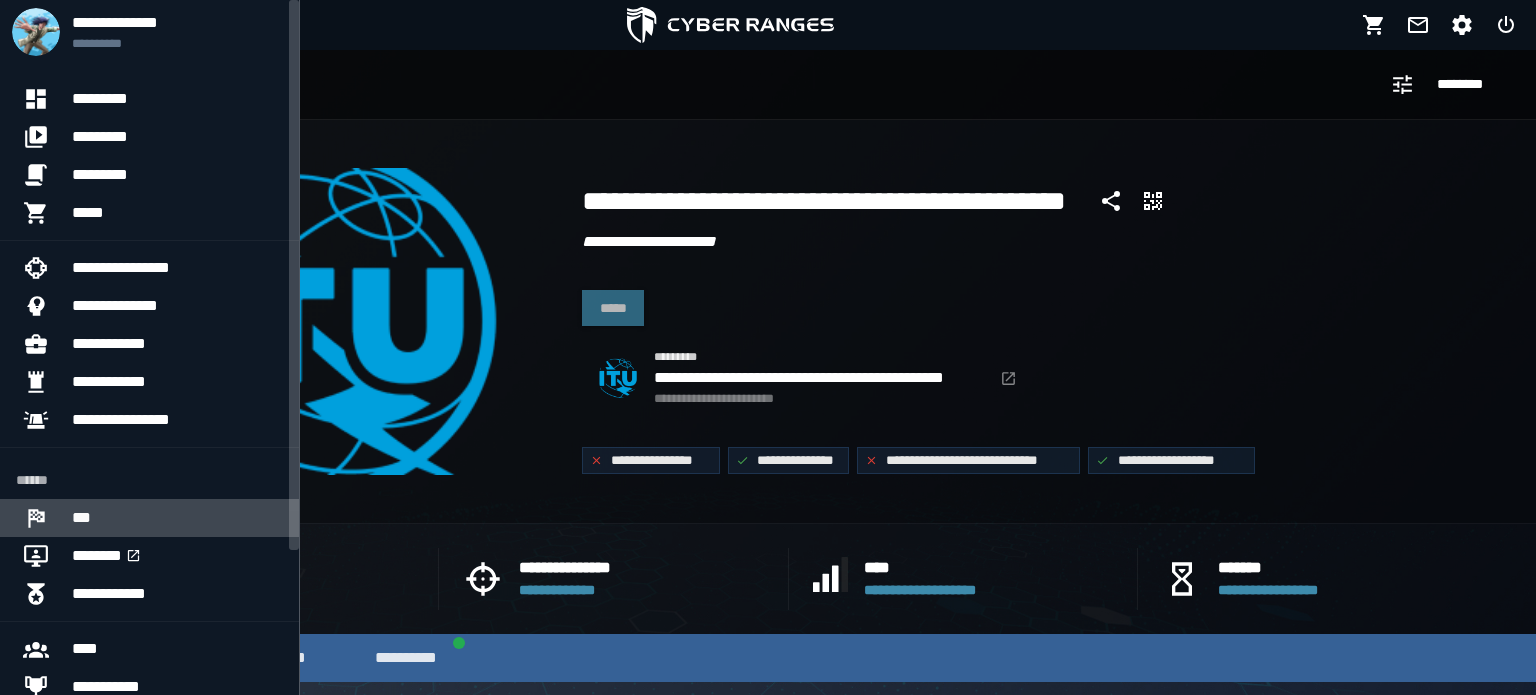 click on "***" at bounding box center (177, 518) 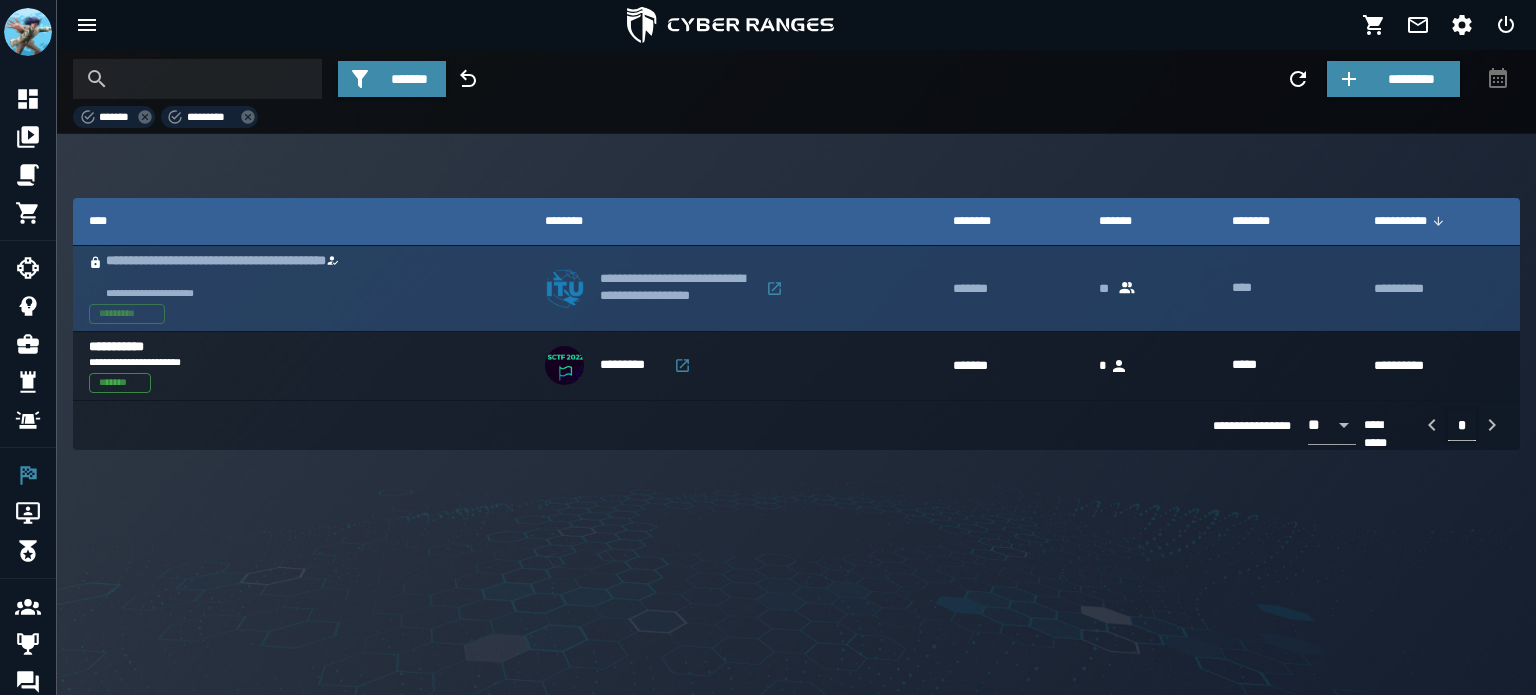 click on "**********" at bounding box center (659, 288) 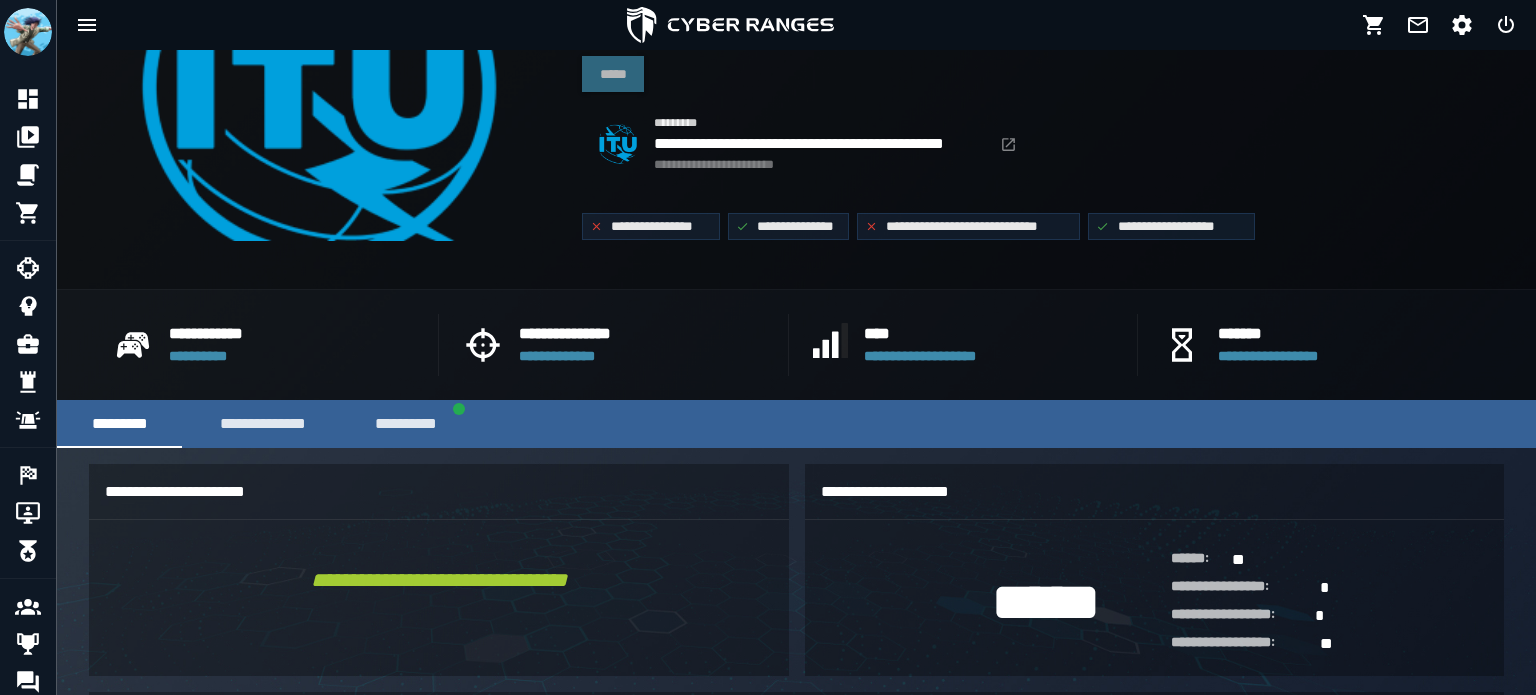 scroll, scrollTop: 240, scrollLeft: 0, axis: vertical 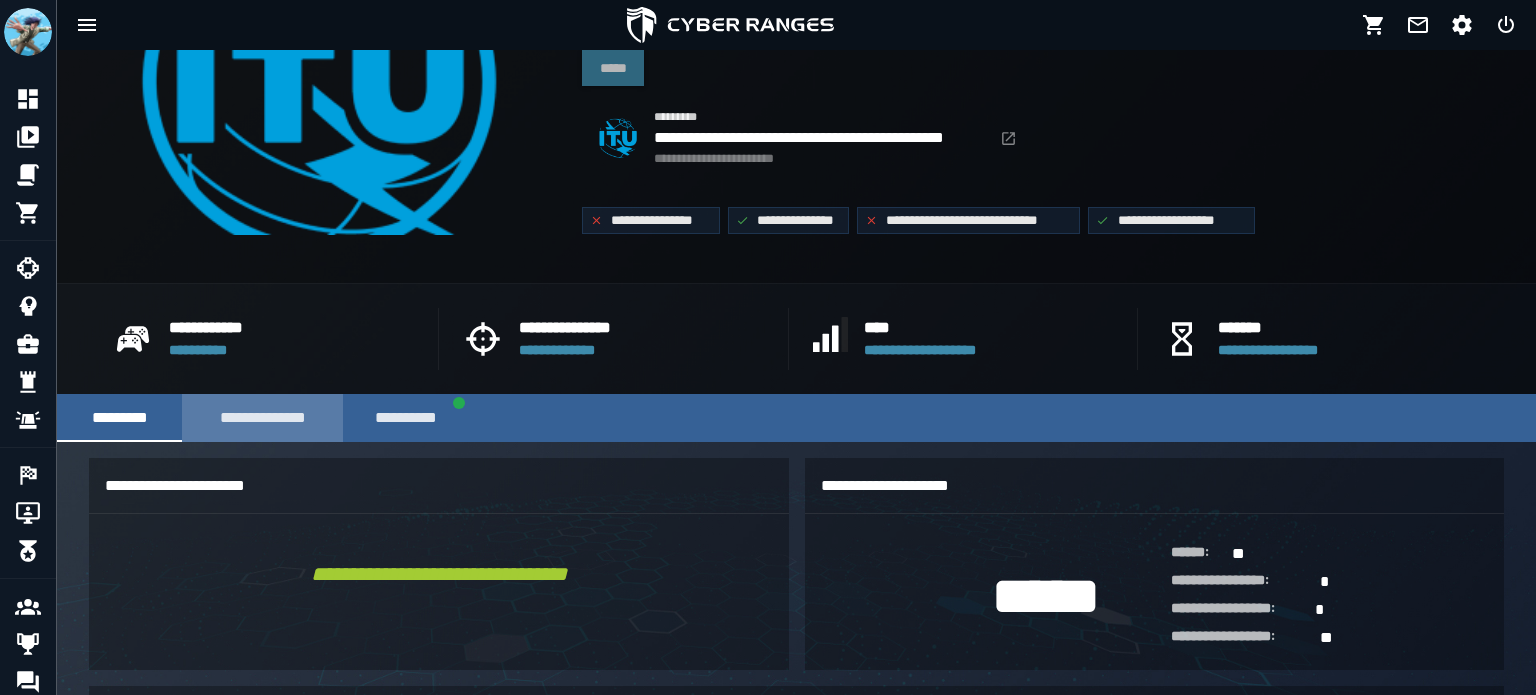 click on "**********" at bounding box center [262, 418] 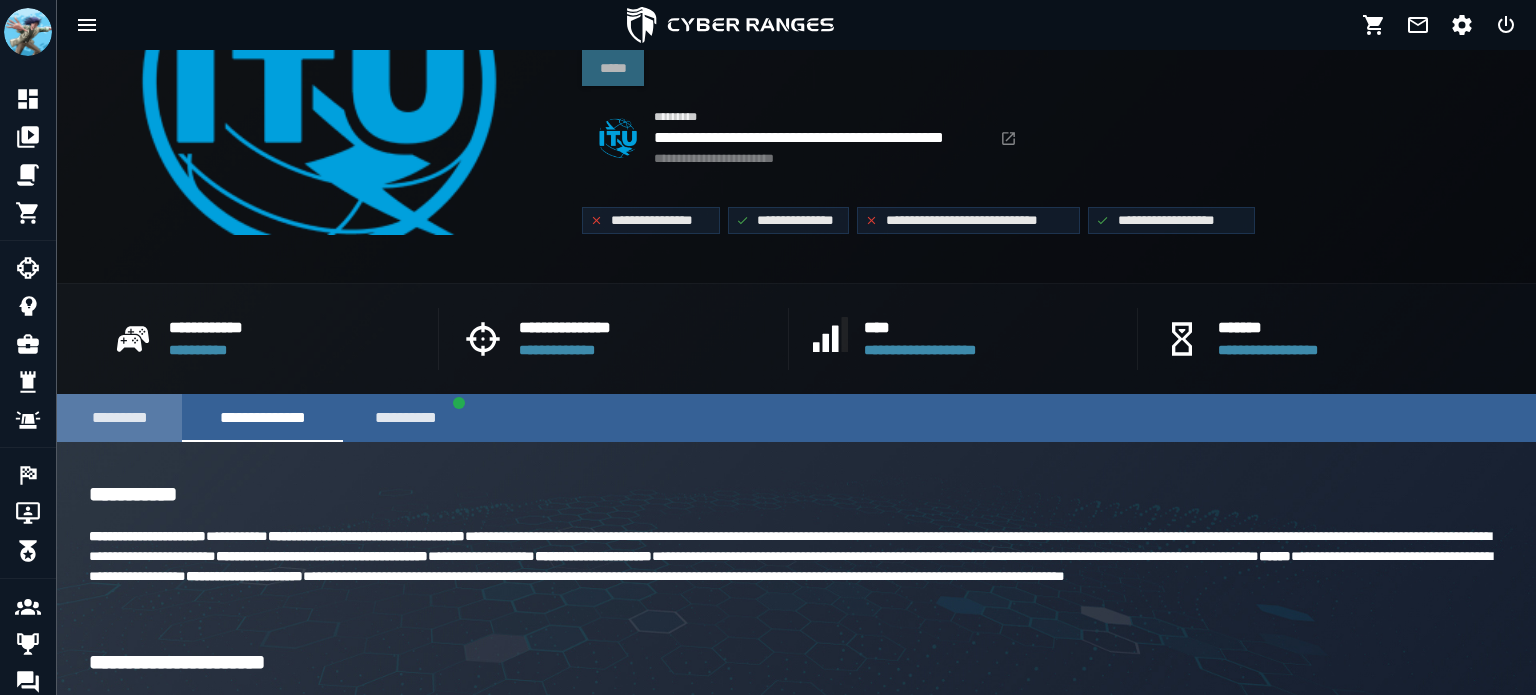 click on "*********" at bounding box center (119, 418) 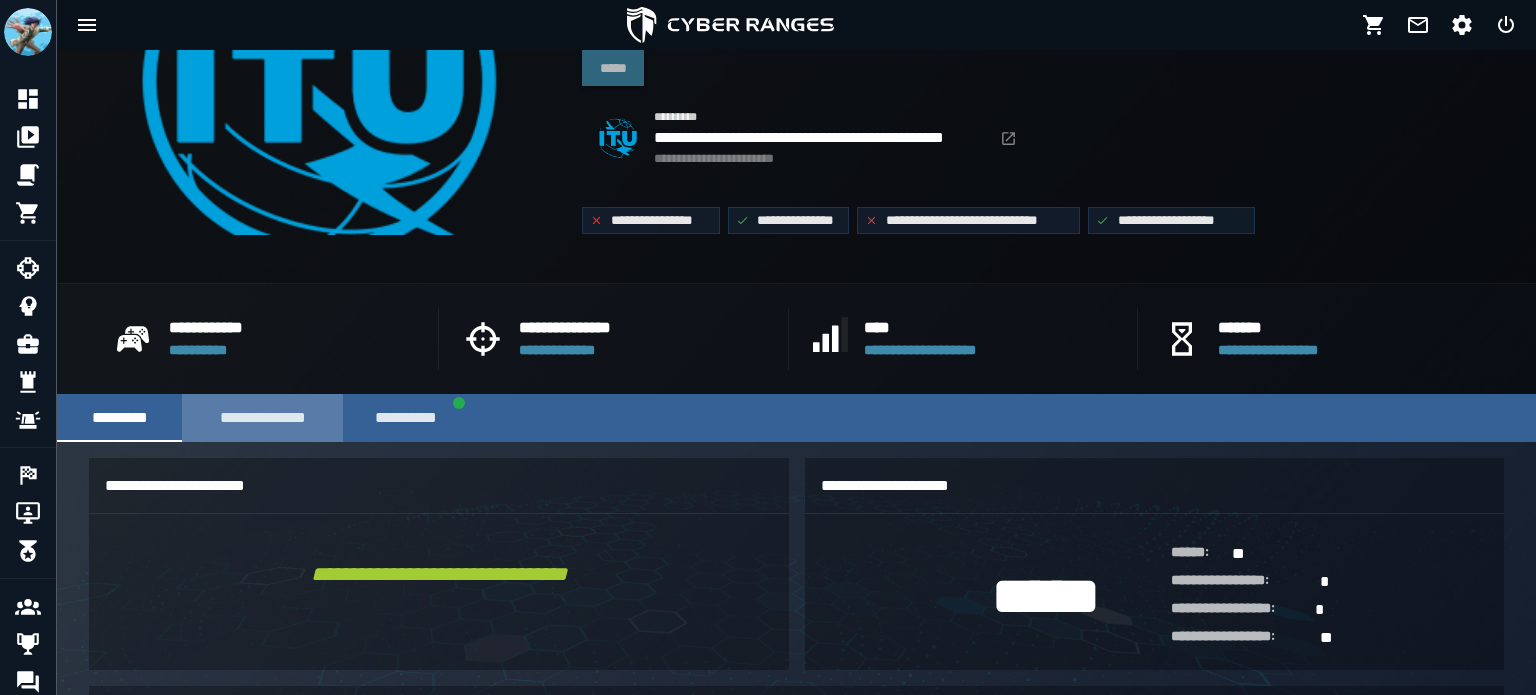 click on "**********" at bounding box center (262, 418) 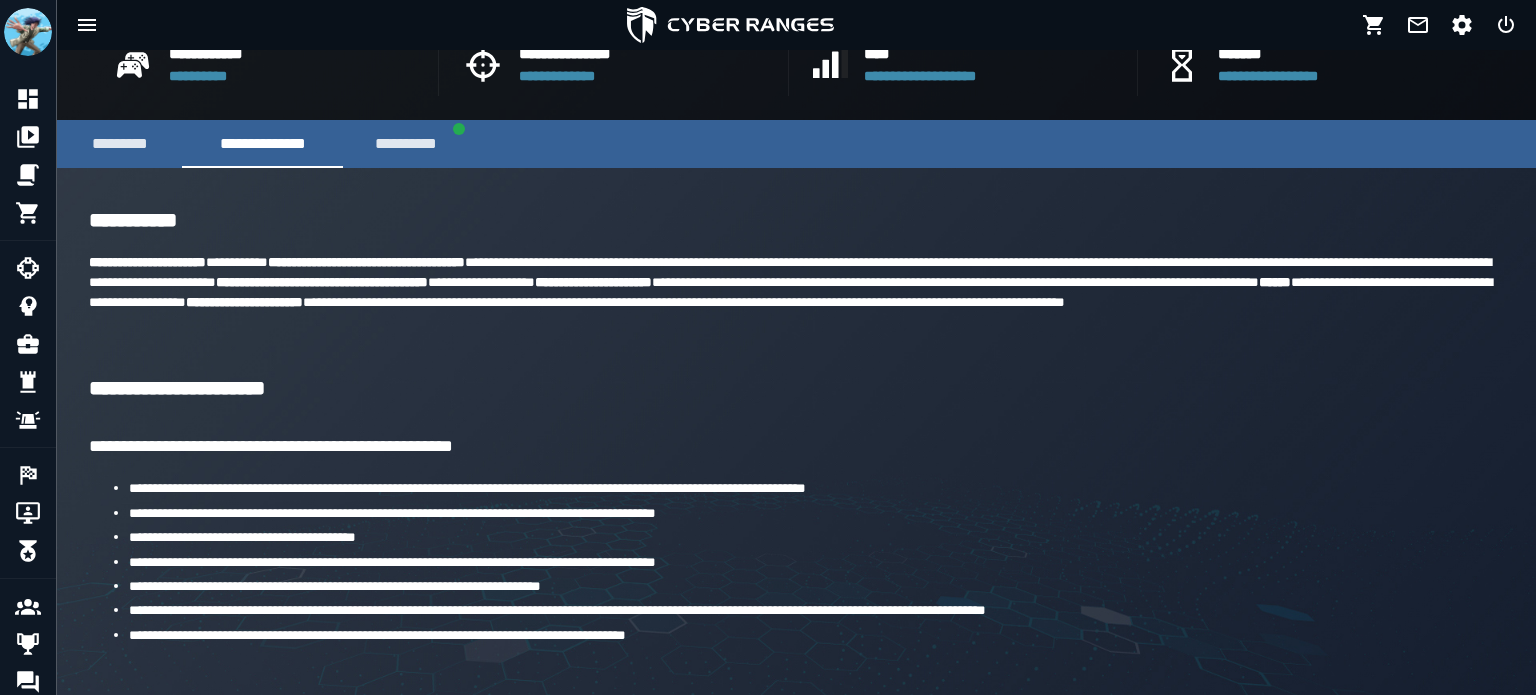 scroll, scrollTop: 520, scrollLeft: 0, axis: vertical 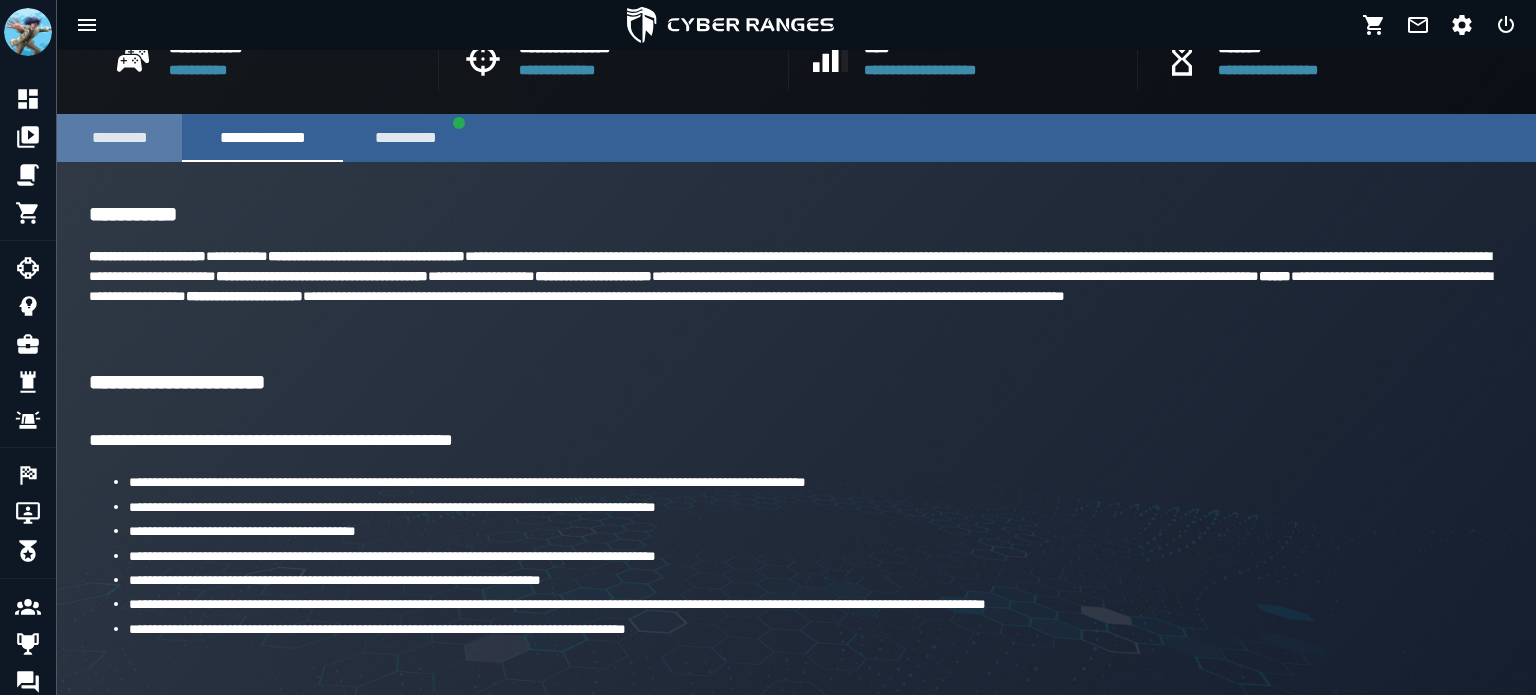 click on "*********" at bounding box center [119, 138] 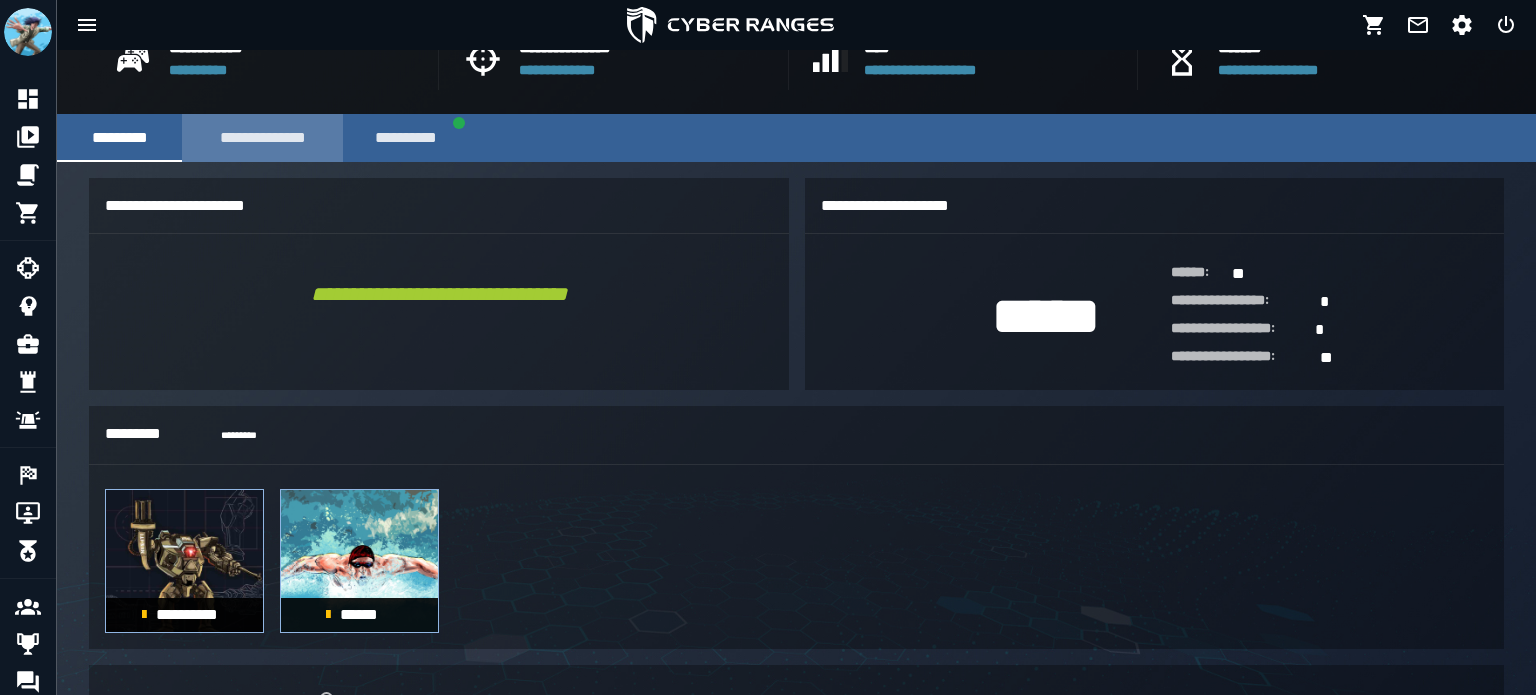 click on "**********" at bounding box center [262, 138] 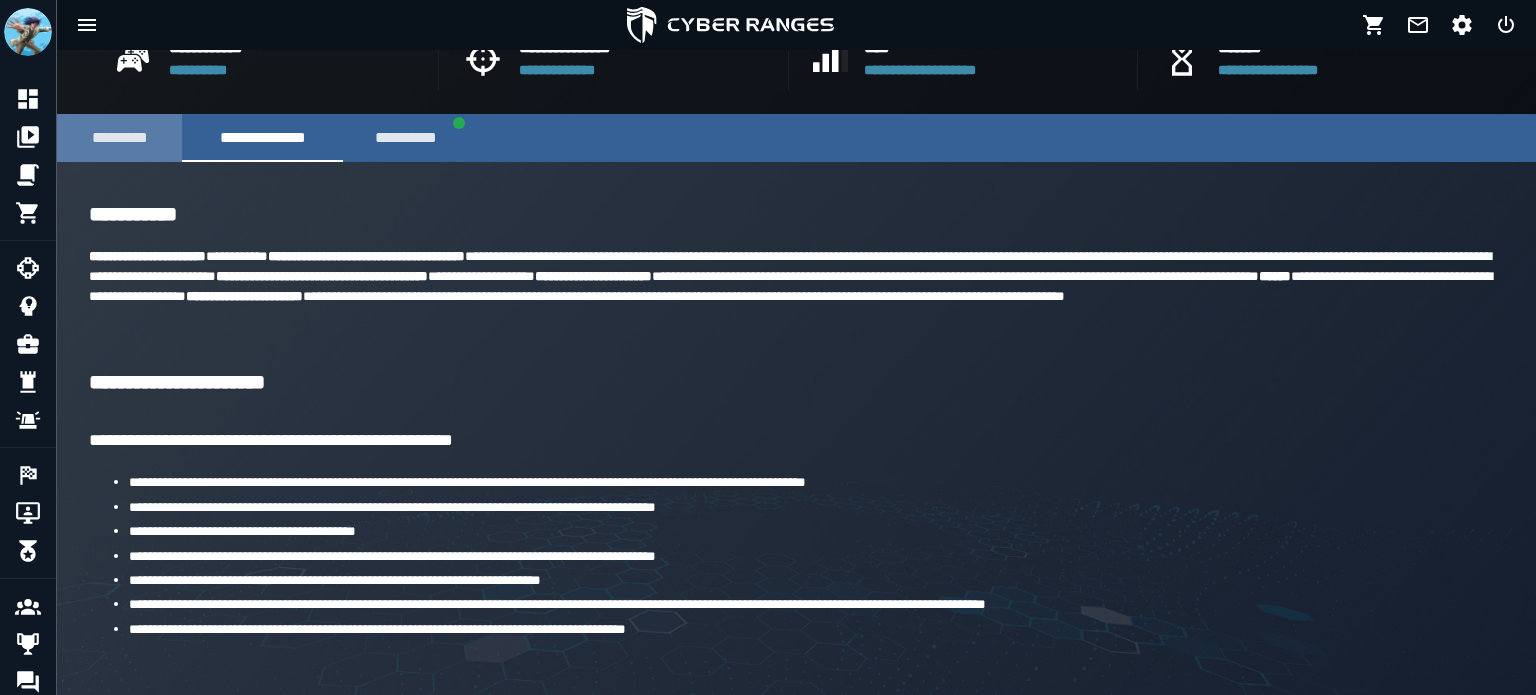 click on "*********" at bounding box center [119, 138] 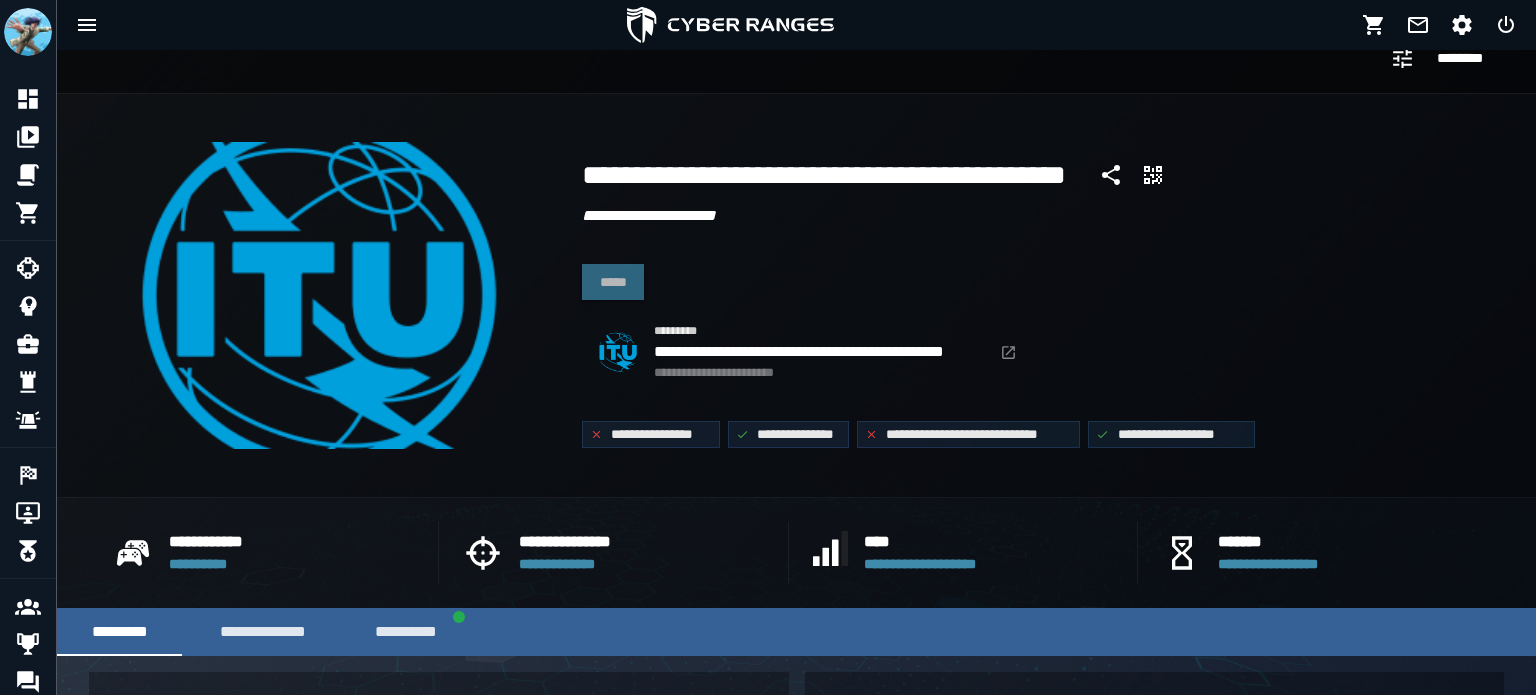 scroll, scrollTop: 0, scrollLeft: 0, axis: both 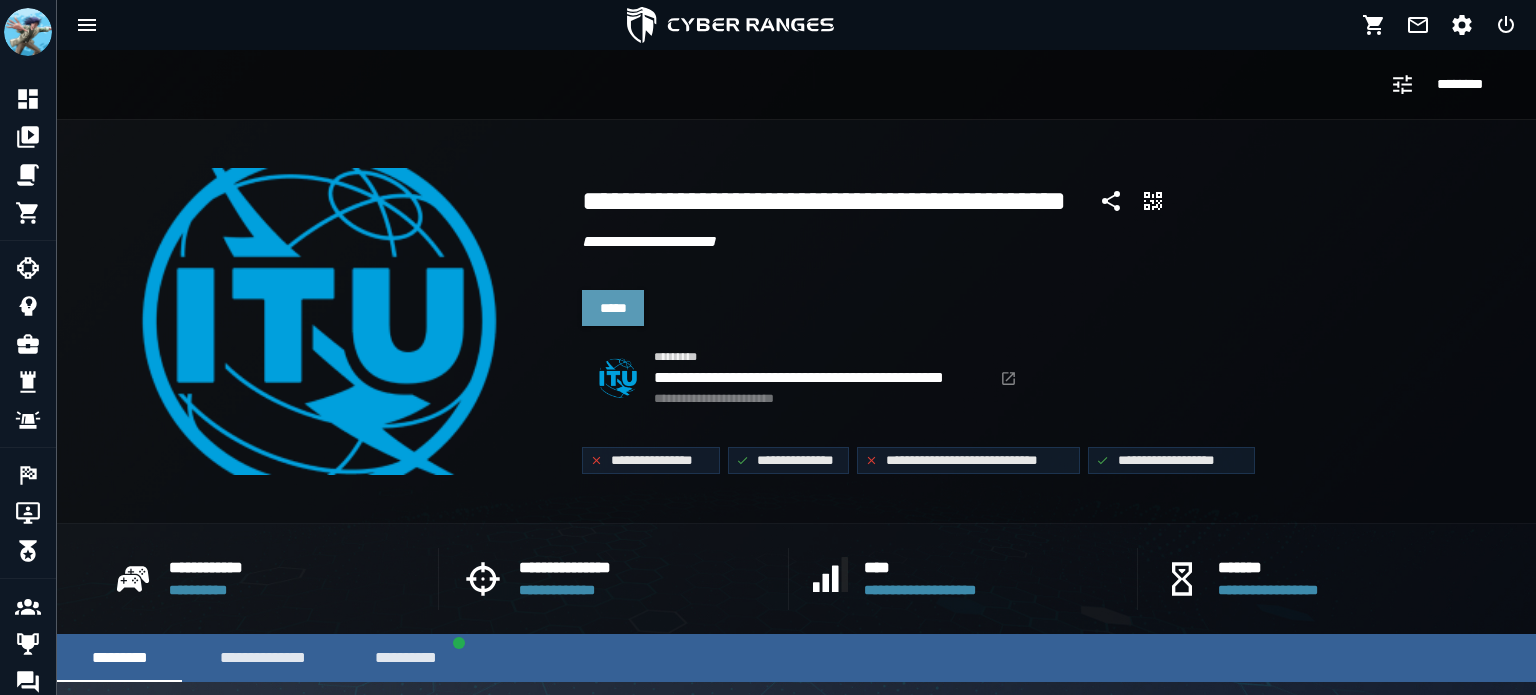 click on "*****" at bounding box center [613, 308] 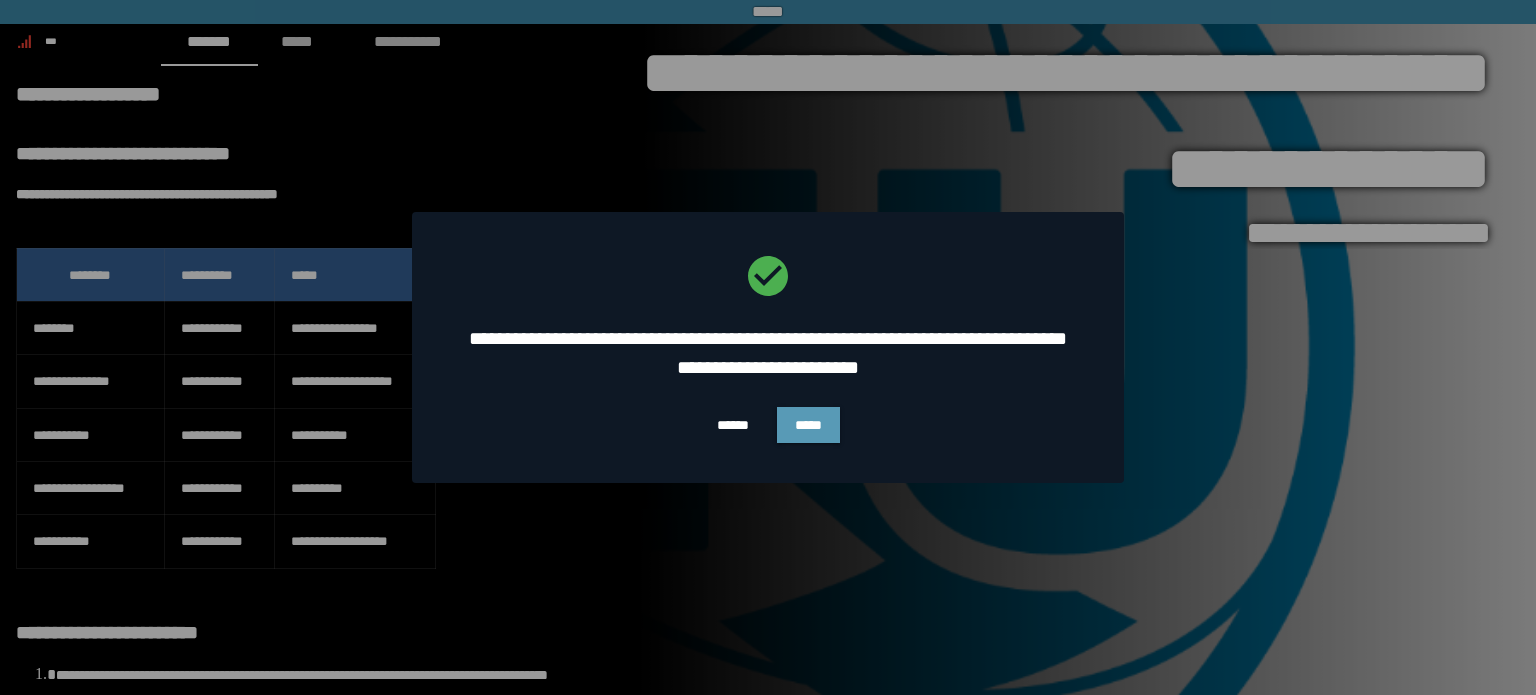click on "*****" at bounding box center (808, 425) 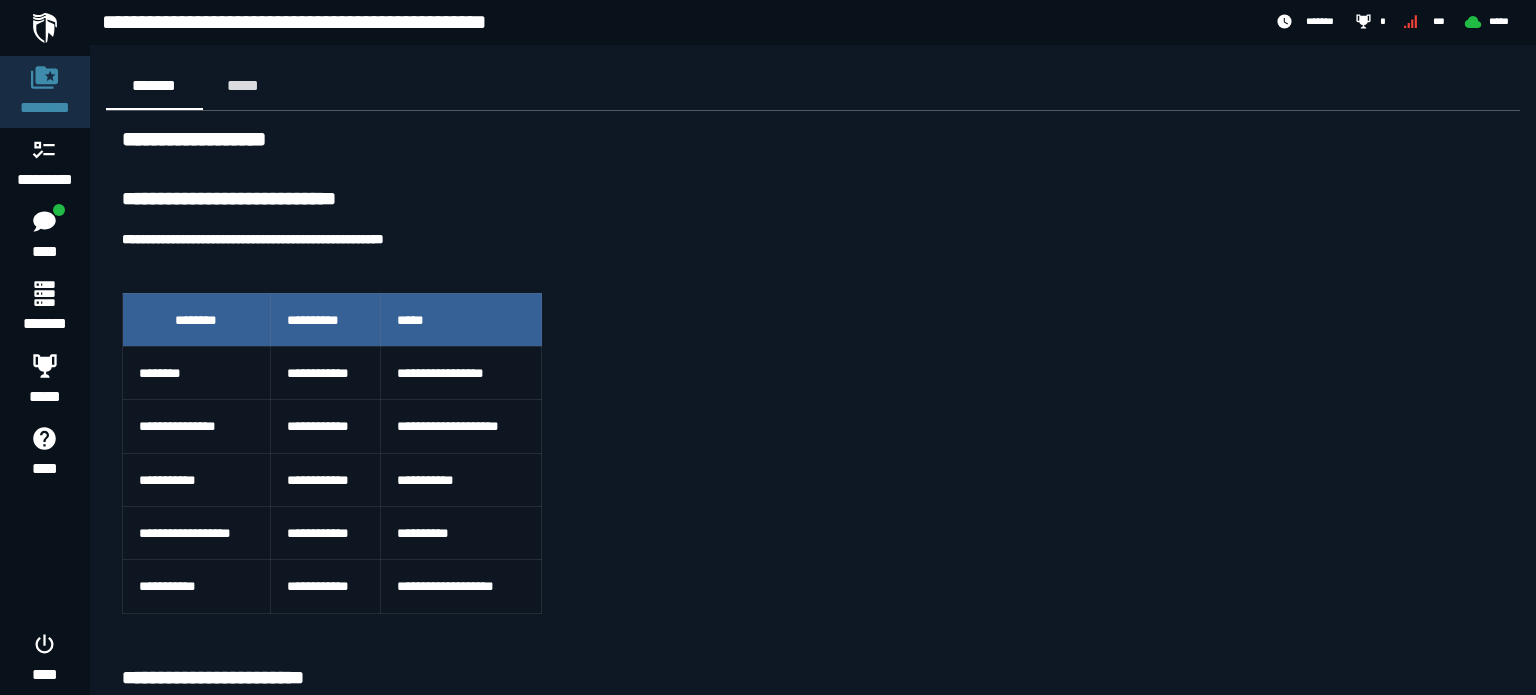 scroll, scrollTop: 0, scrollLeft: 0, axis: both 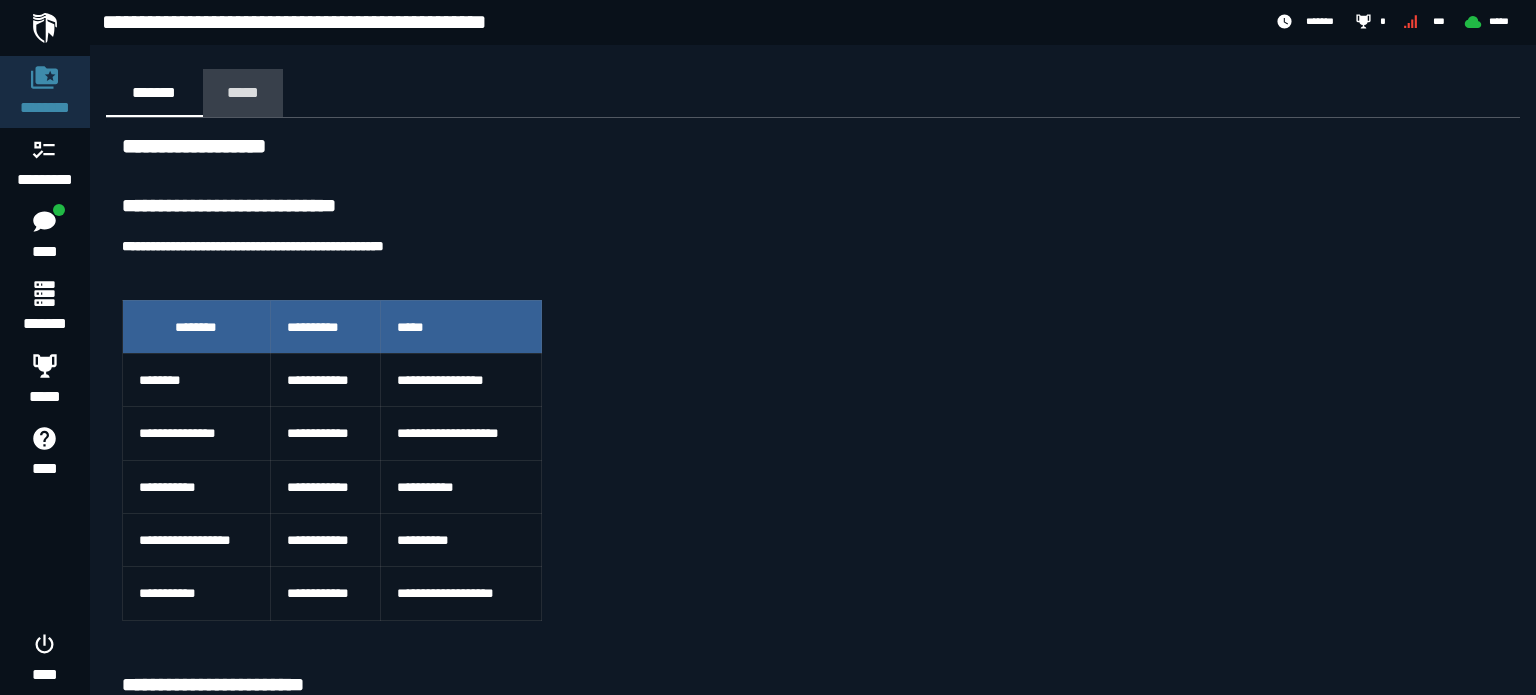 click on "*****" at bounding box center (243, 93) 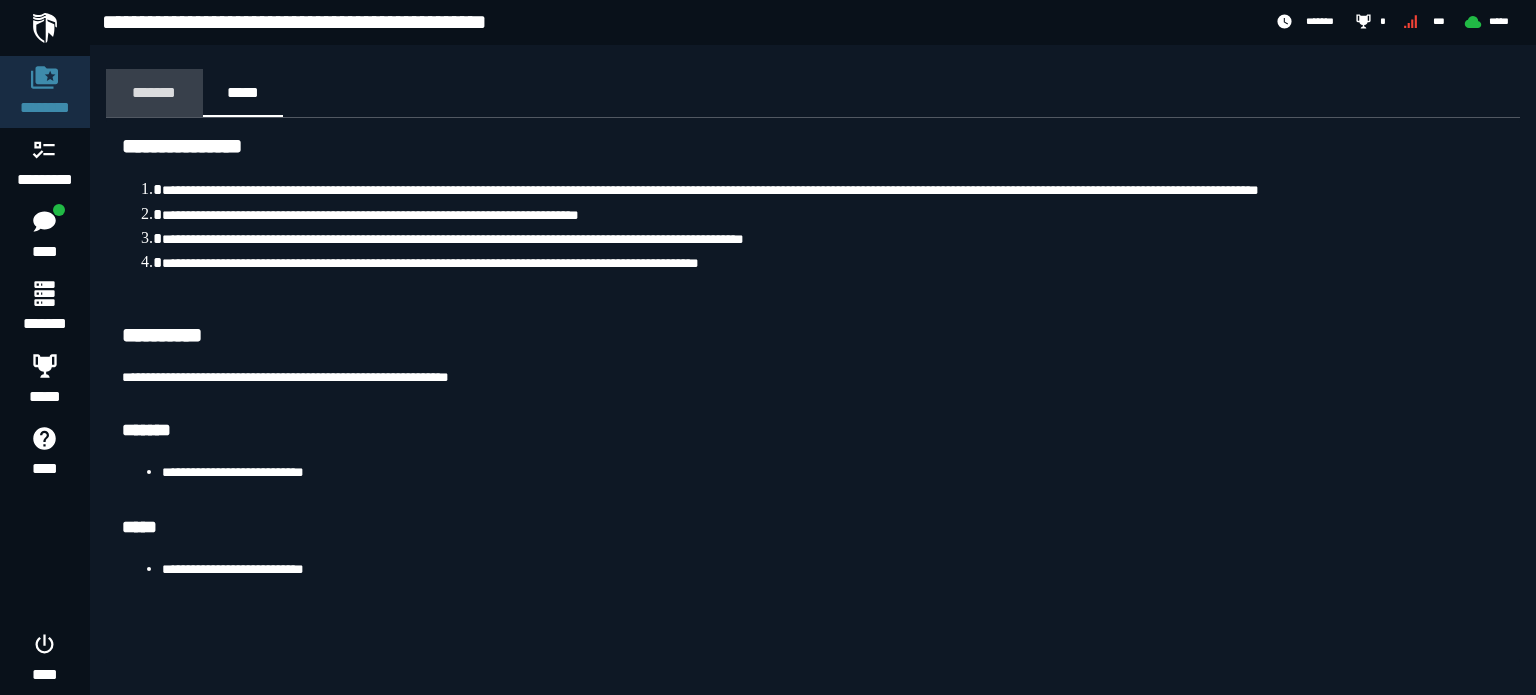 click on "*******" at bounding box center [154, 93] 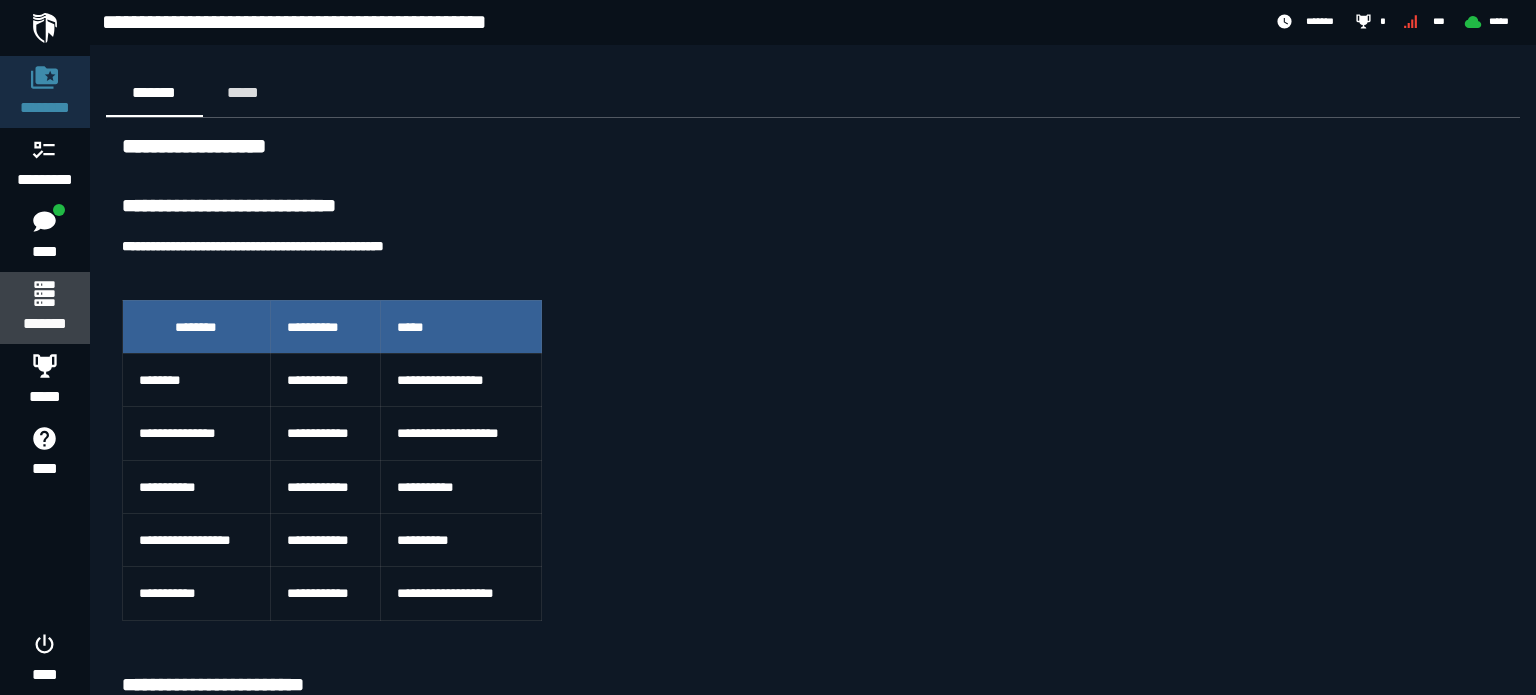 click on "*******" at bounding box center [44, 324] 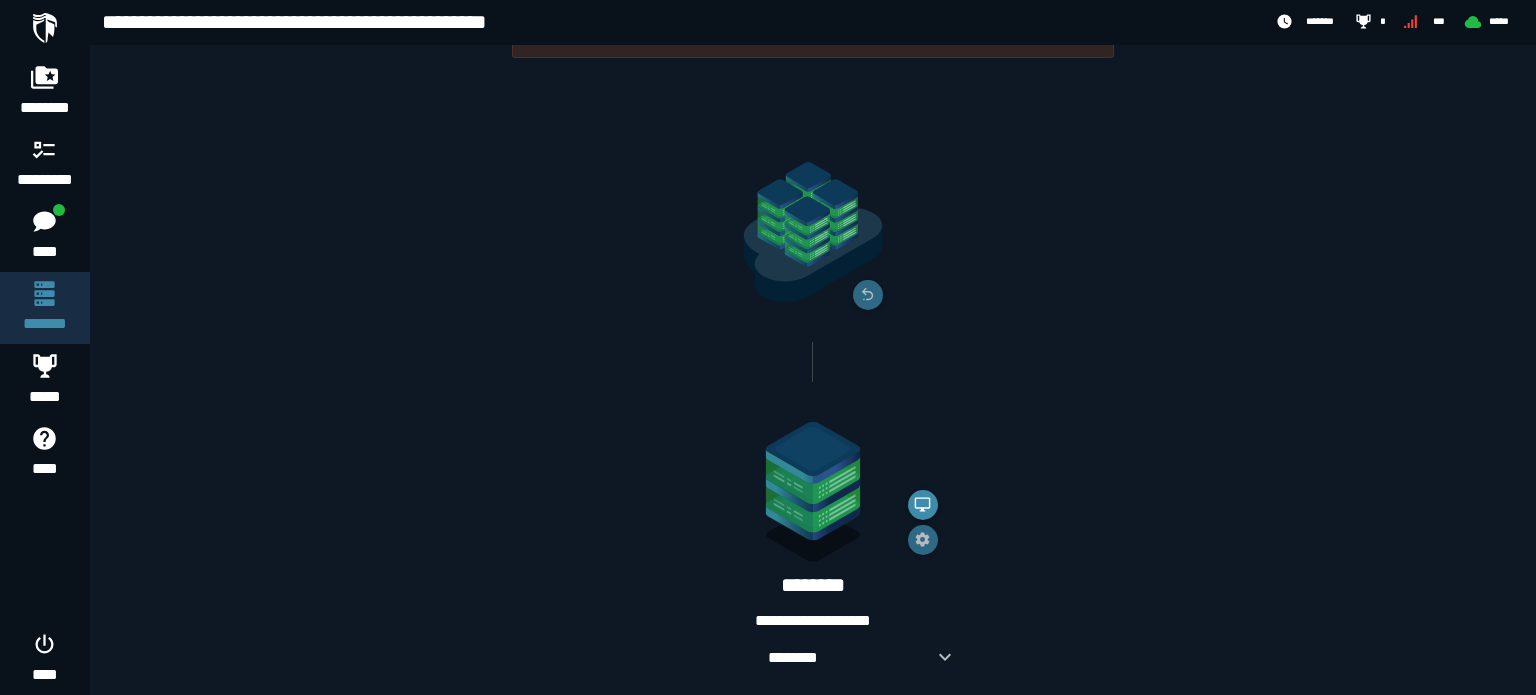 scroll, scrollTop: 116, scrollLeft: 0, axis: vertical 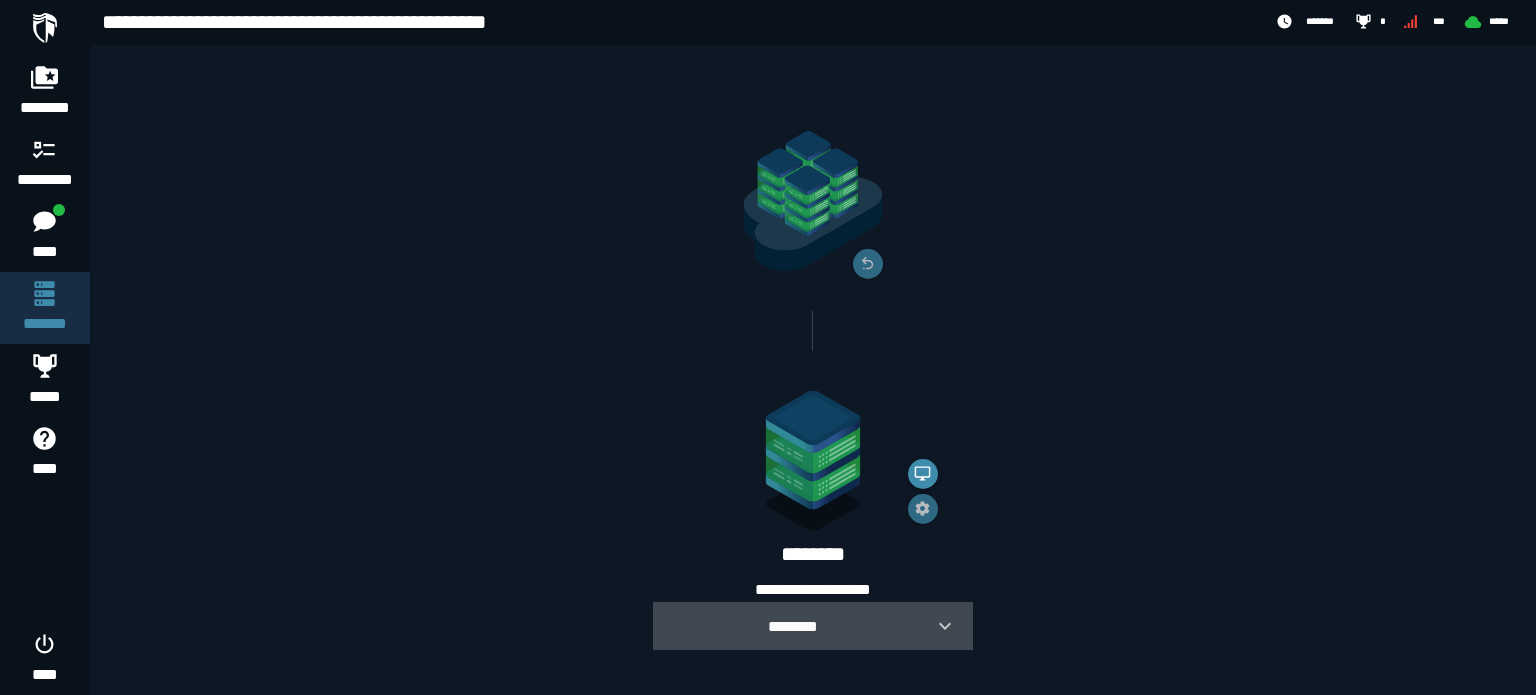 click 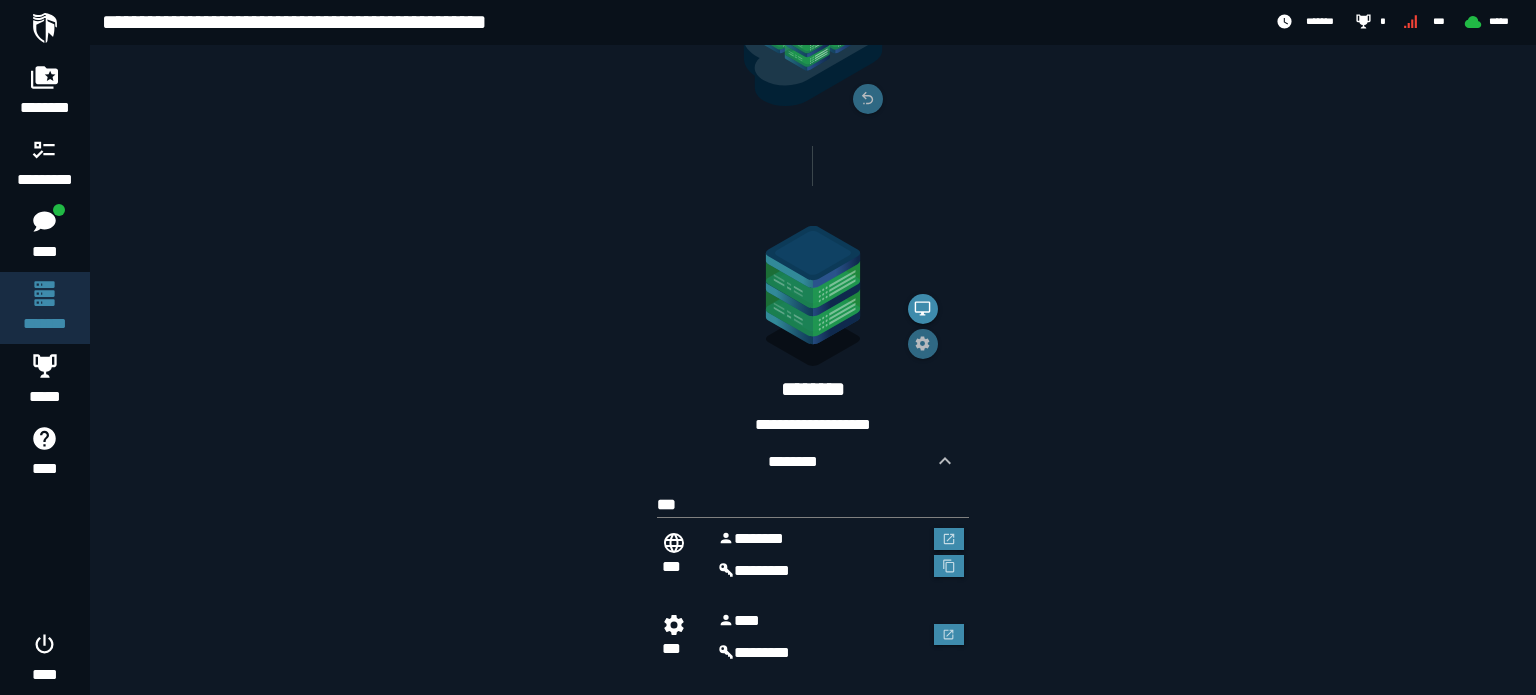 scroll, scrollTop: 308, scrollLeft: 0, axis: vertical 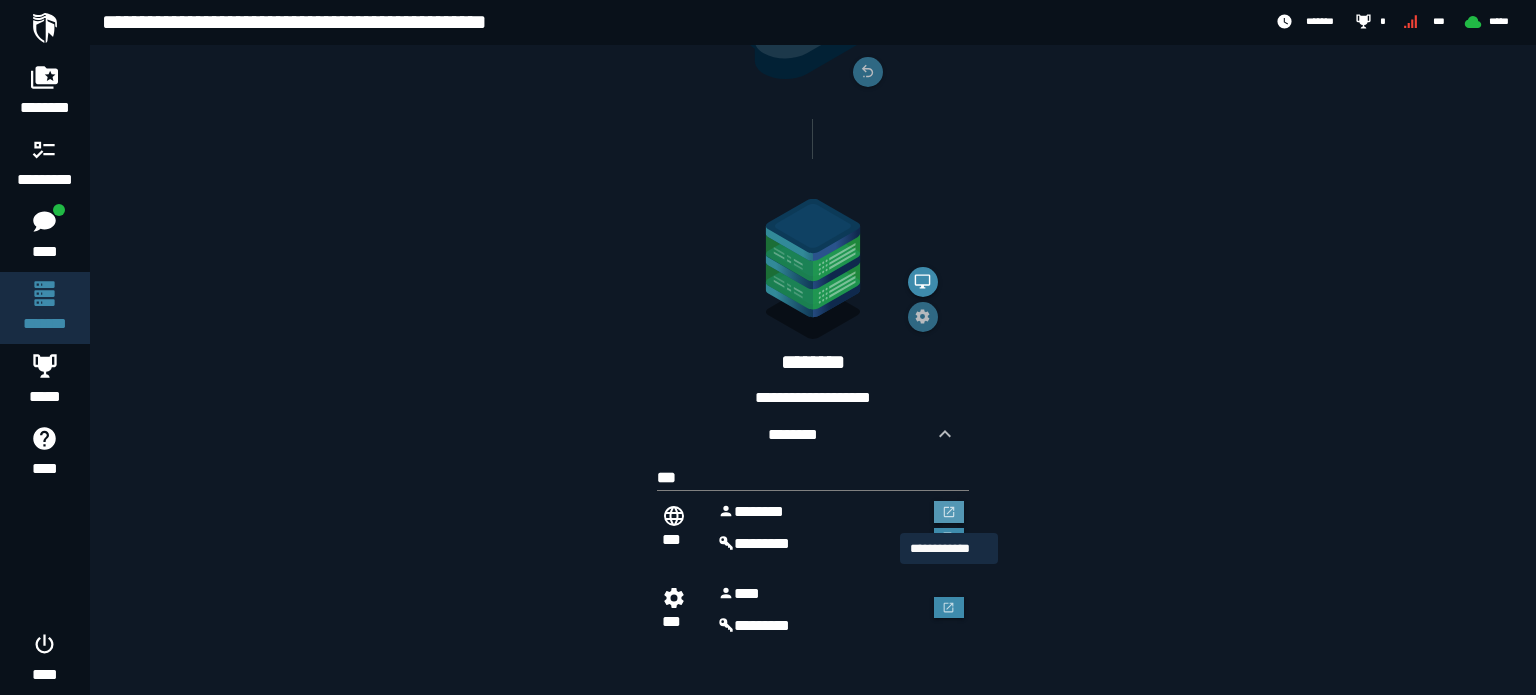 click 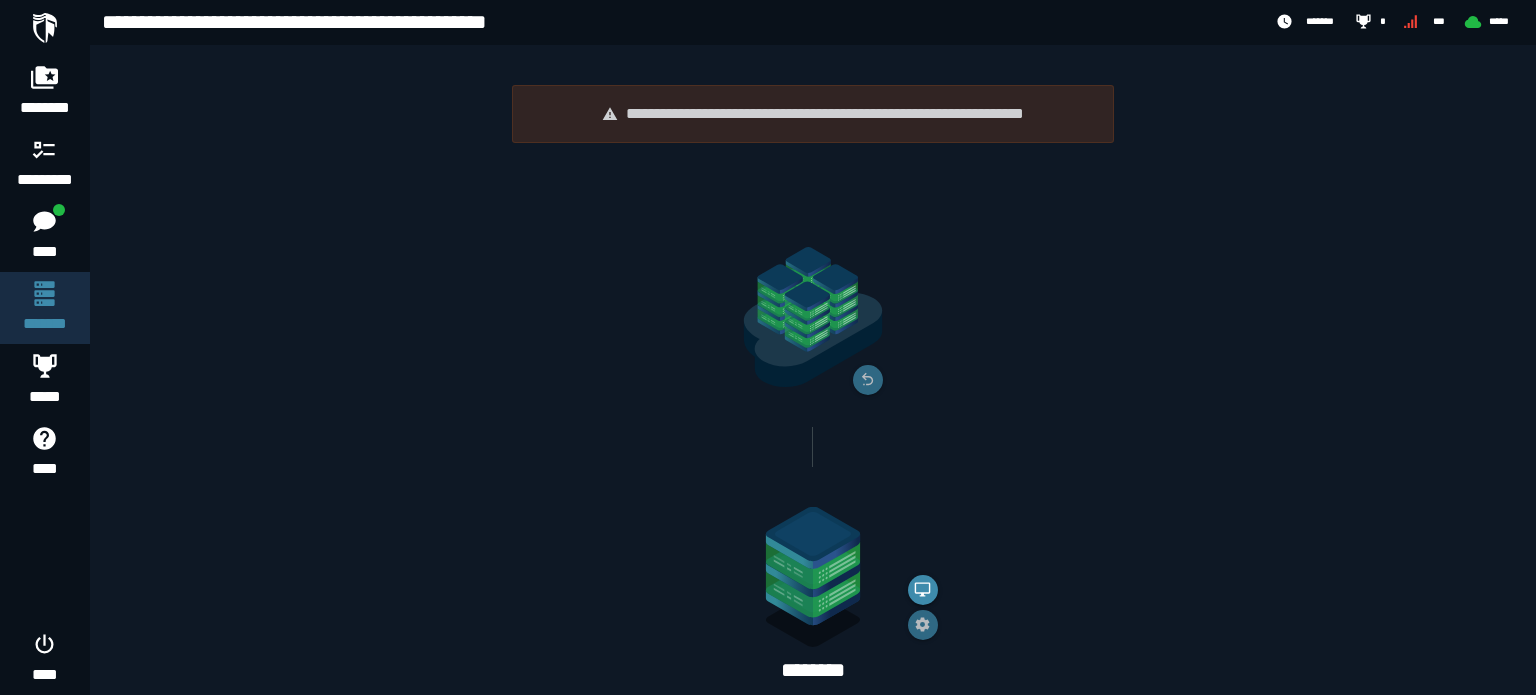 scroll, scrollTop: 308, scrollLeft: 0, axis: vertical 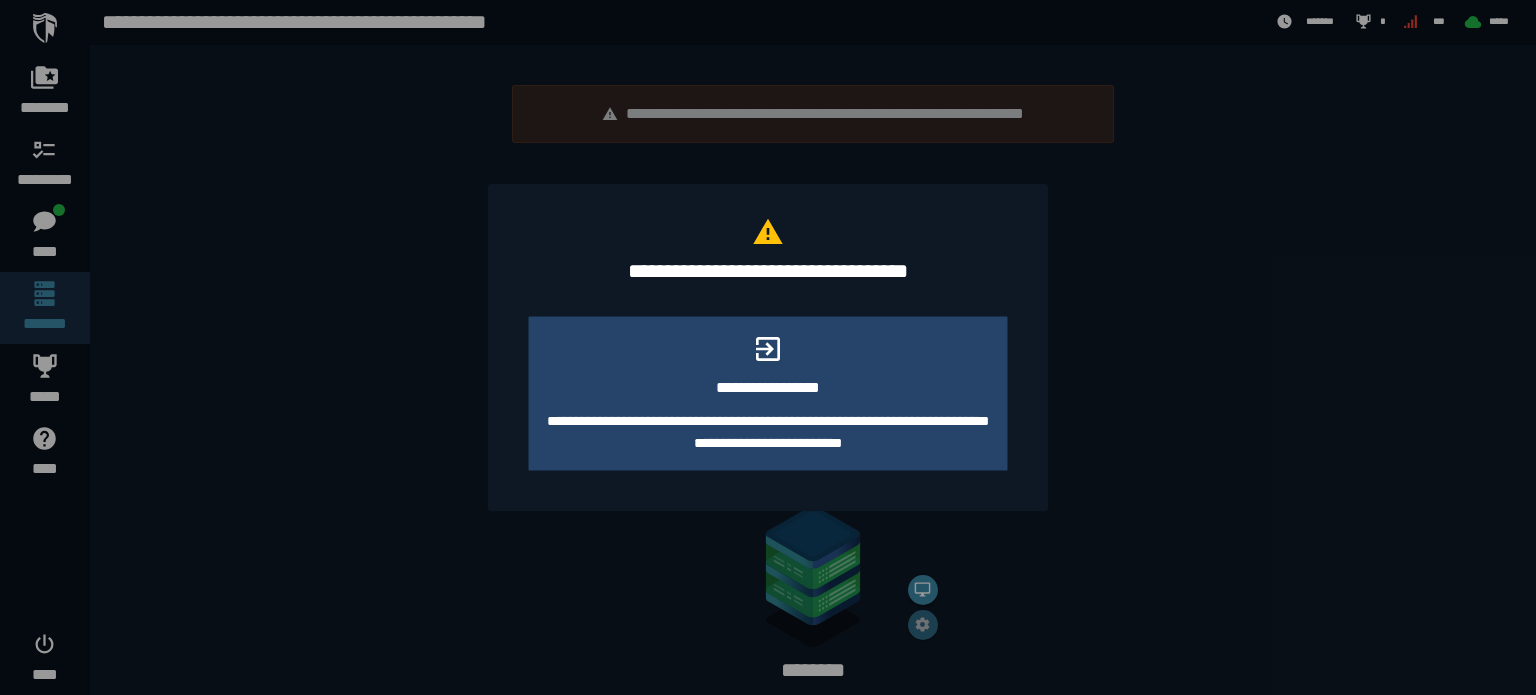 click at bounding box center (768, 347) 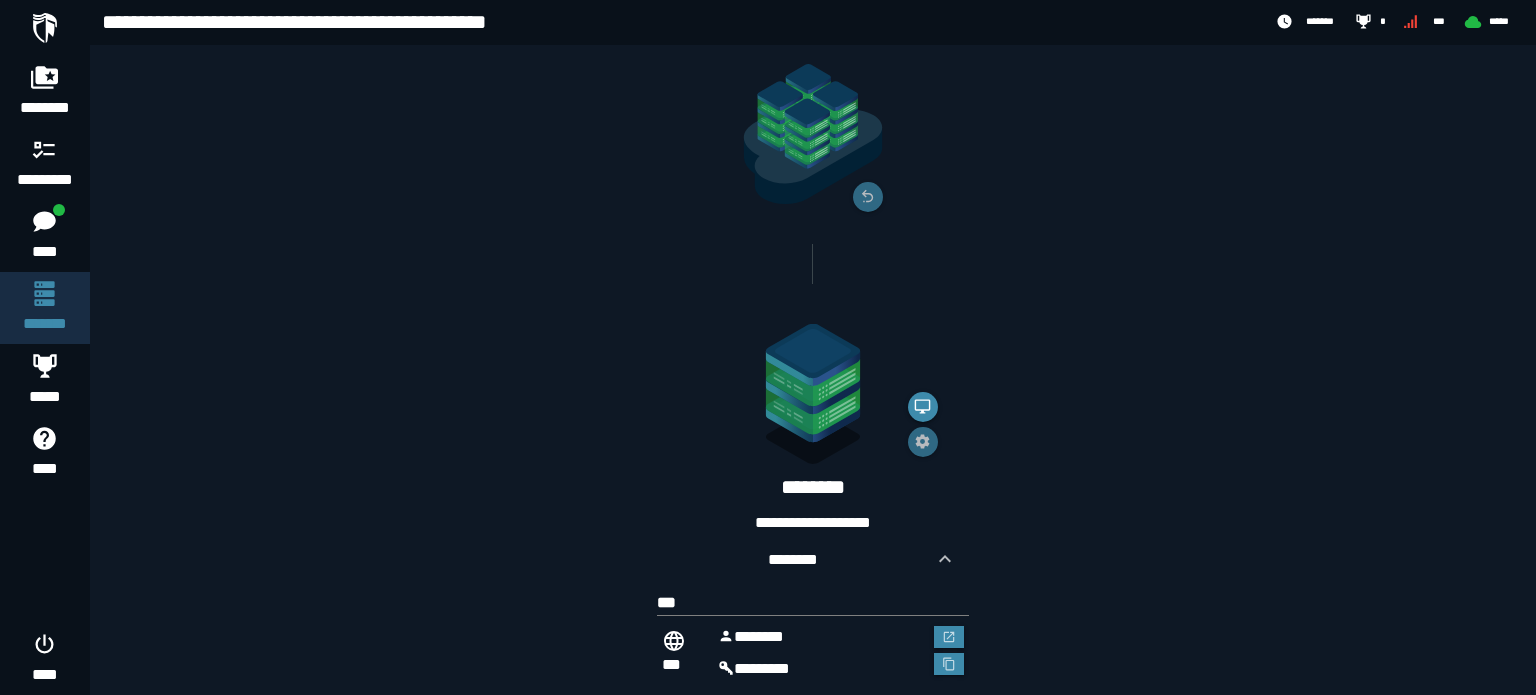 scroll, scrollTop: 308, scrollLeft: 0, axis: vertical 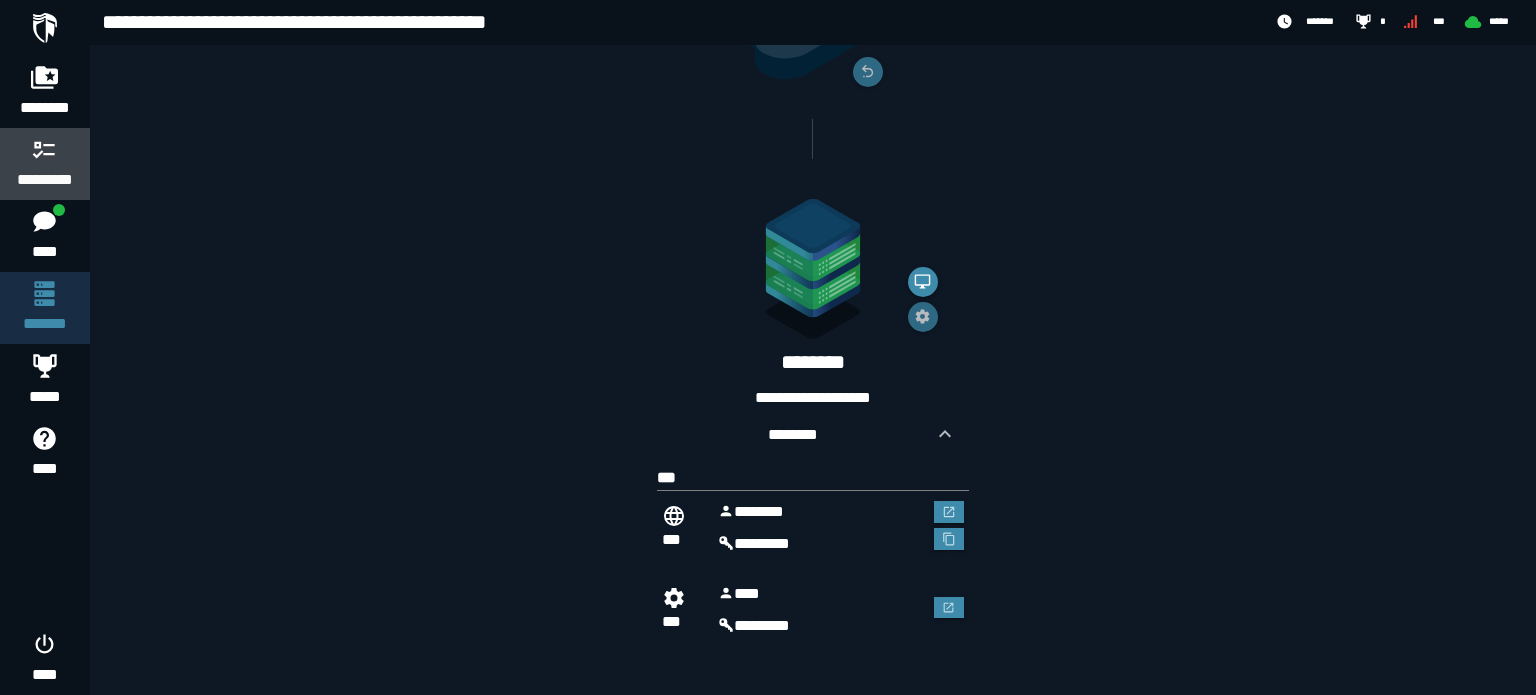 click on "*********" at bounding box center [45, 180] 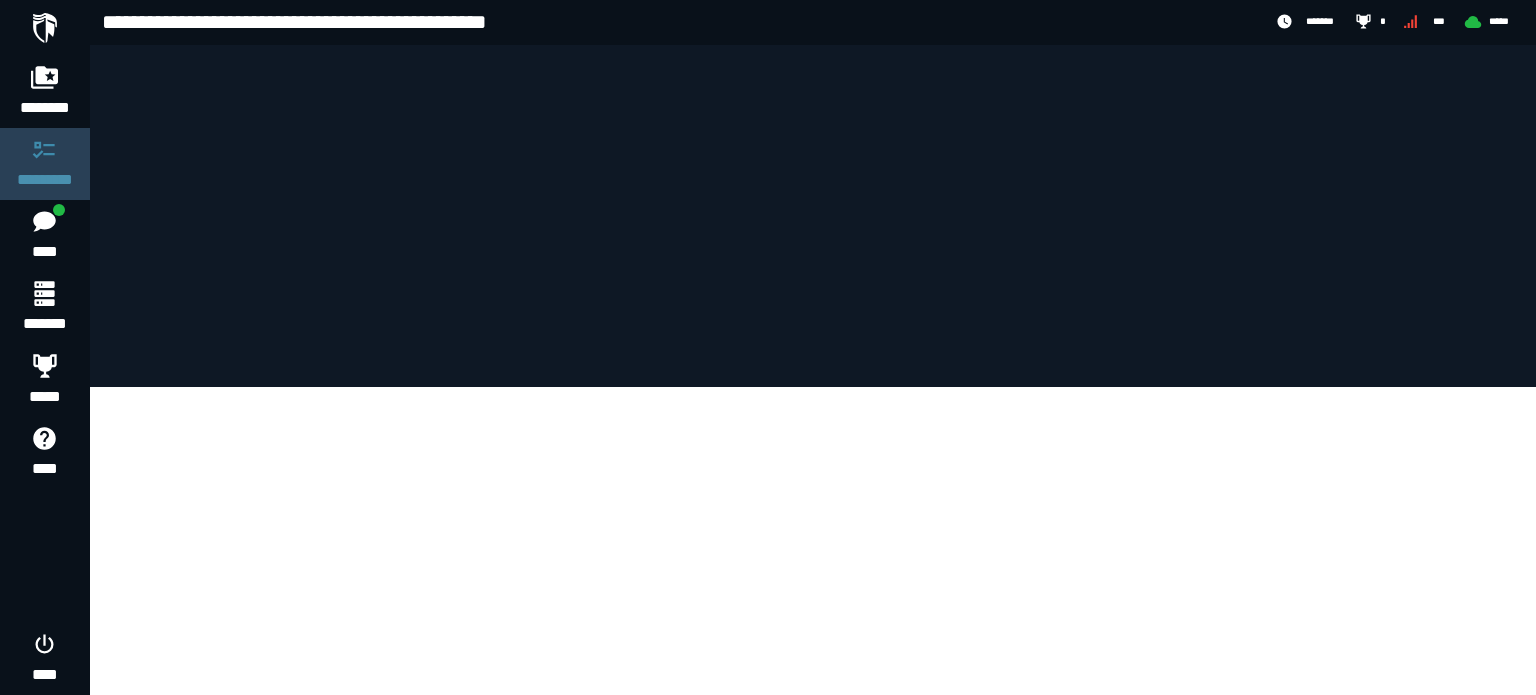 scroll, scrollTop: 0, scrollLeft: 0, axis: both 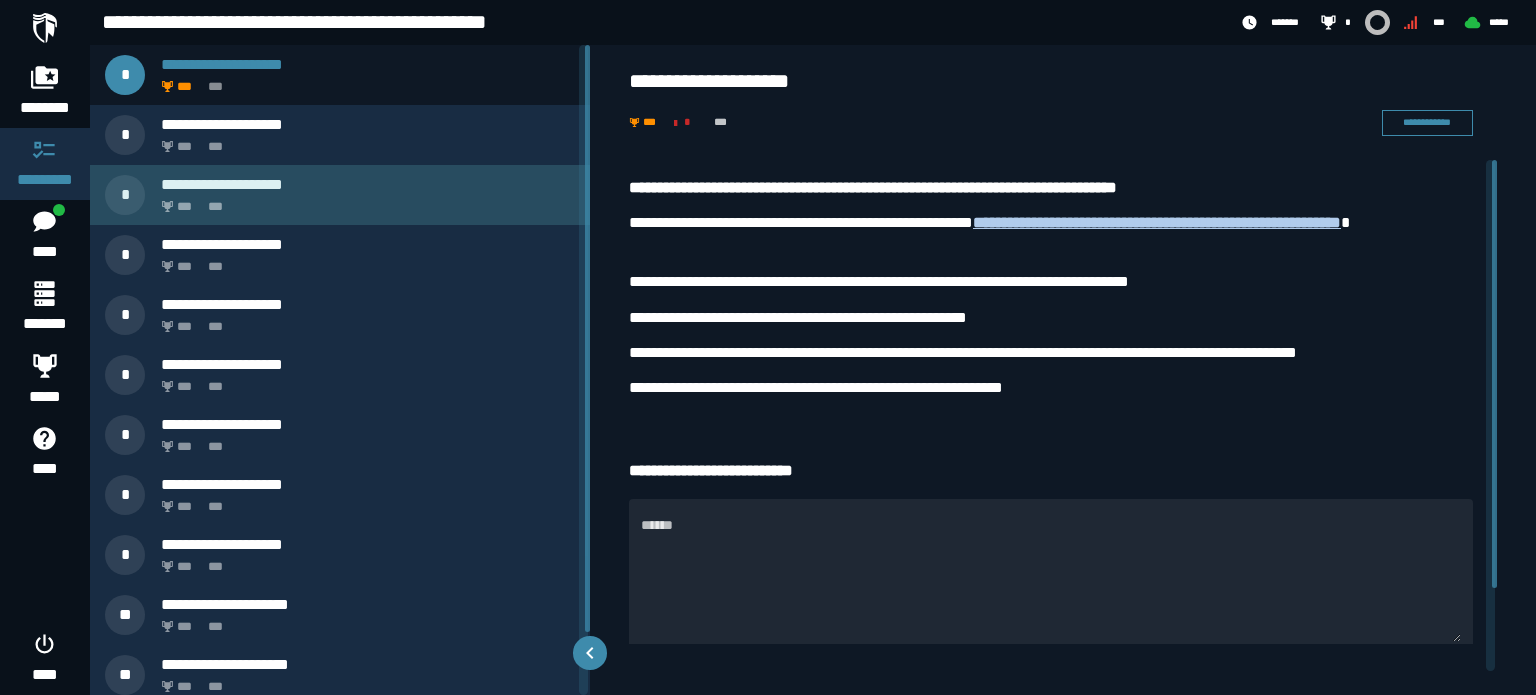 click on "**********" at bounding box center [340, 195] 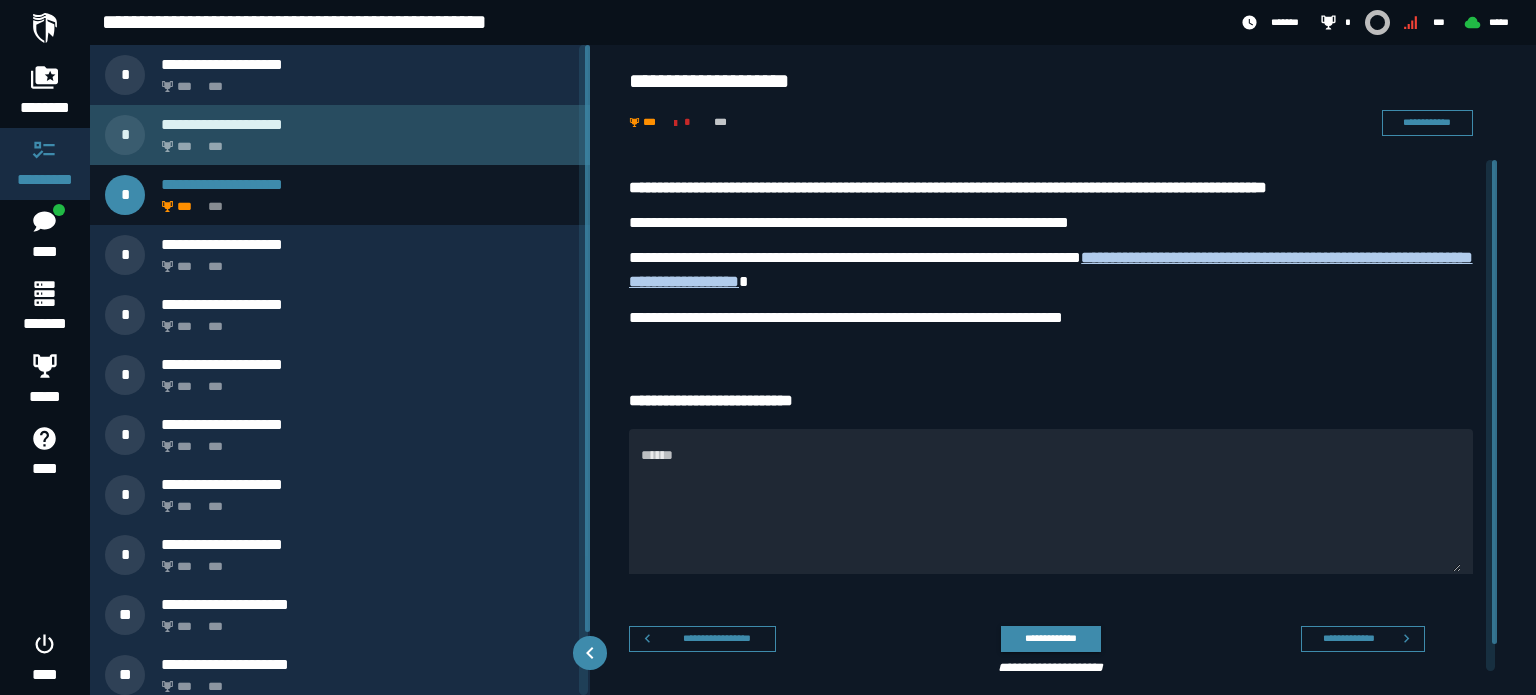 click on "*** ***" at bounding box center (364, 141) 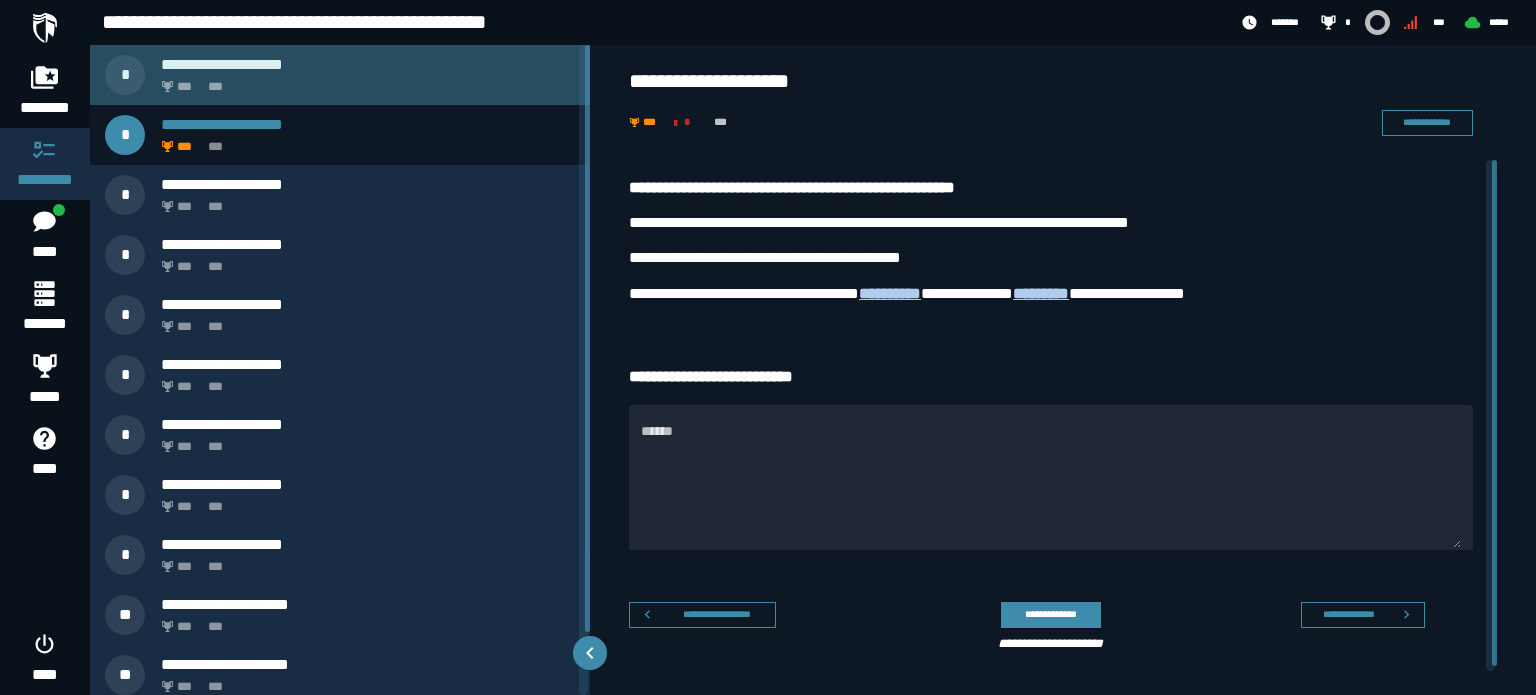 click on "**********" at bounding box center [340, 75] 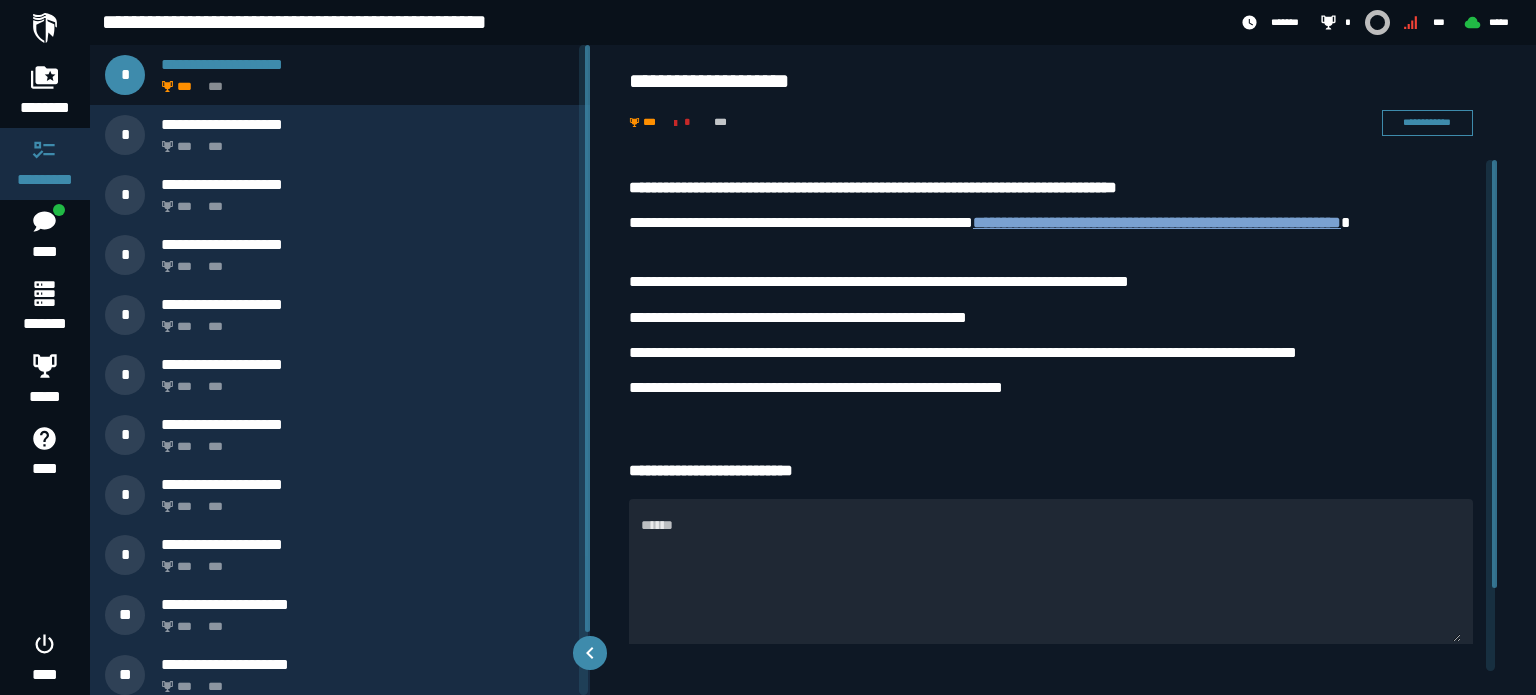 click on "**********" at bounding box center [1157, 222] 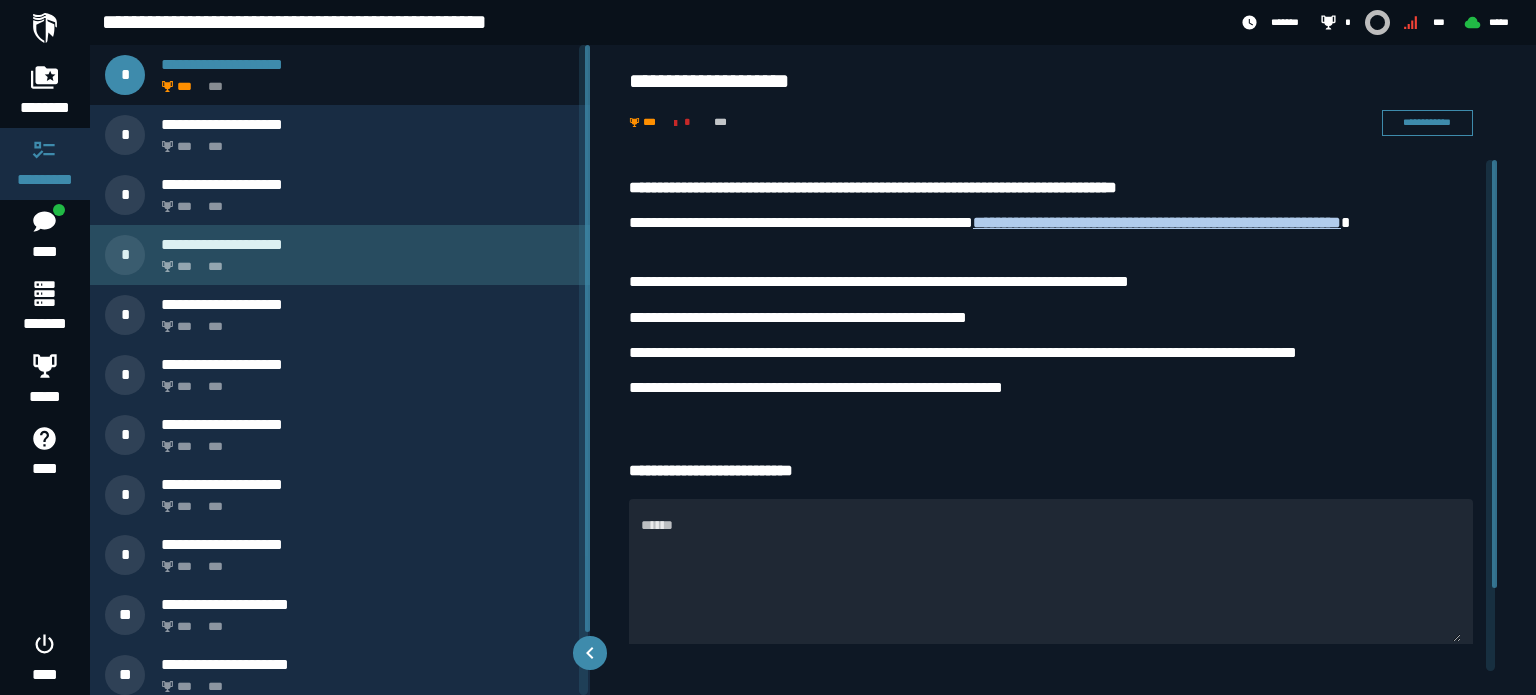 click on "*** ***" at bounding box center (364, 261) 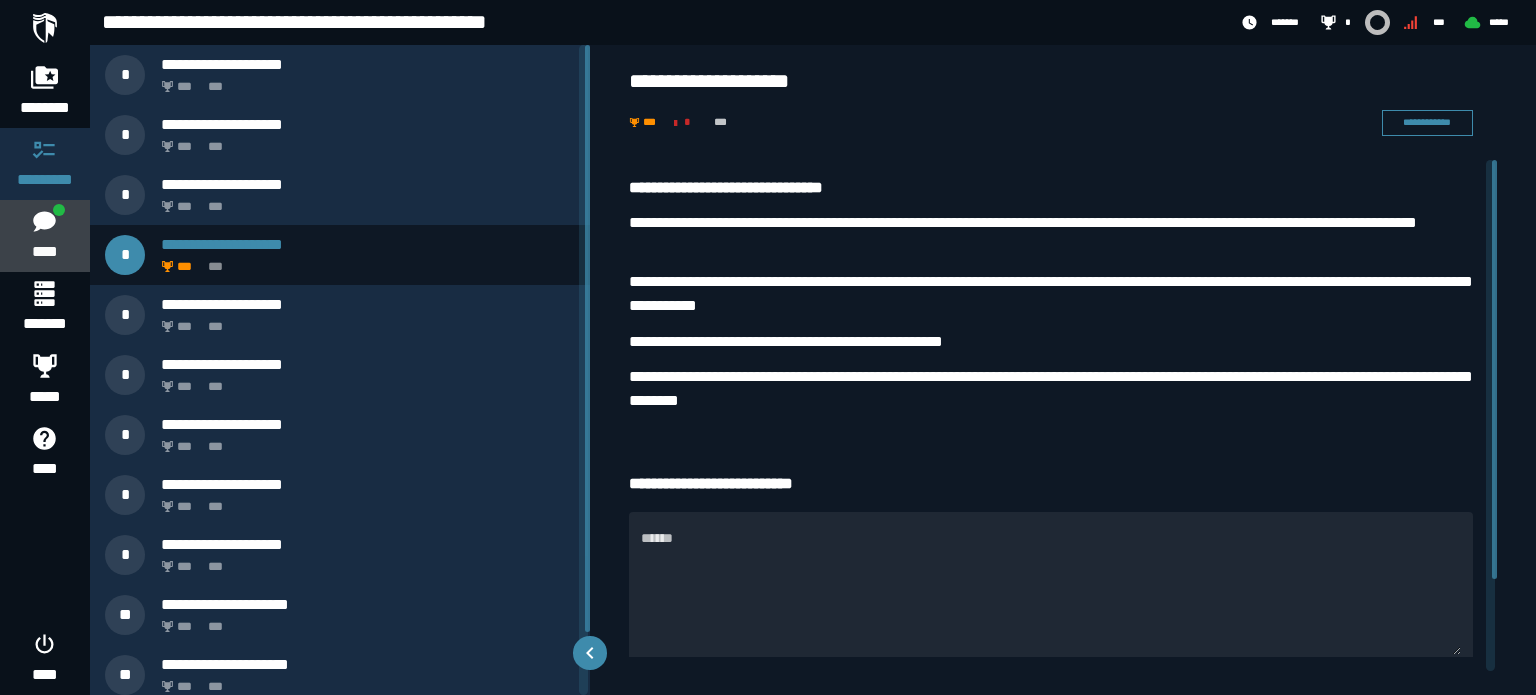 click 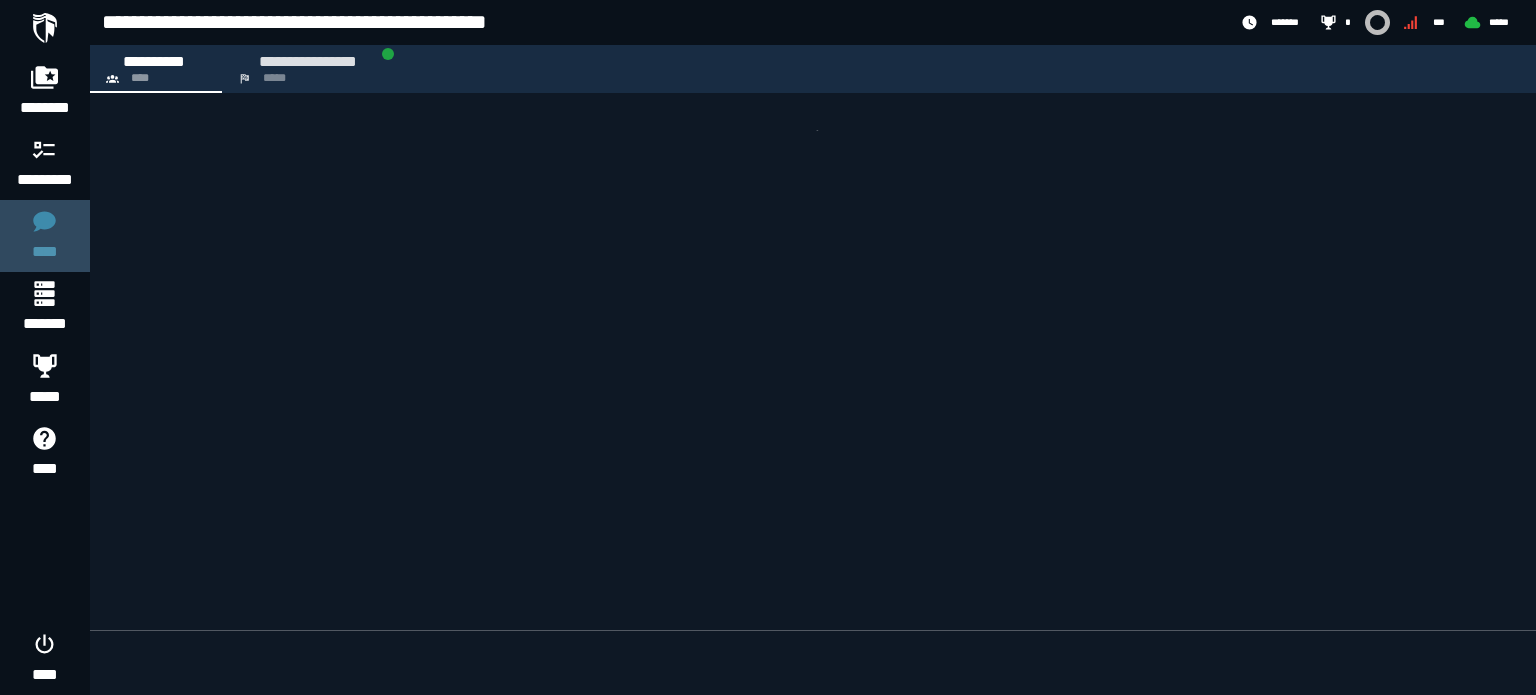 click 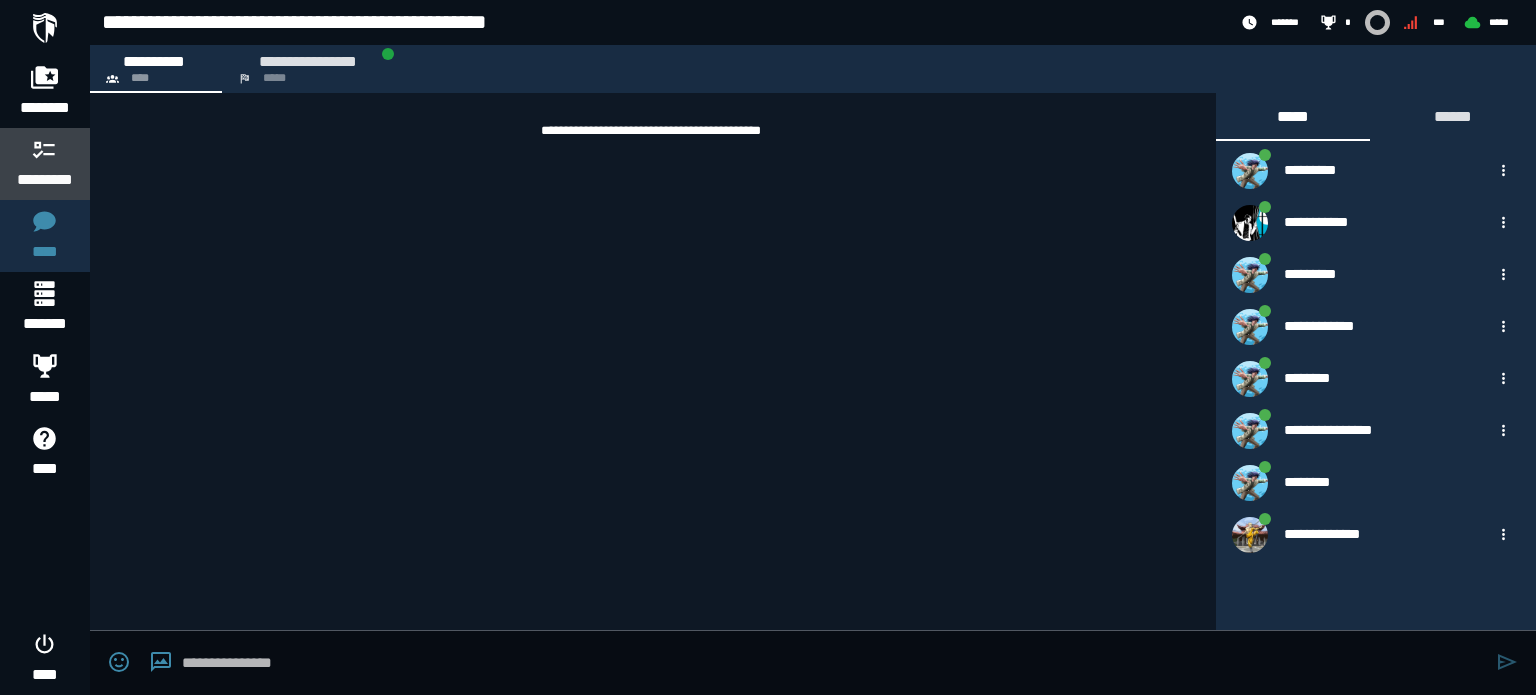 click 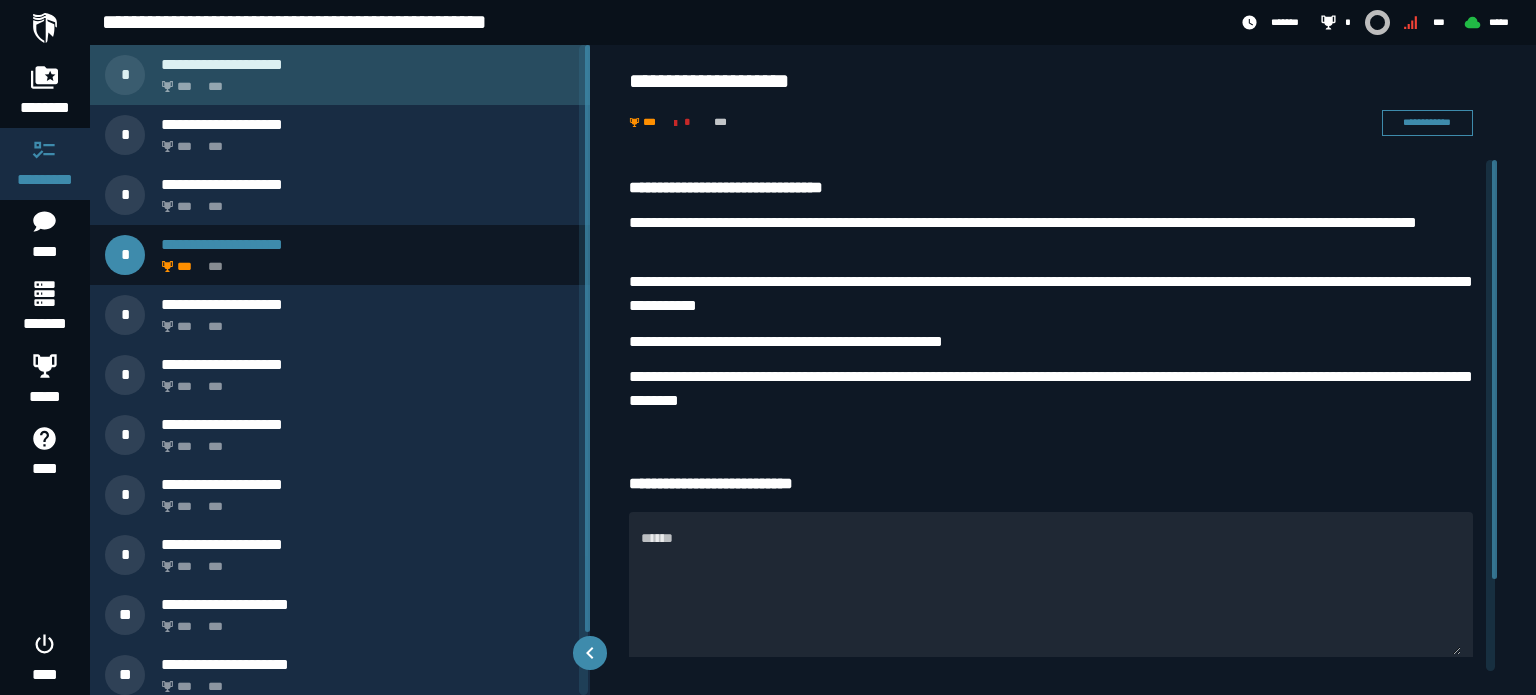 click on "*** ***" at bounding box center (364, 81) 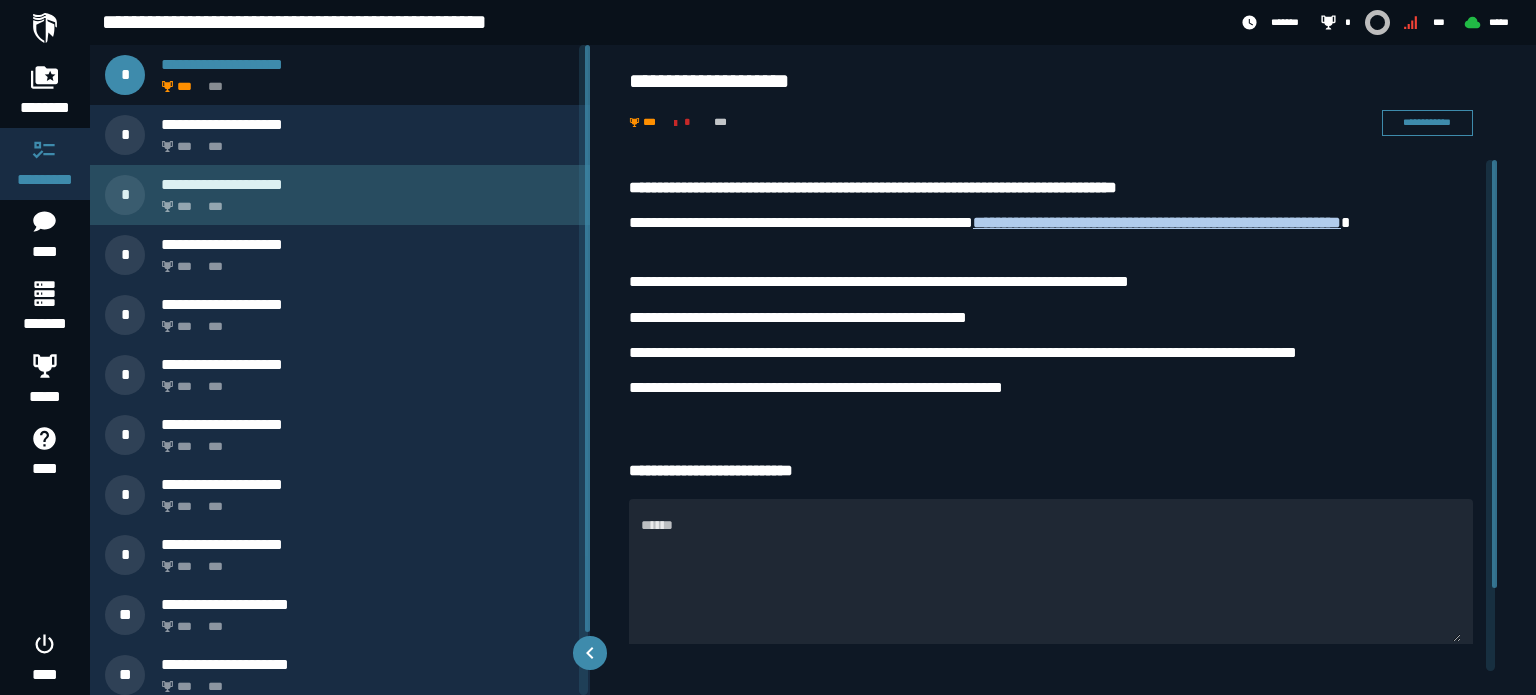 click on "*** ***" at bounding box center (364, 201) 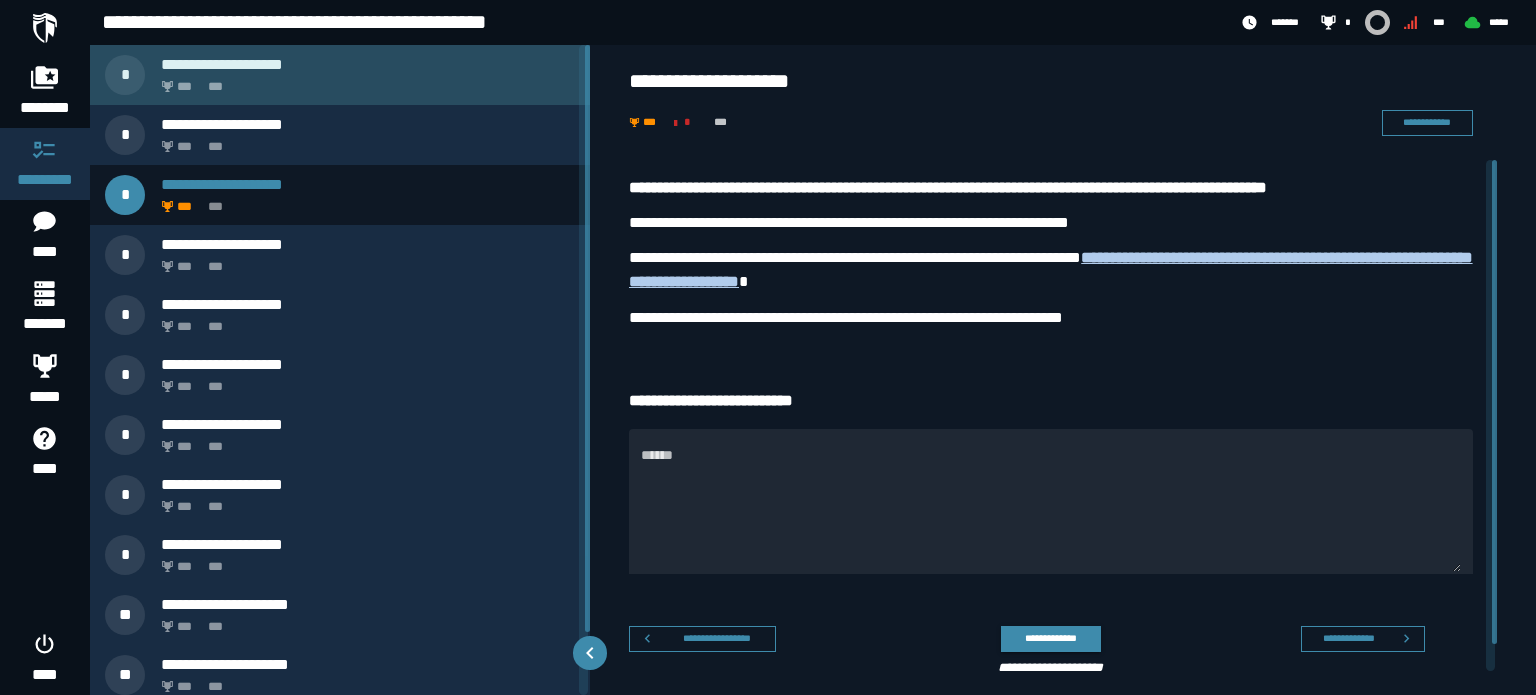 click on "***" 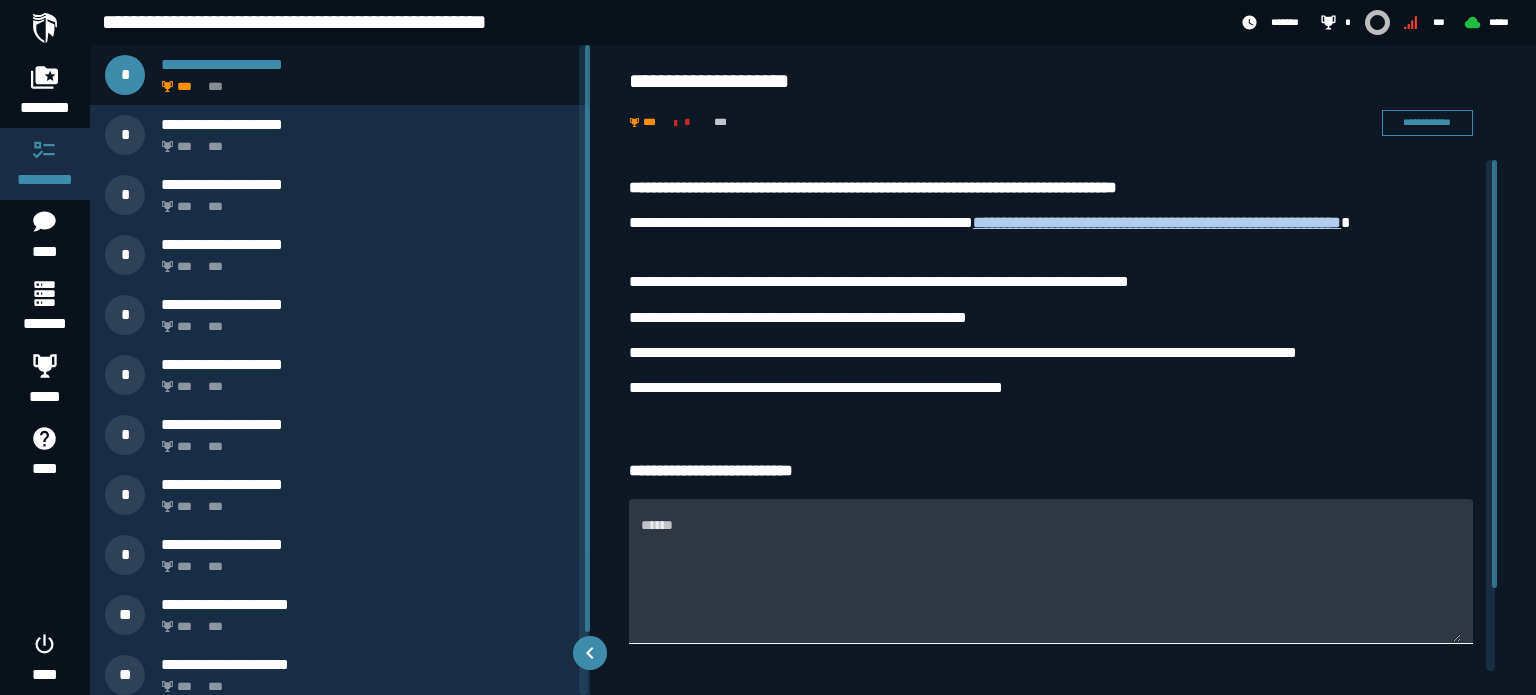 click on "******" at bounding box center (1051, 571) 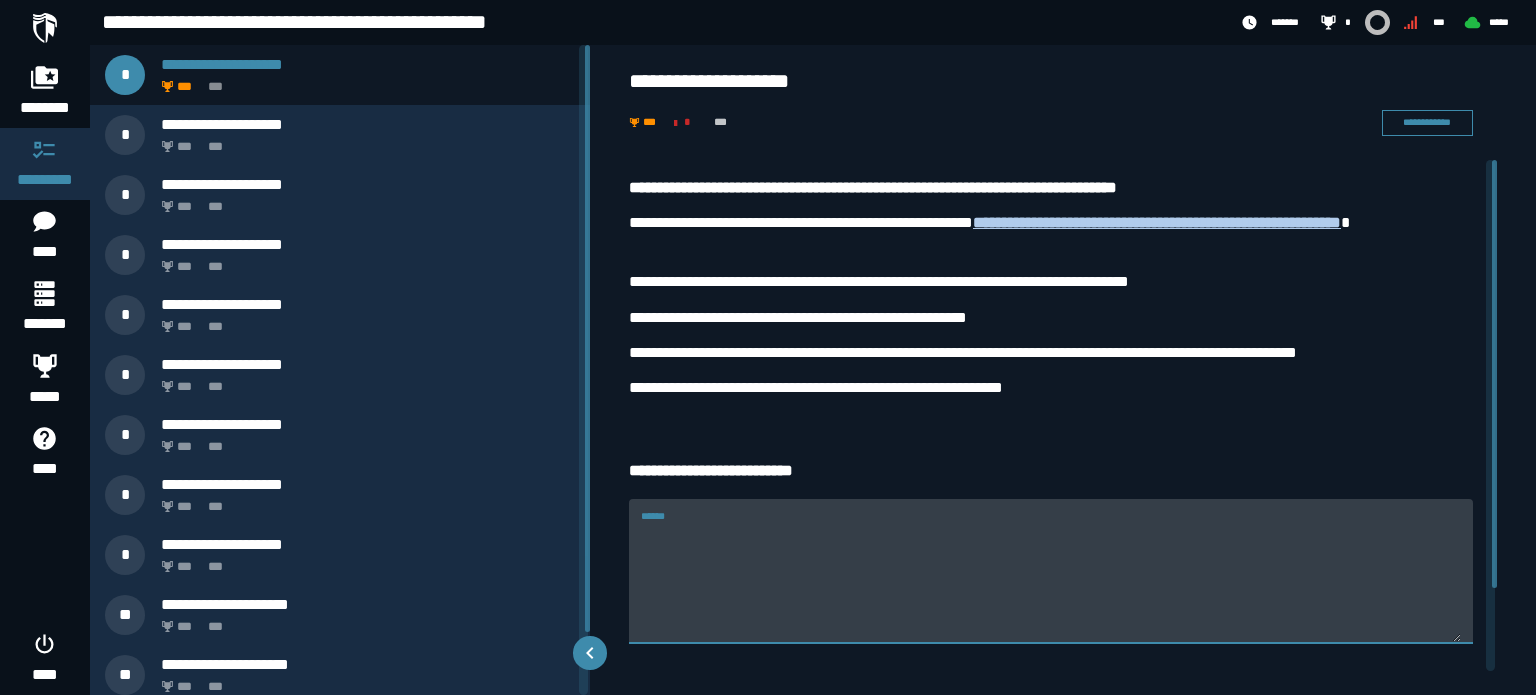 click on "******" at bounding box center [1051, 583] 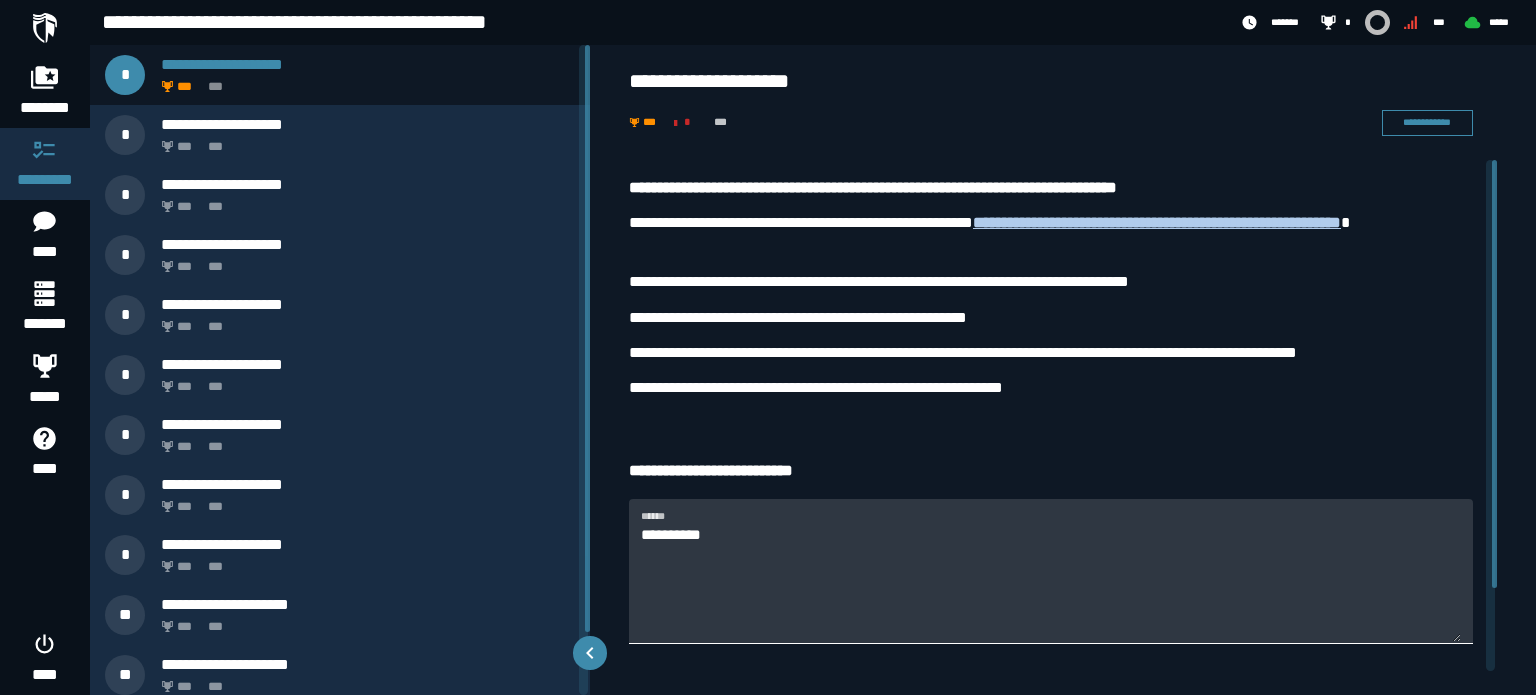 click on "*********" at bounding box center (1051, 583) 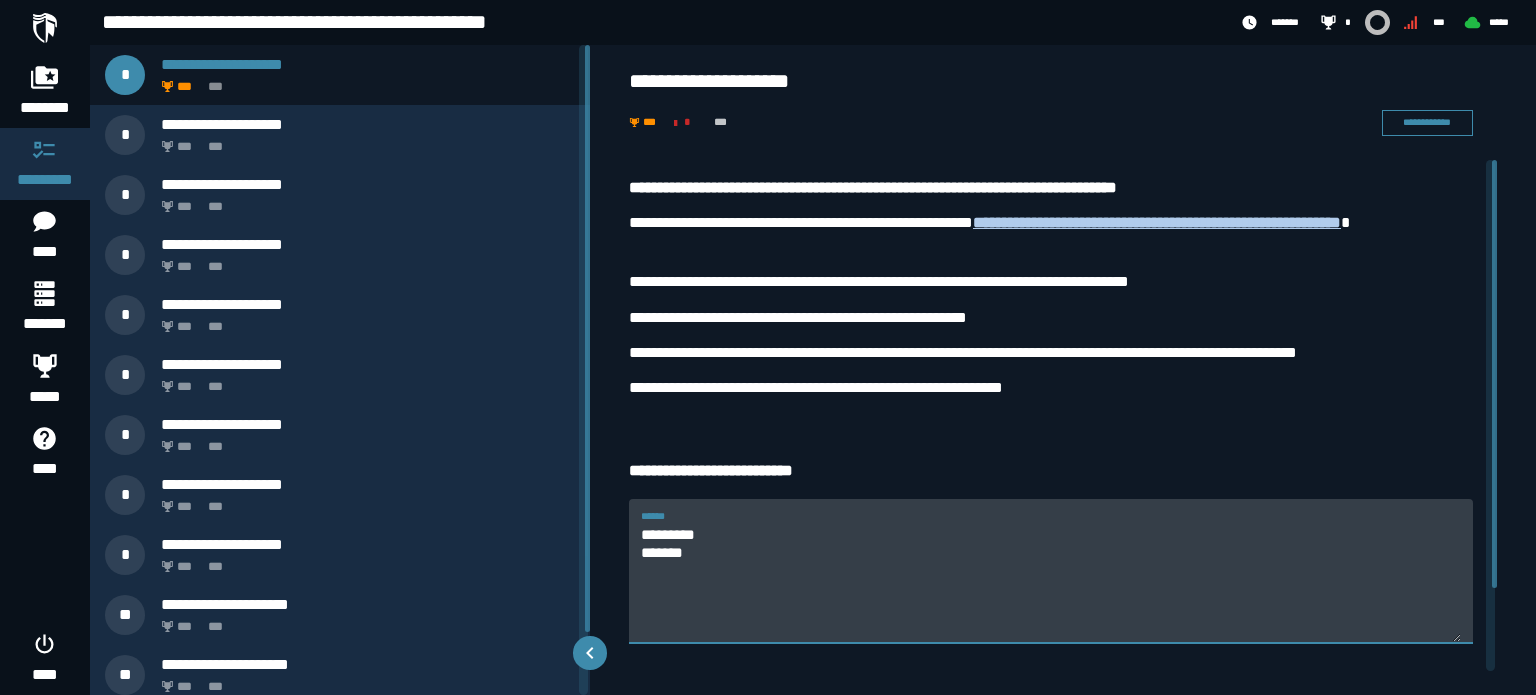 click on "*********
*******" at bounding box center [1051, 583] 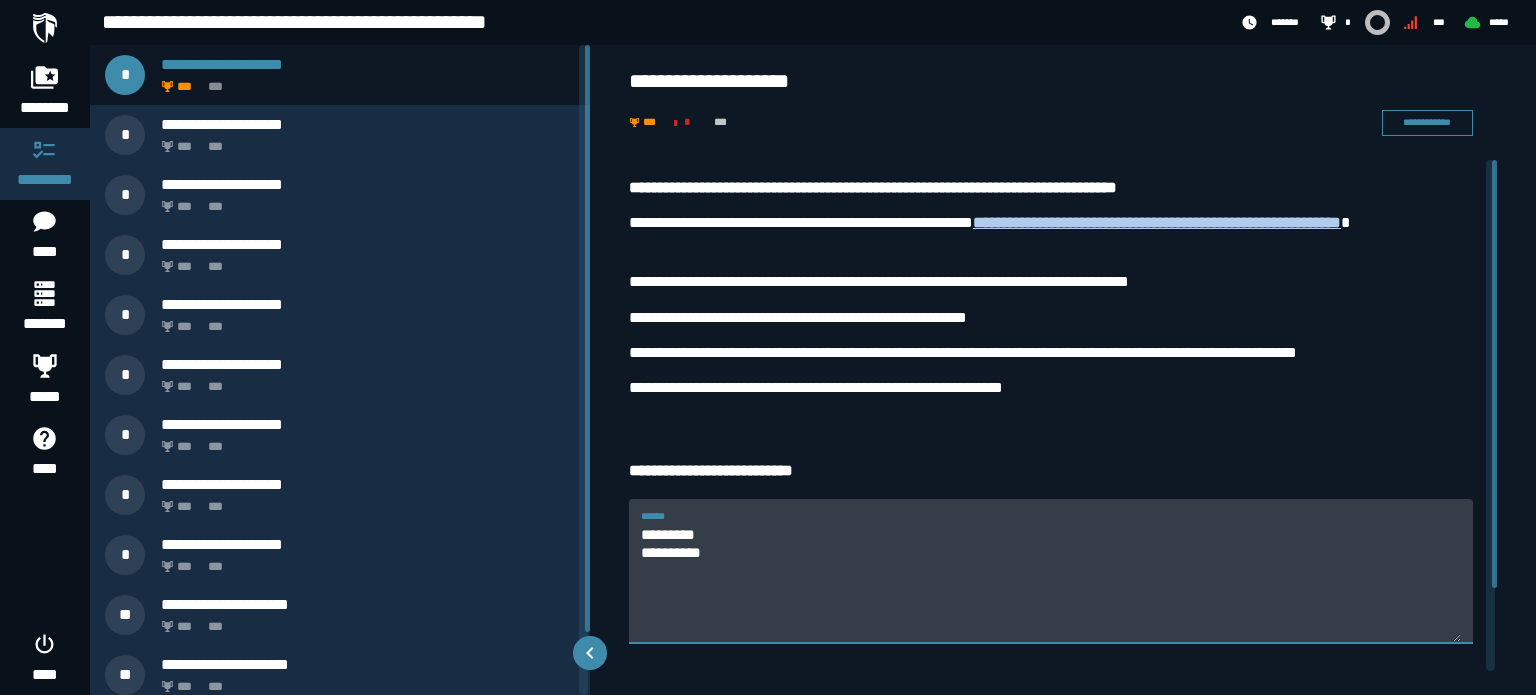 click on "**********" at bounding box center [1051, 352] 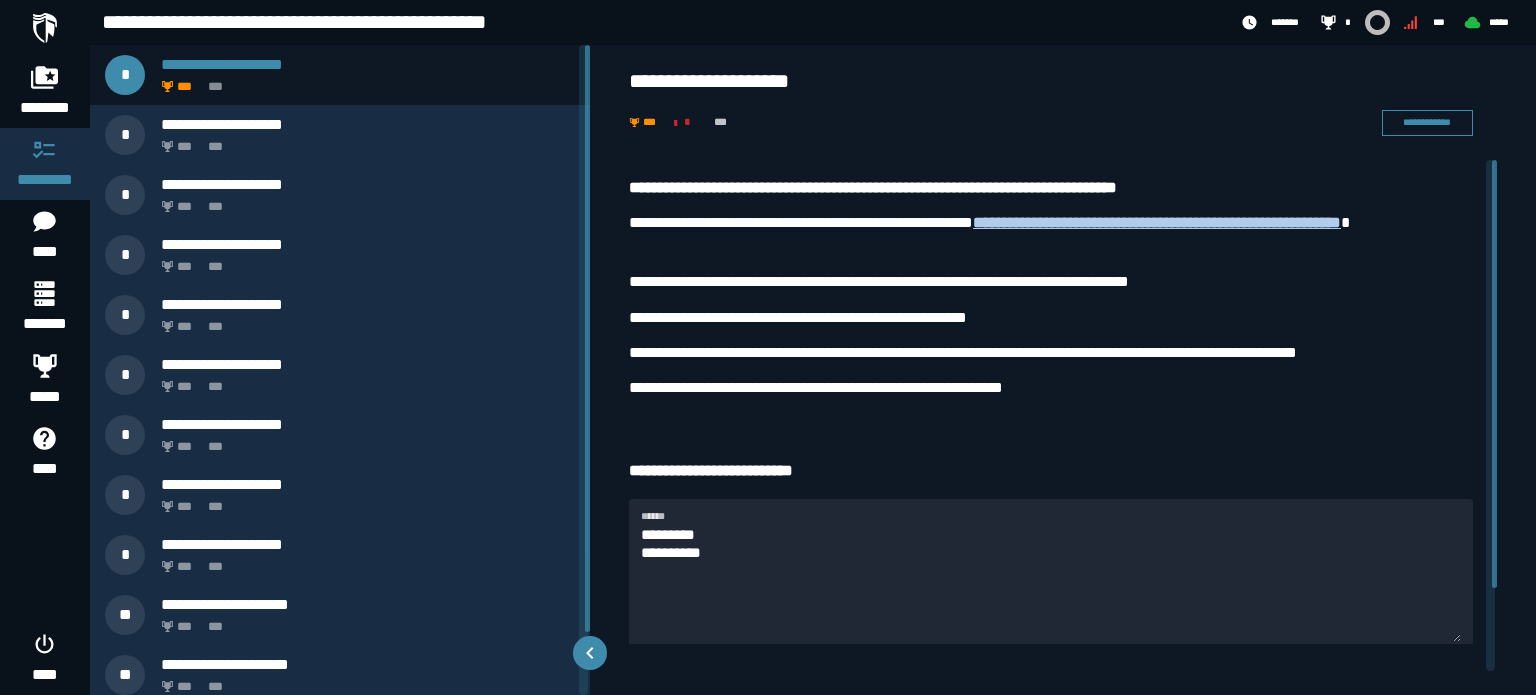 click on "**********" at bounding box center (1051, 293) 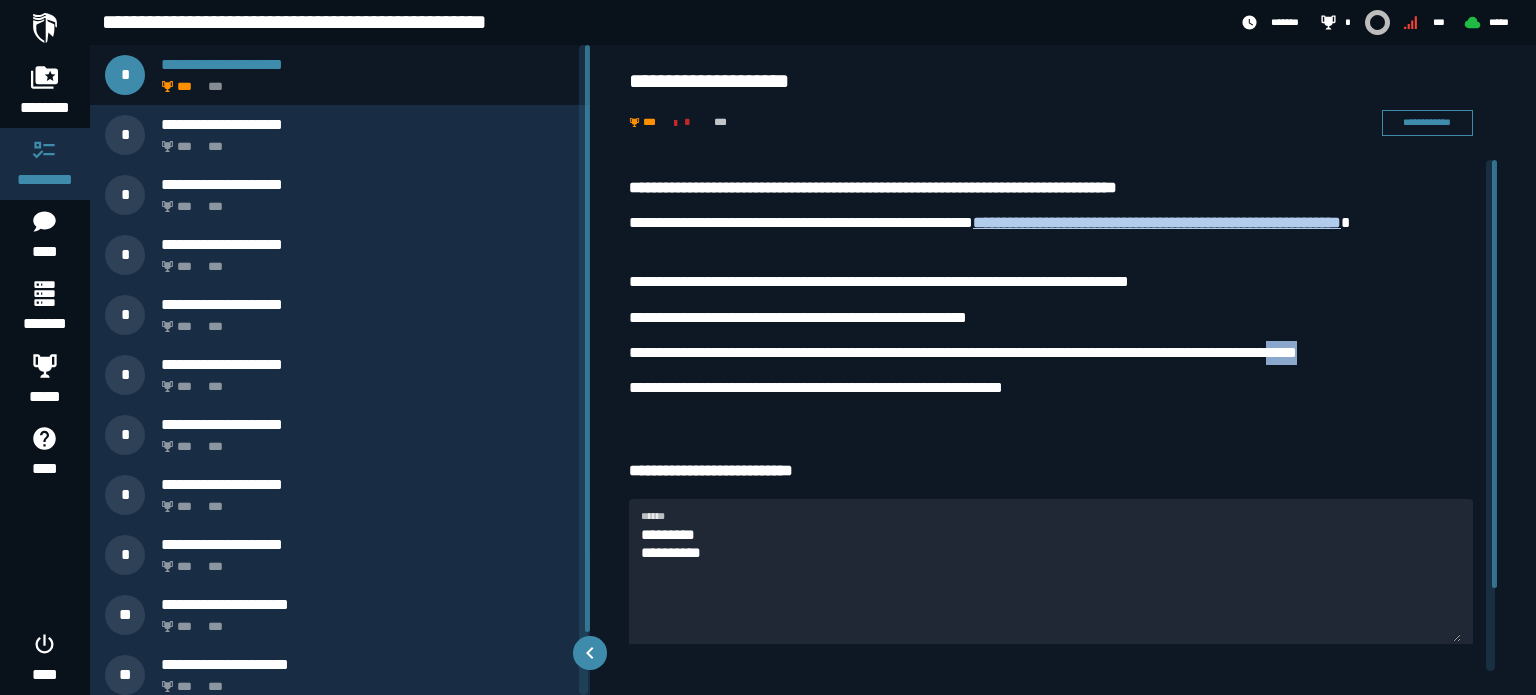 click on "**********" at bounding box center (1051, 352) 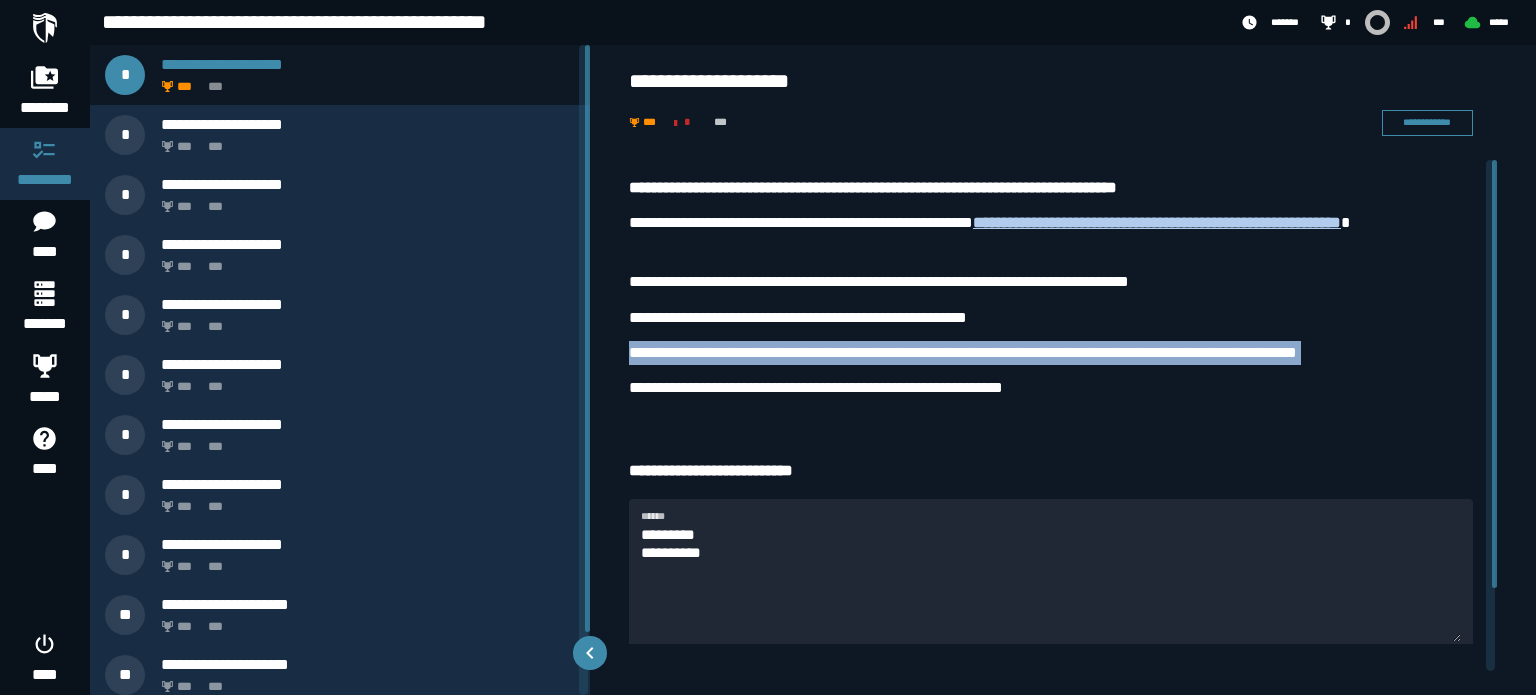 copy on "**********" 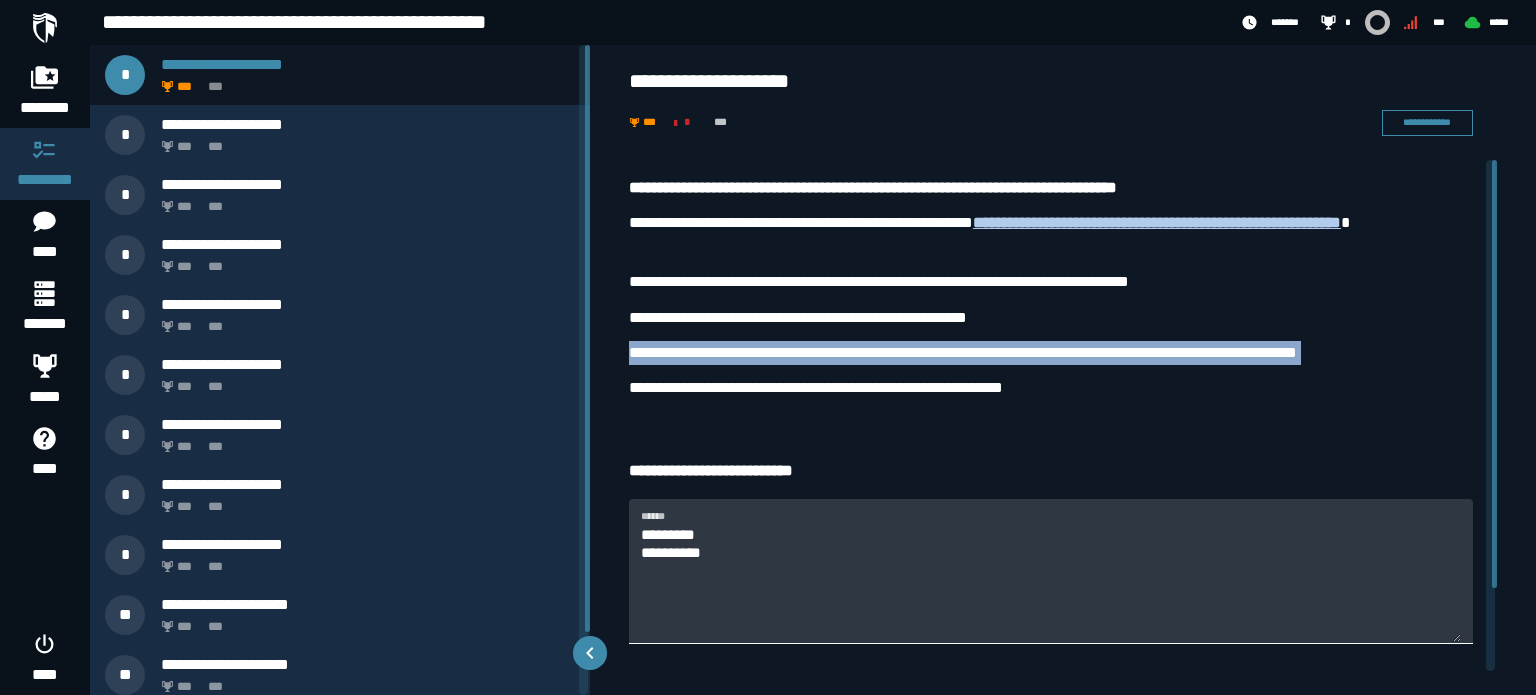 click on "**********" at bounding box center [1051, 583] 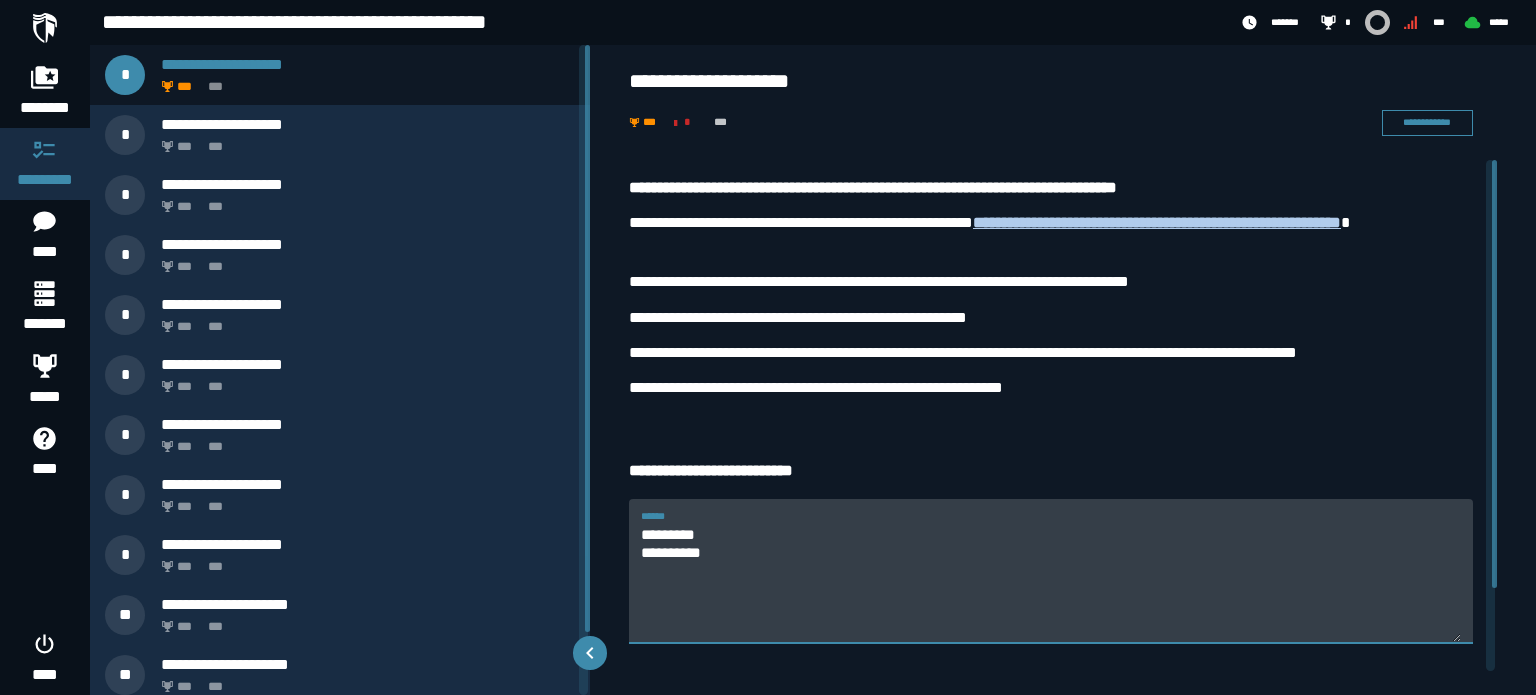click 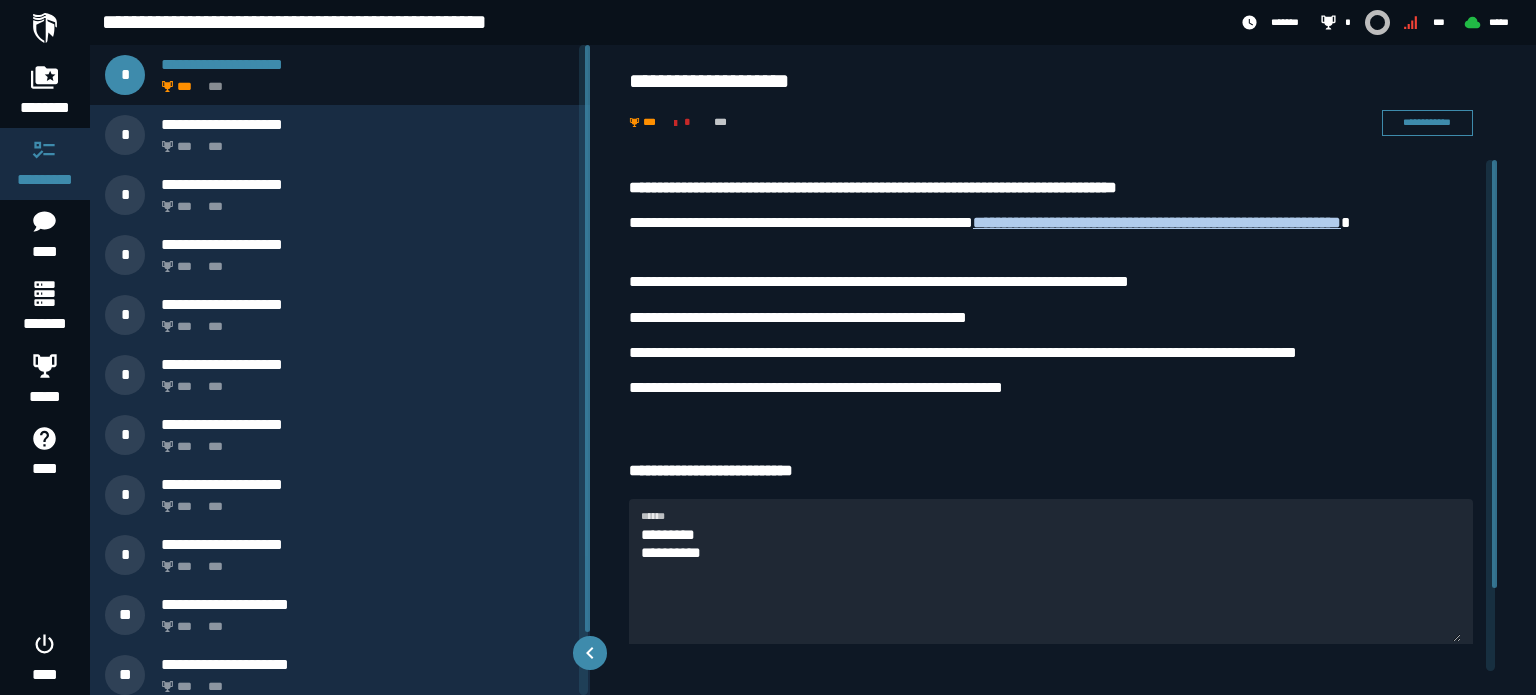 click on "**********" at bounding box center (1051, 388) 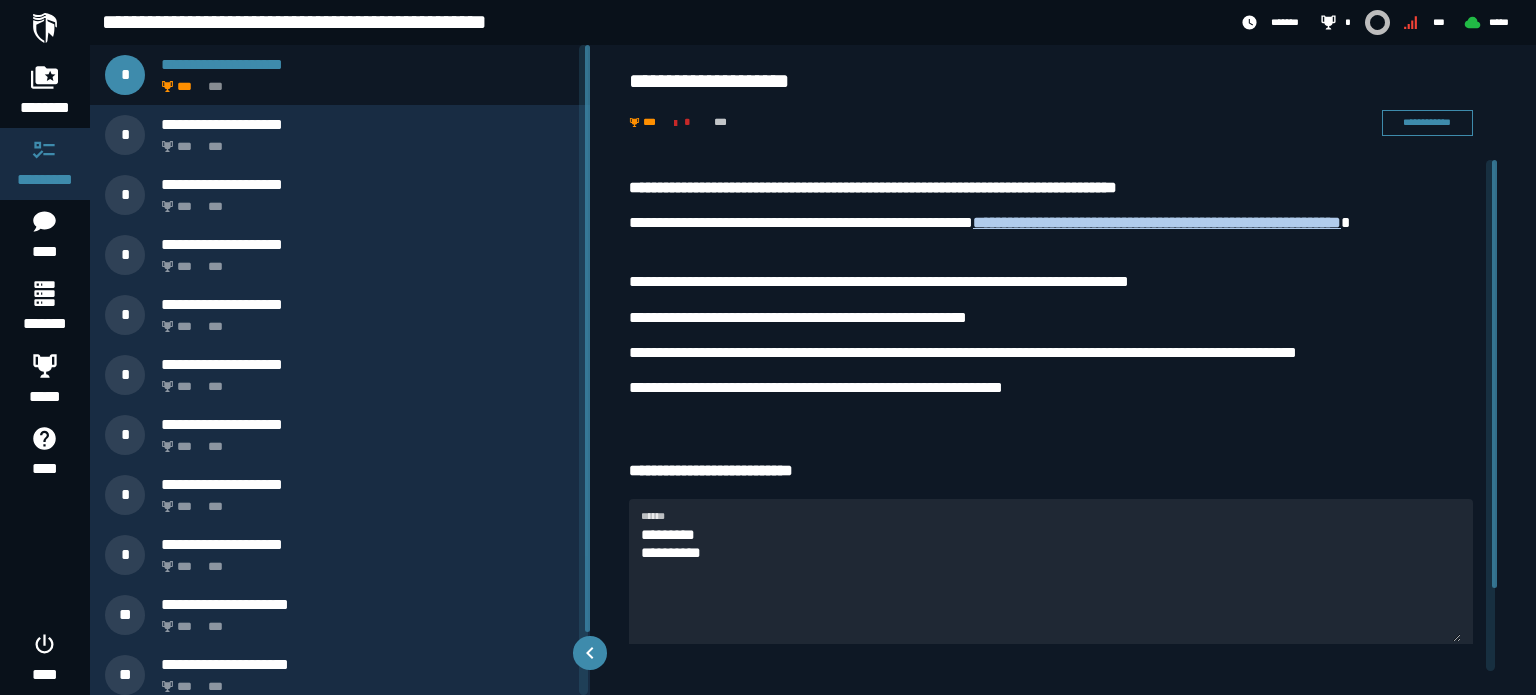 click 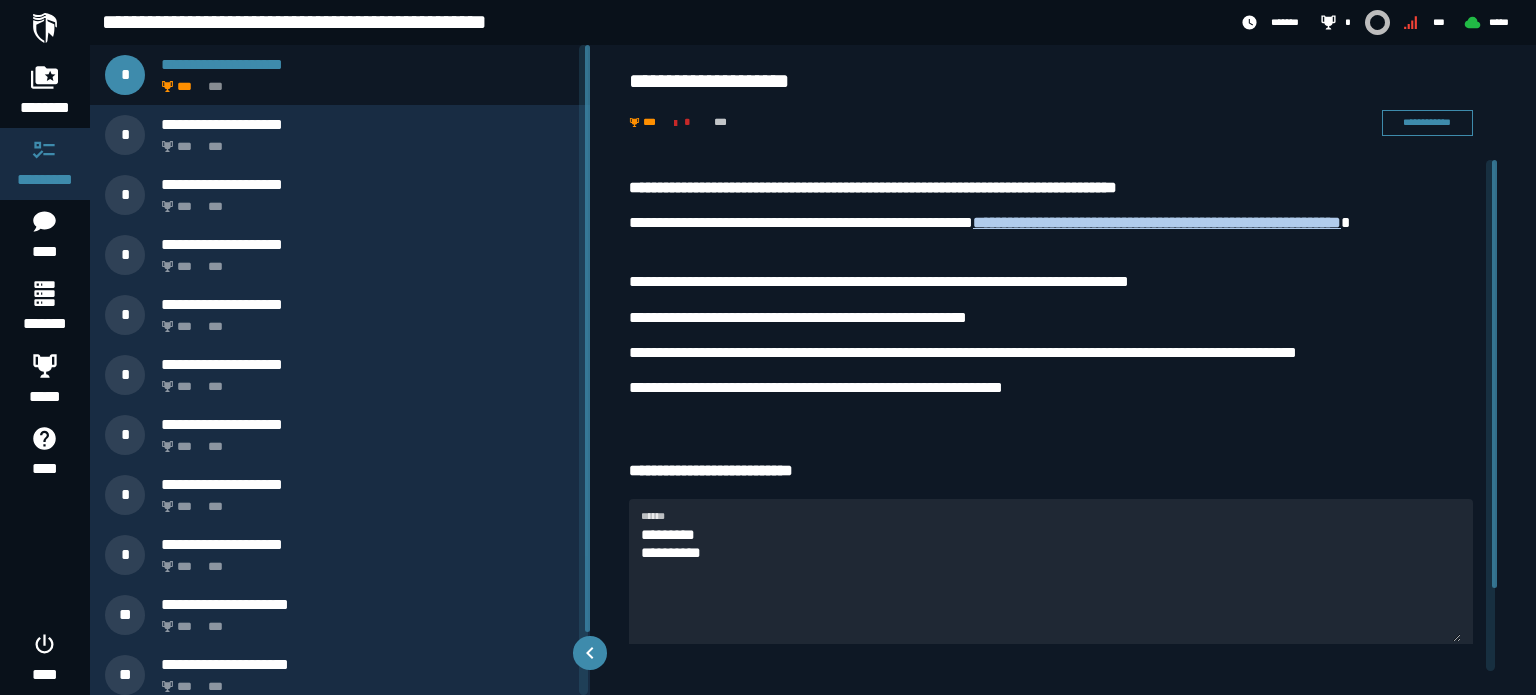 click 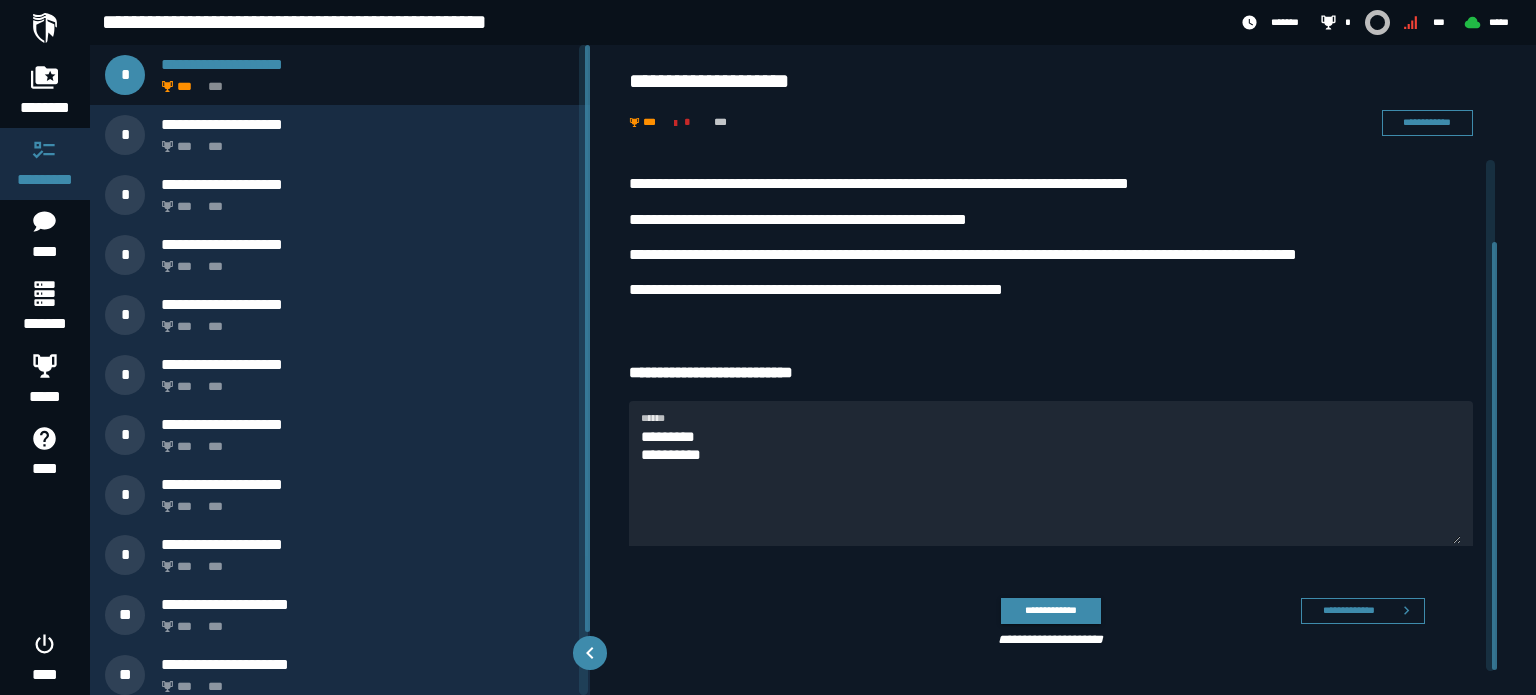 click 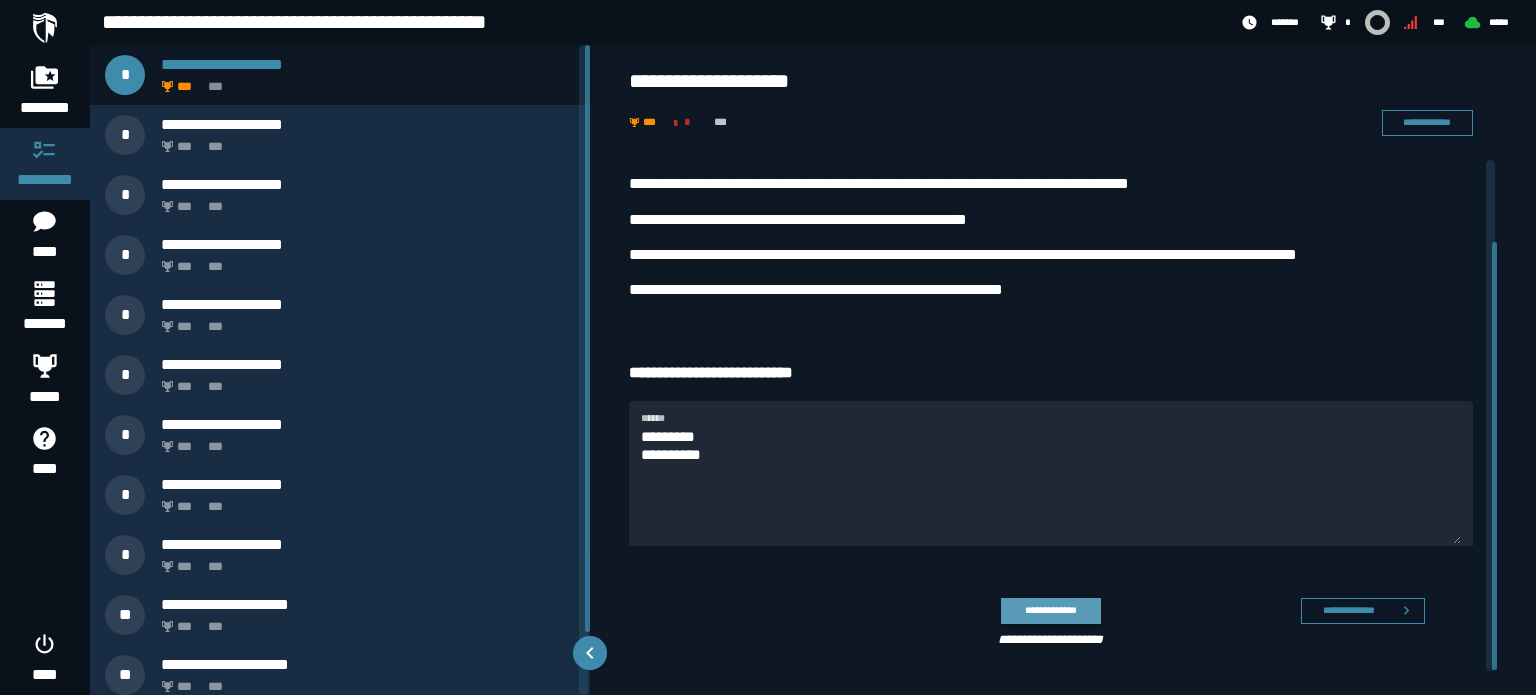 click on "**********" at bounding box center (1050, 610) 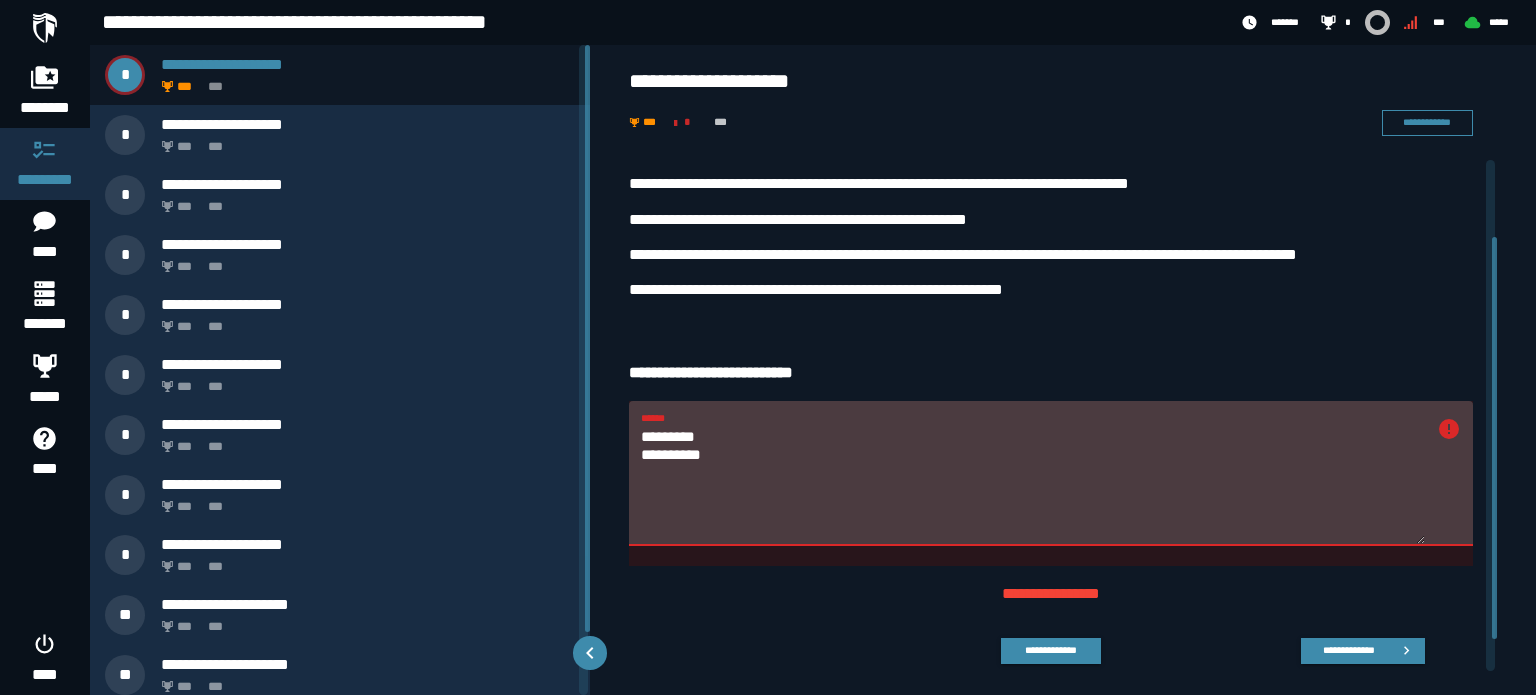 click on "**********" at bounding box center [1033, 485] 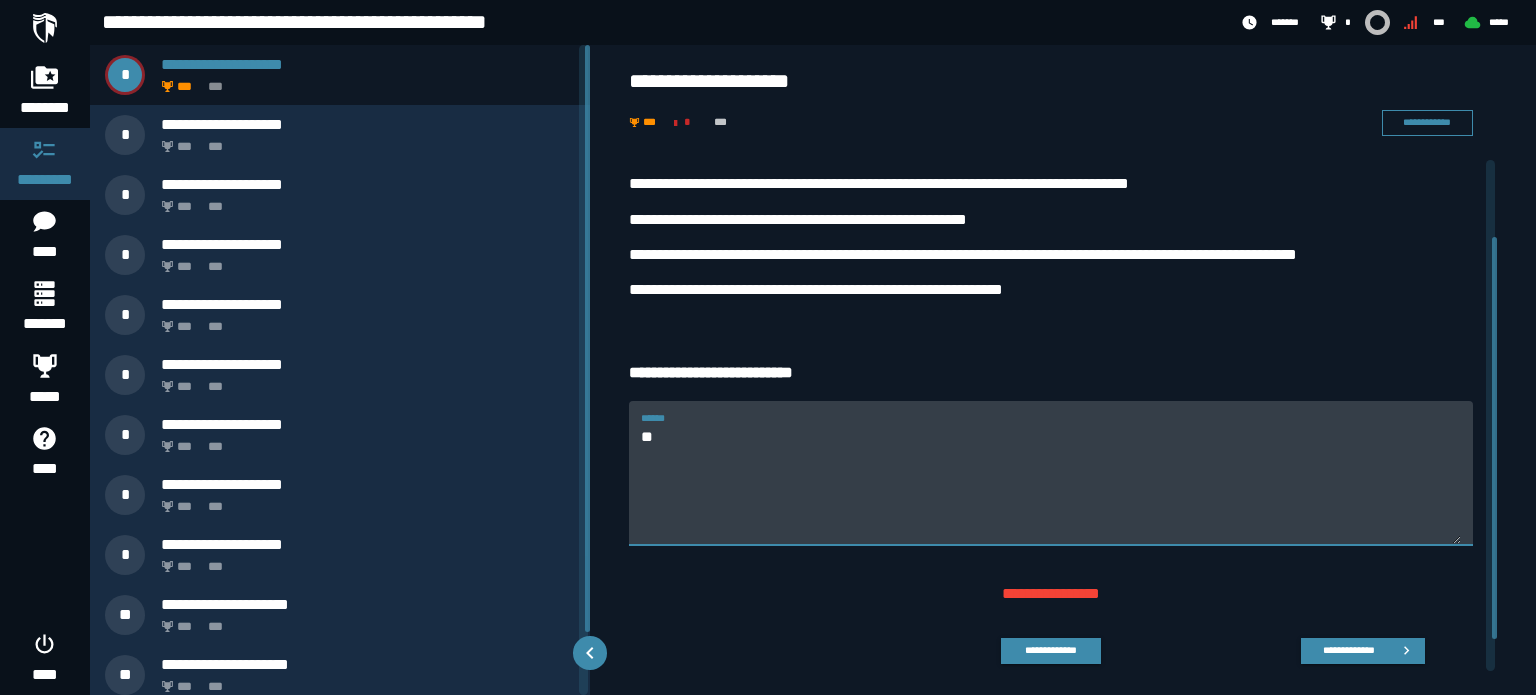 type on "*" 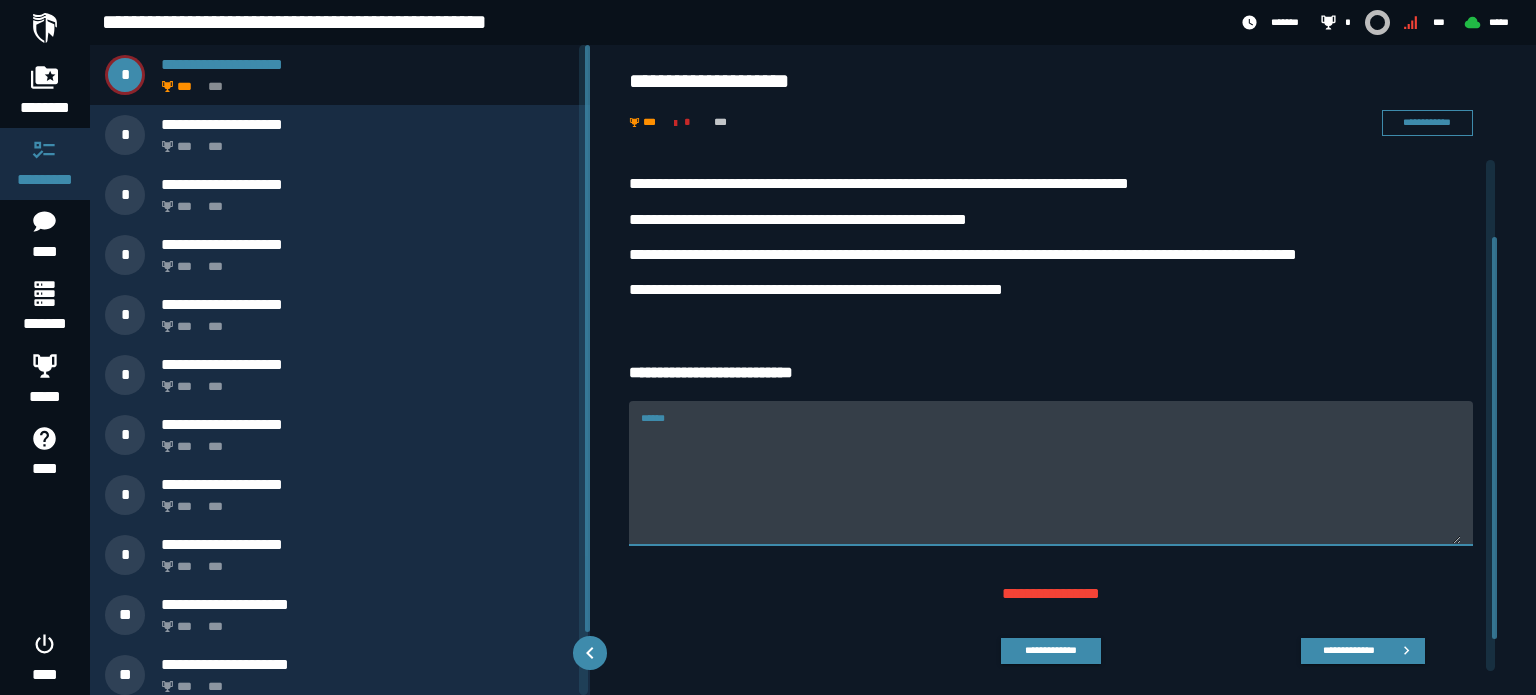 type 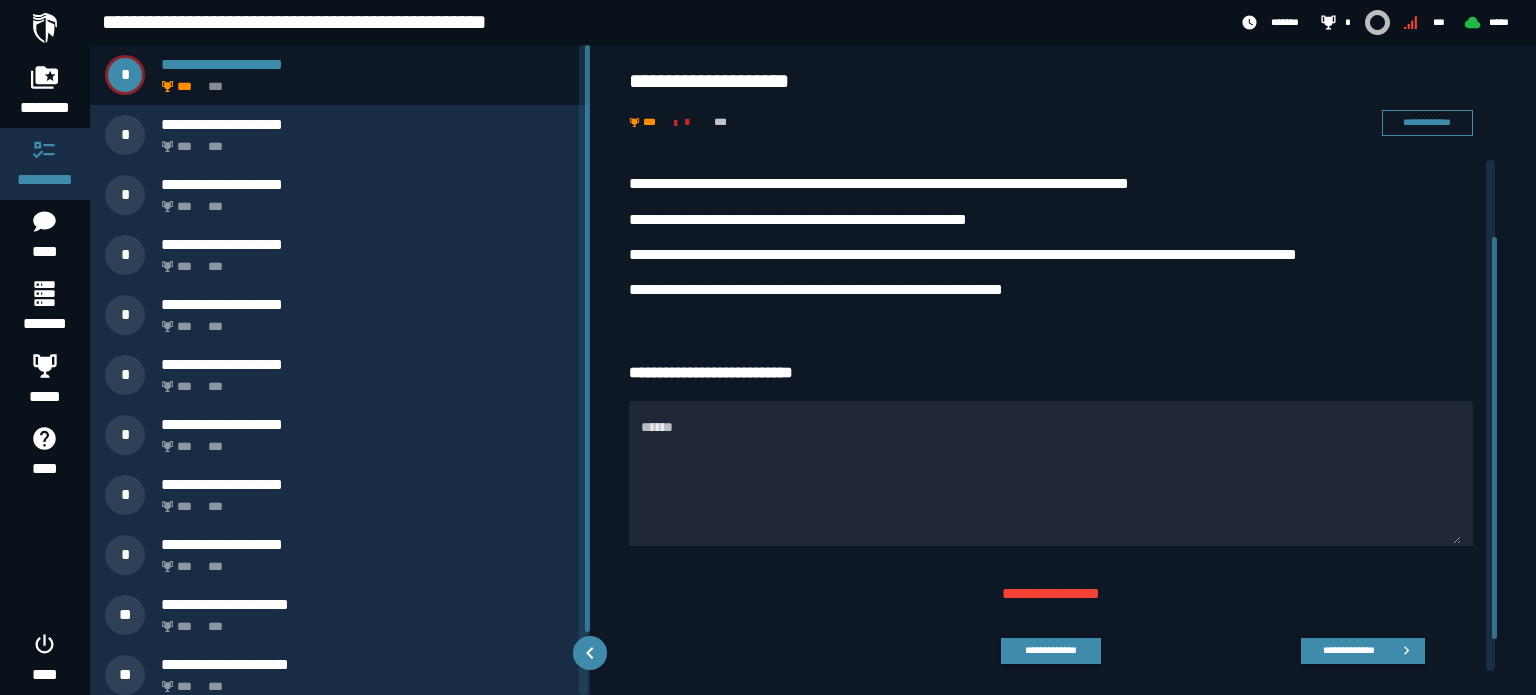 click 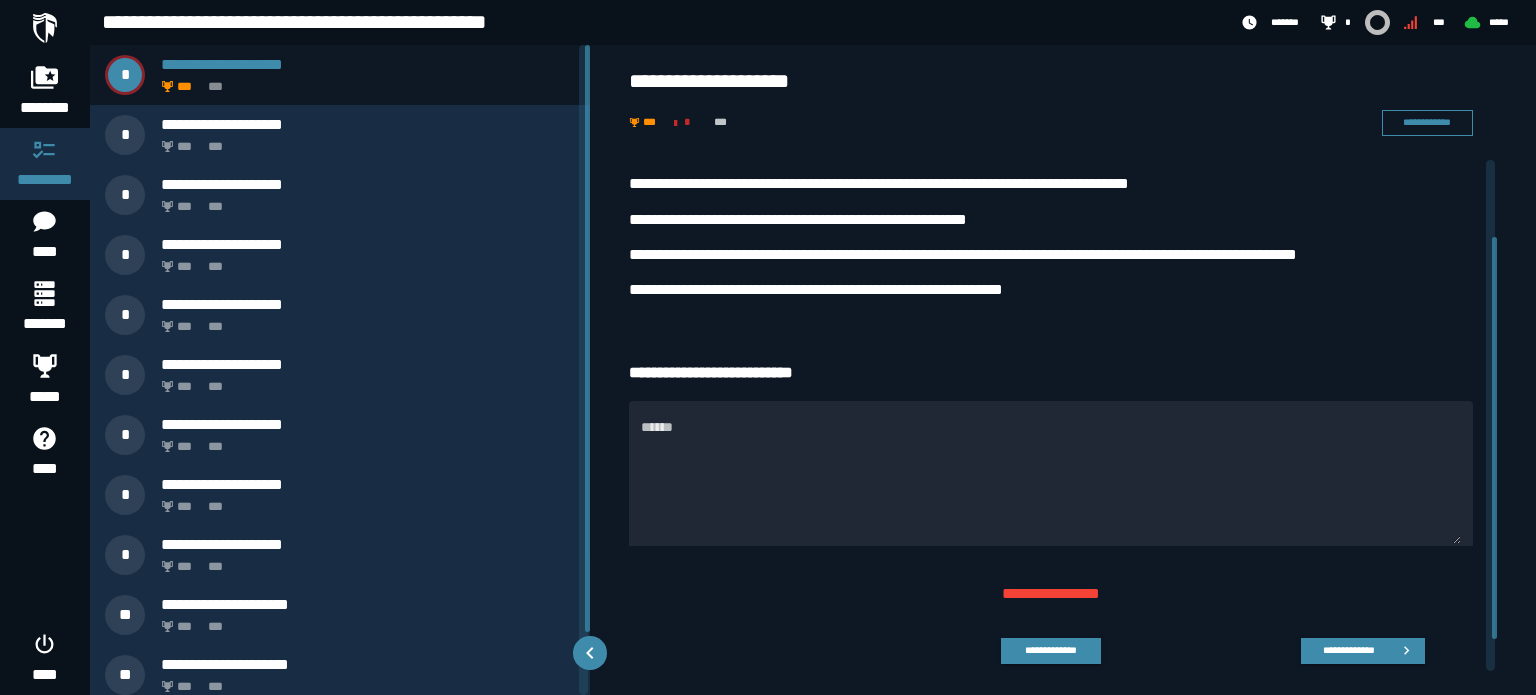 click 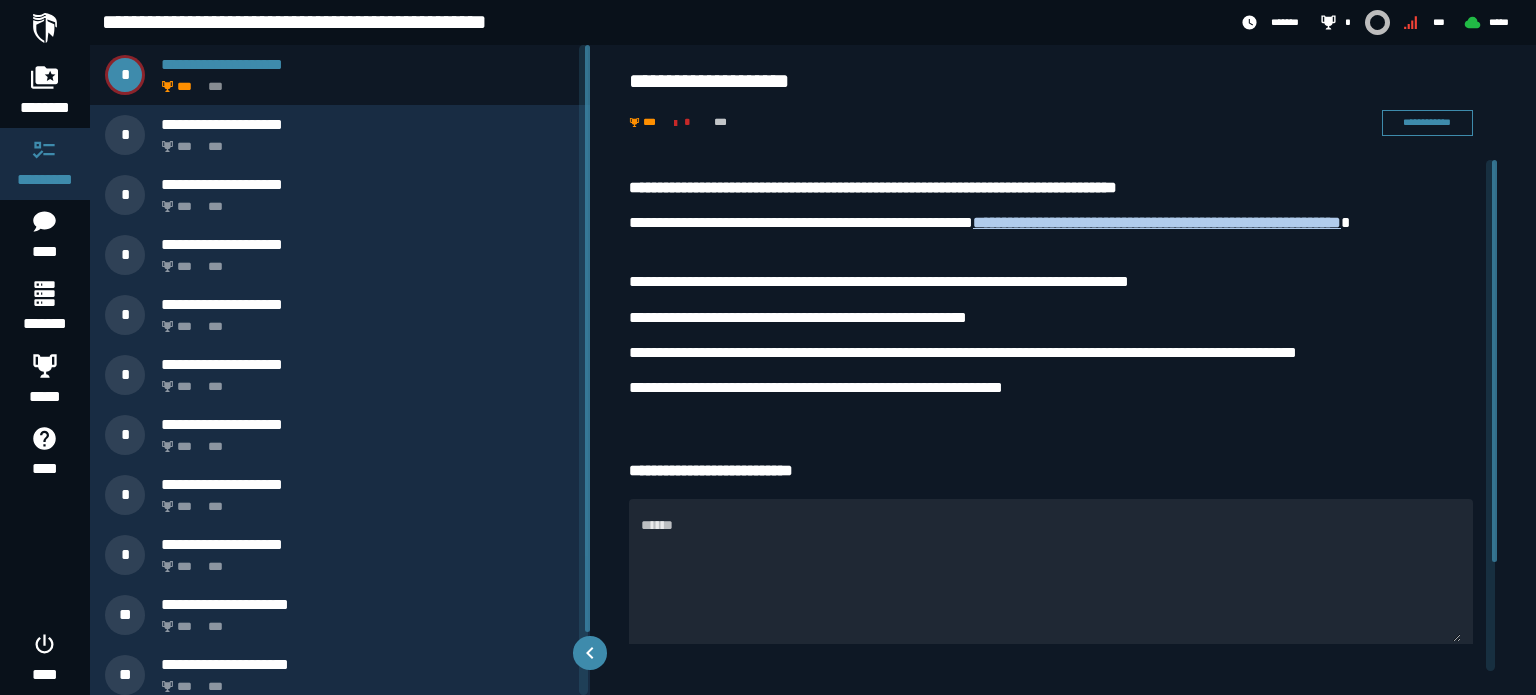 click 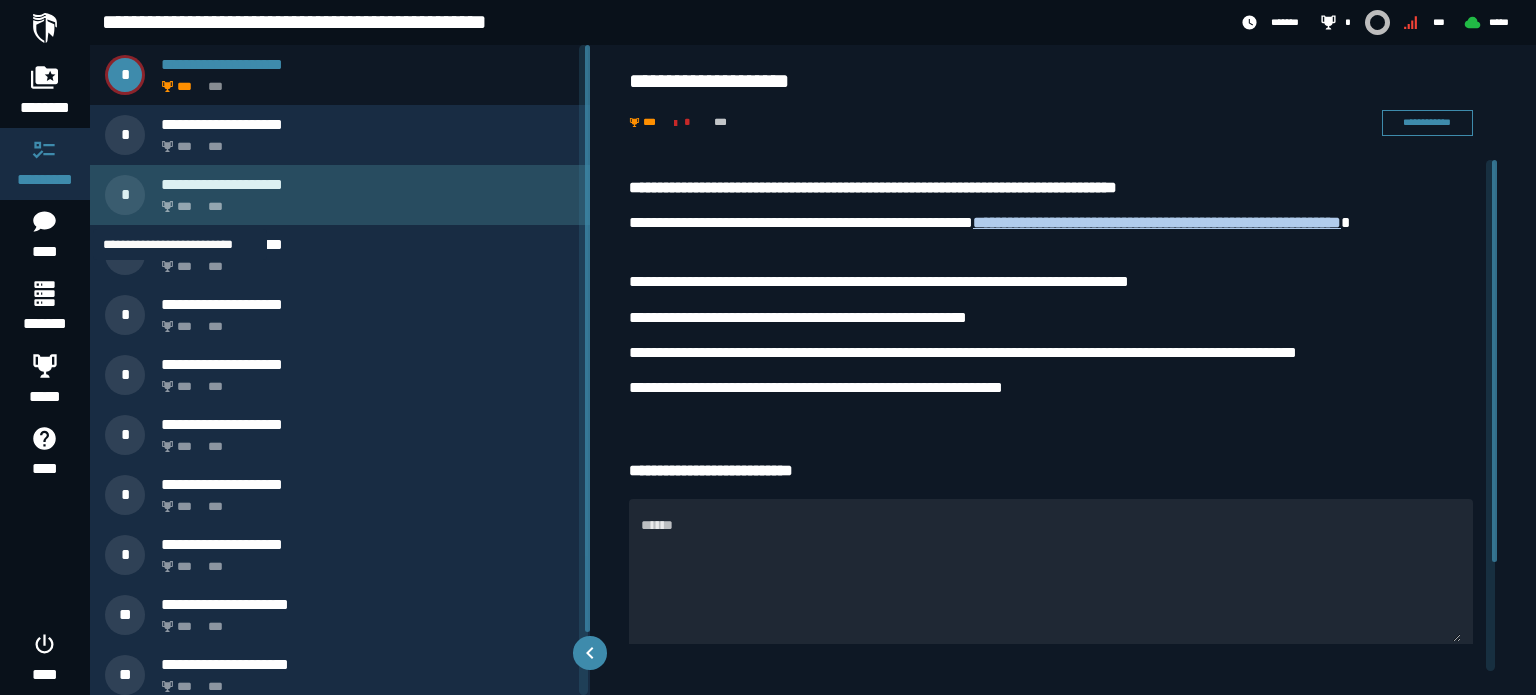click on "***" at bounding box center (187, 207) 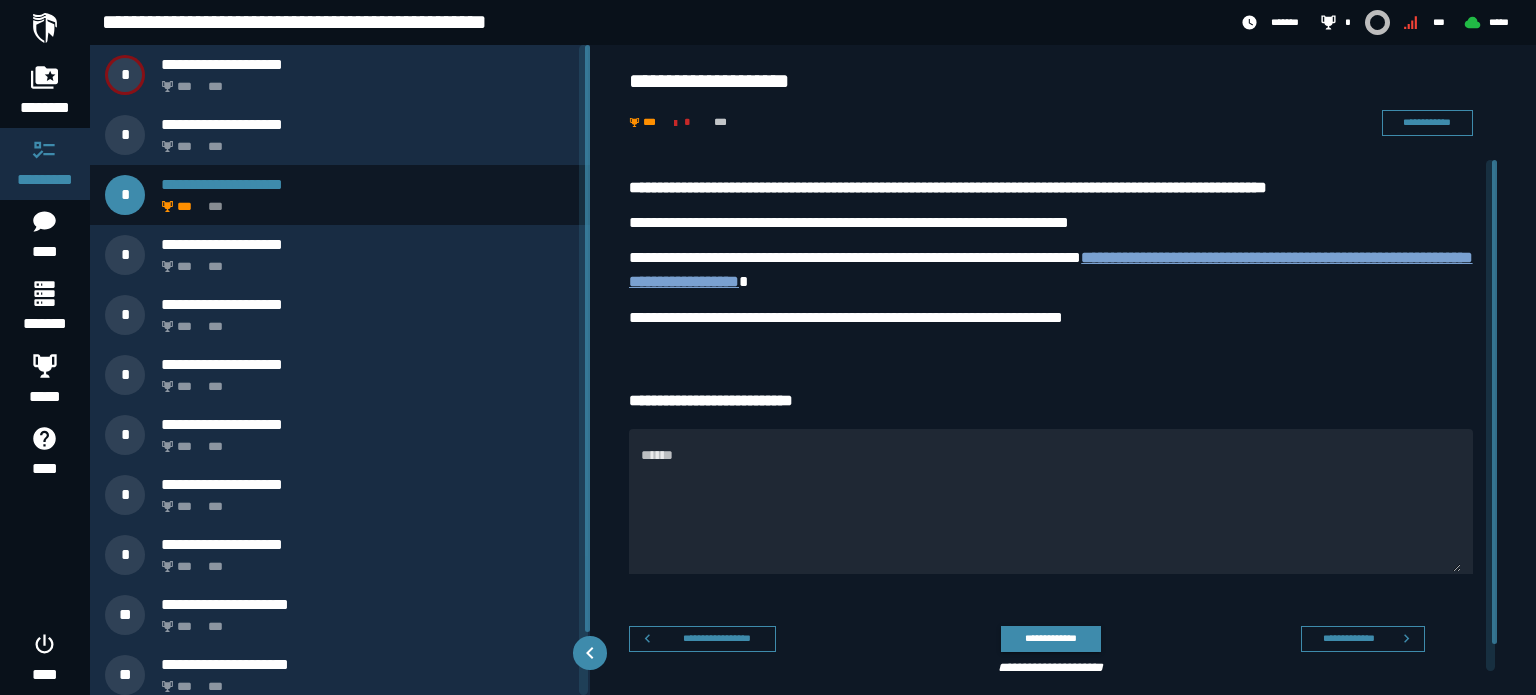 click on "**********" at bounding box center (1051, 269) 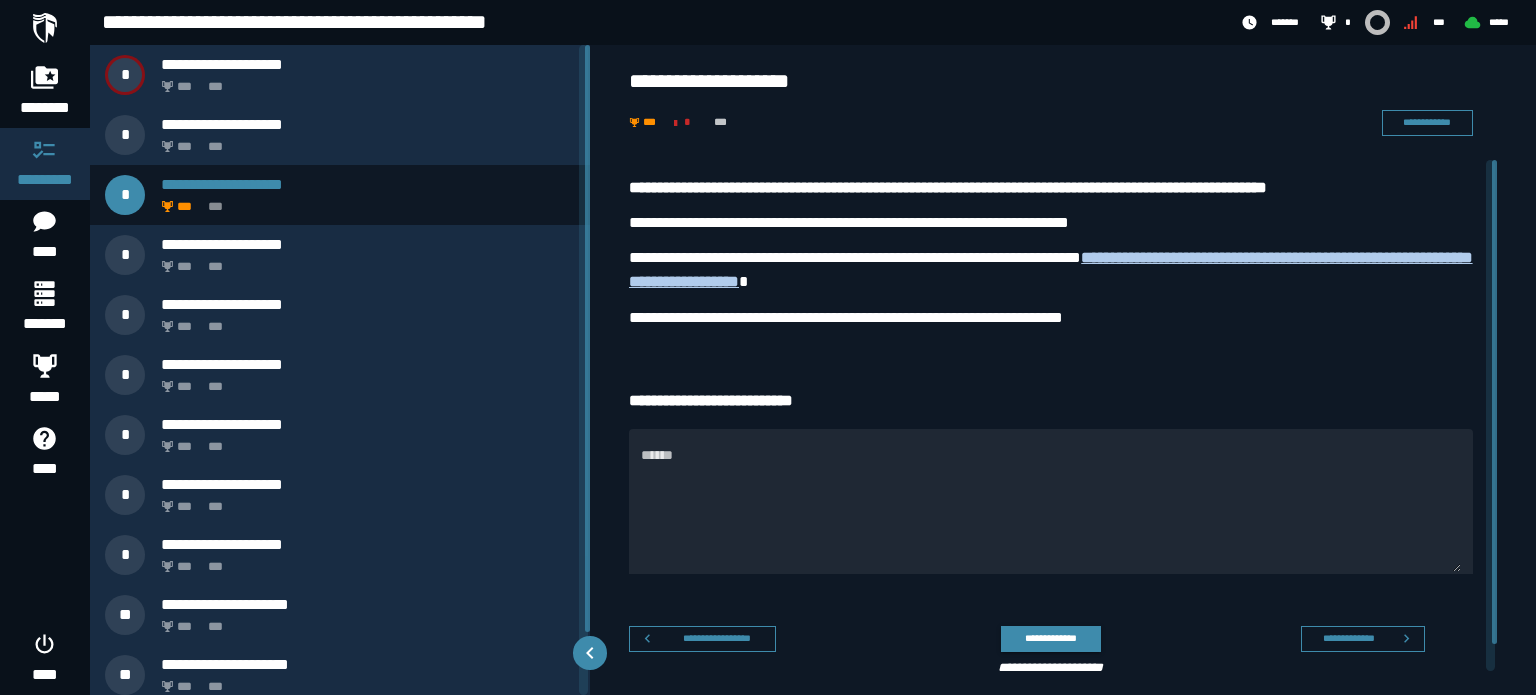 click on "**********" at bounding box center [1051, 270] 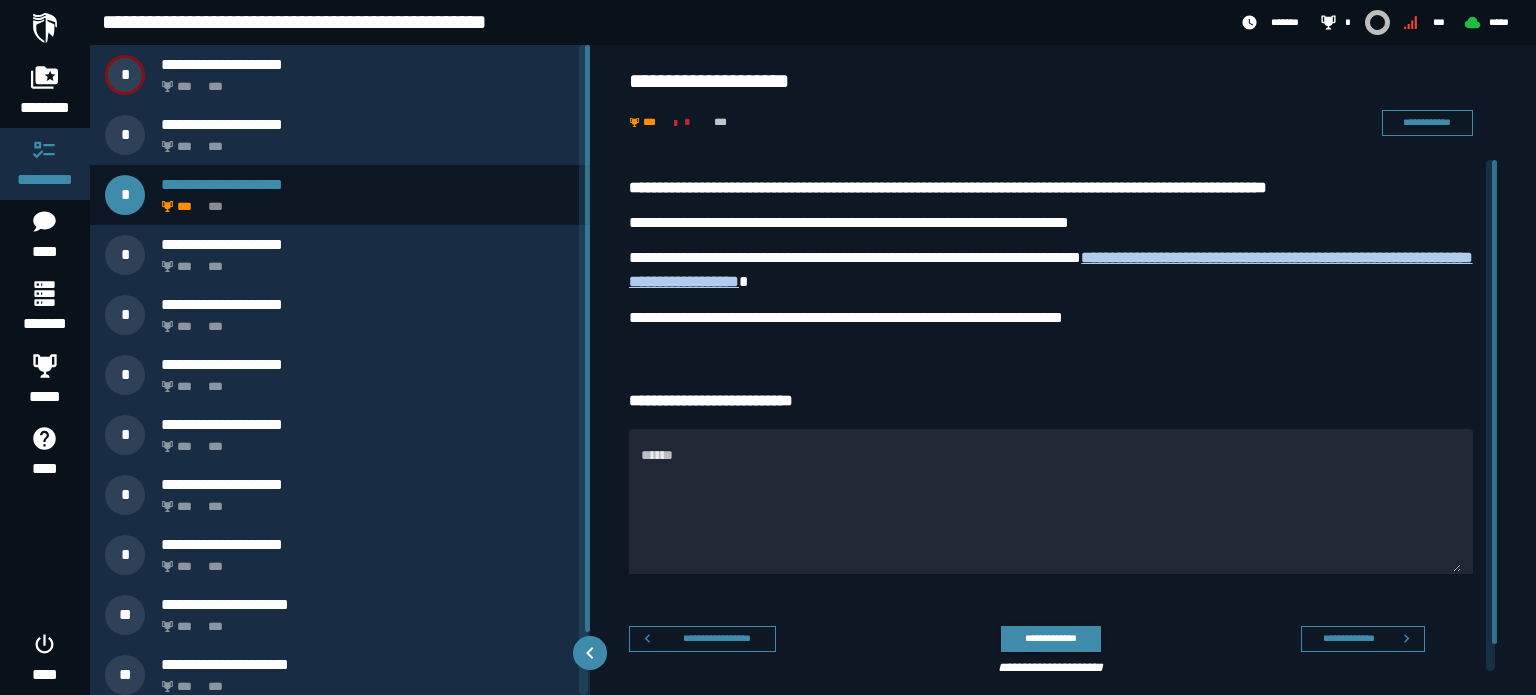 click on "**********" at bounding box center [1051, 270] 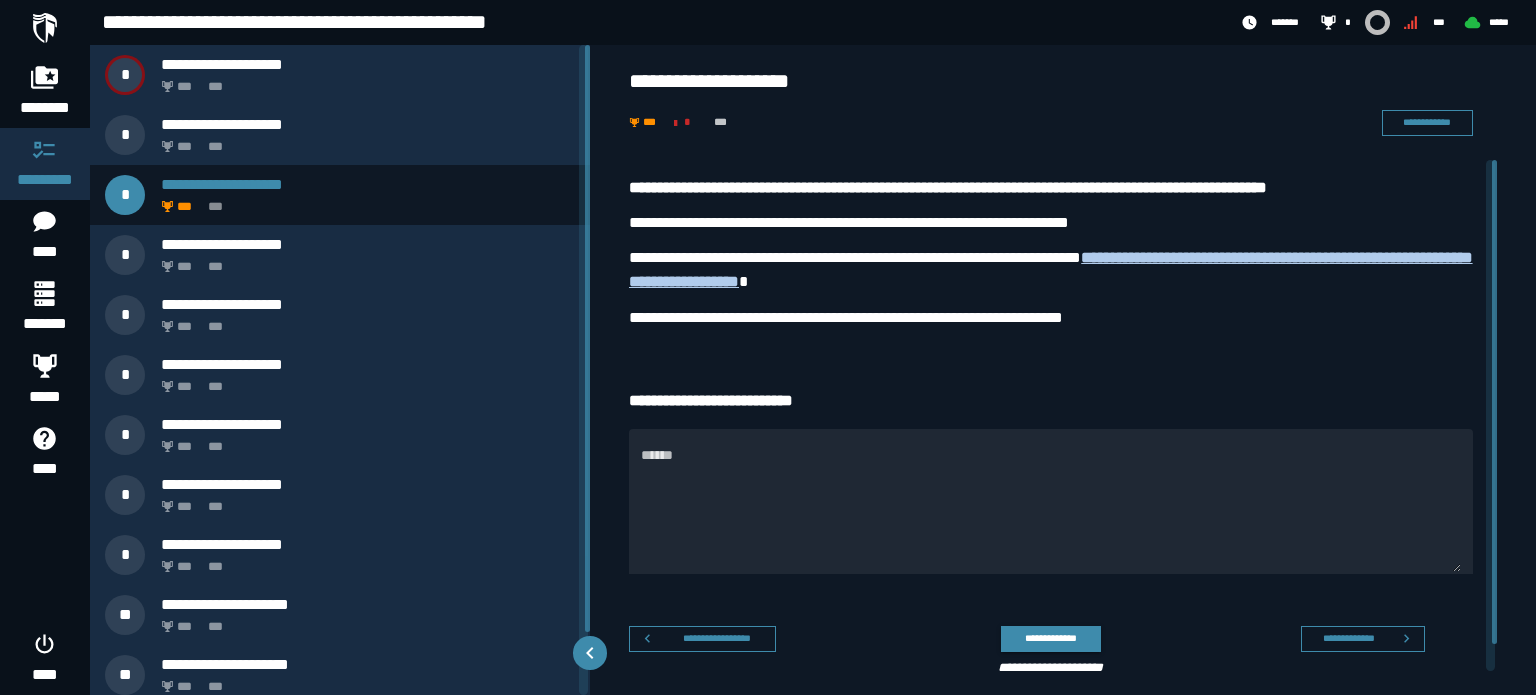 click on "**********" at bounding box center [1051, 270] 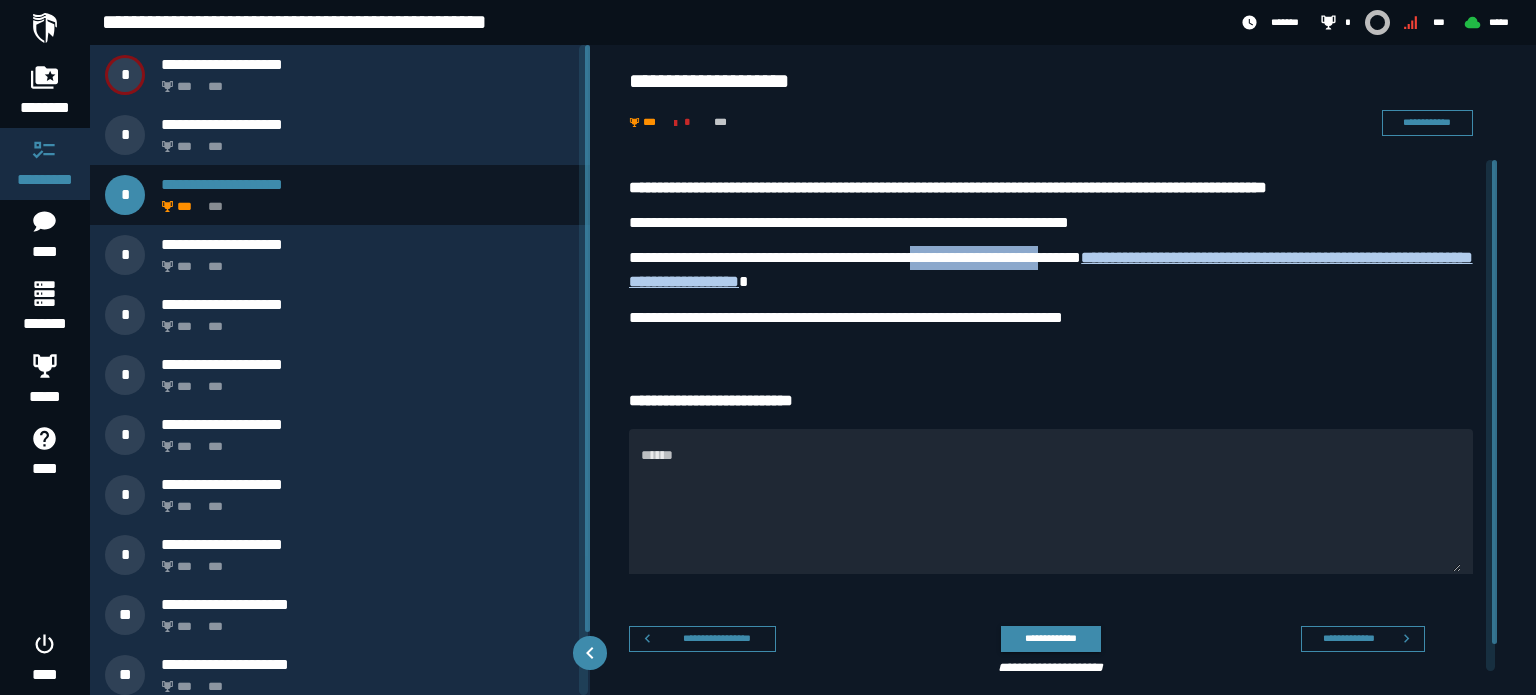 click on "**********" at bounding box center [1051, 270] 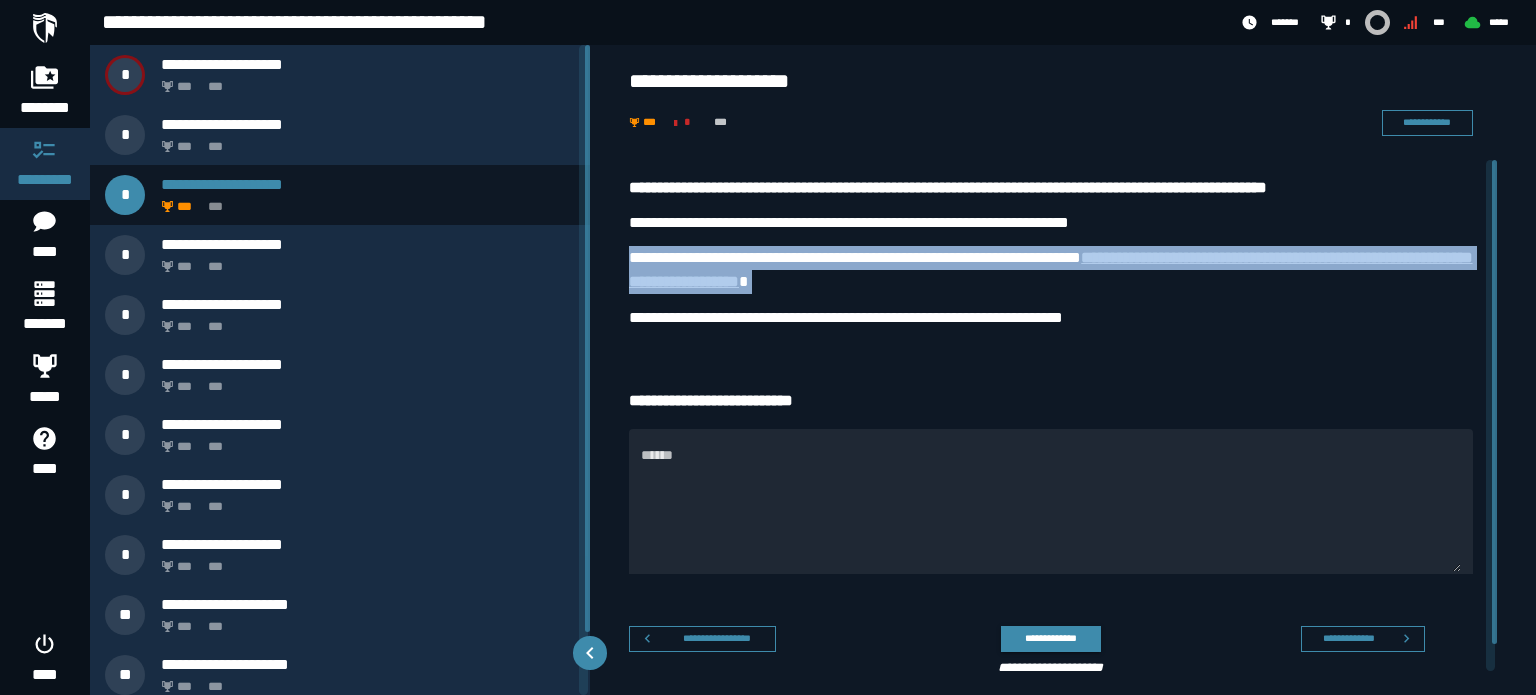 click on "**********" at bounding box center [1051, 270] 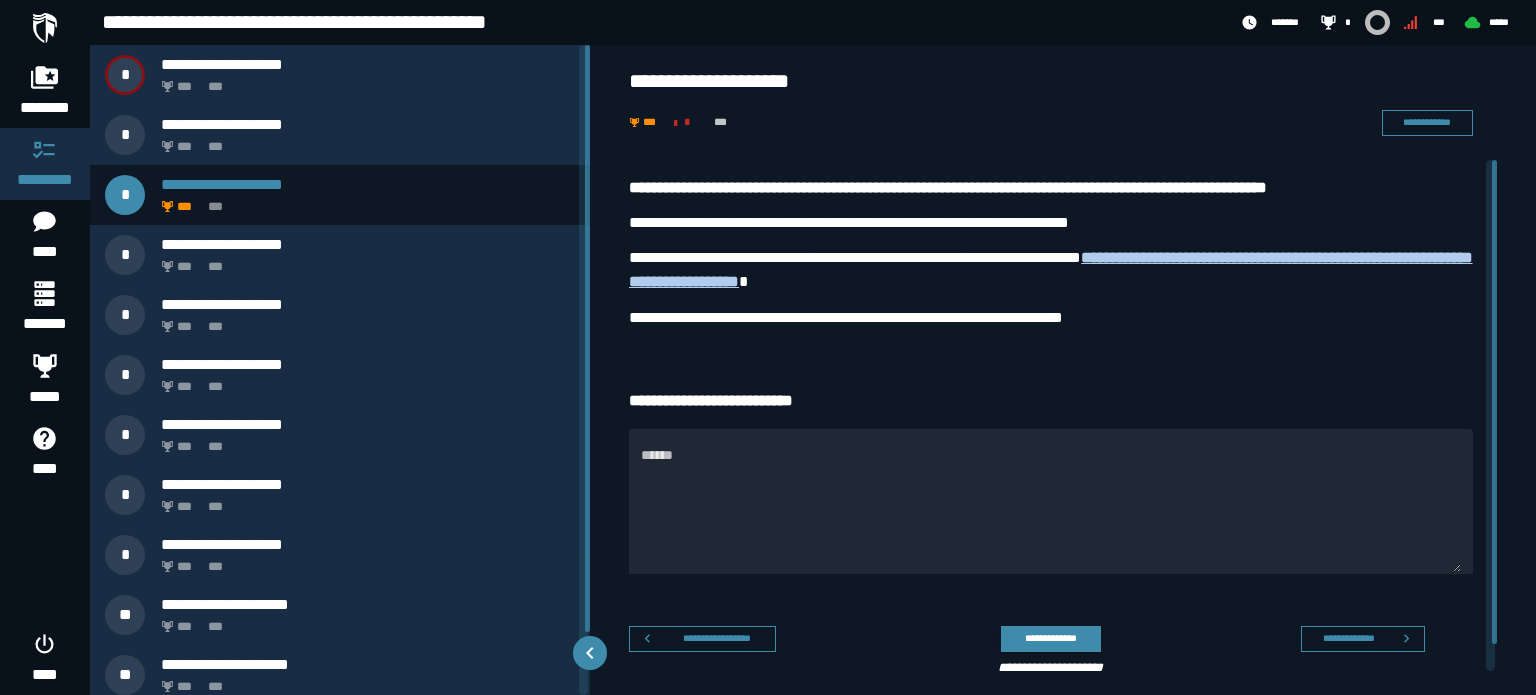 click on "**********" at bounding box center [1051, 270] 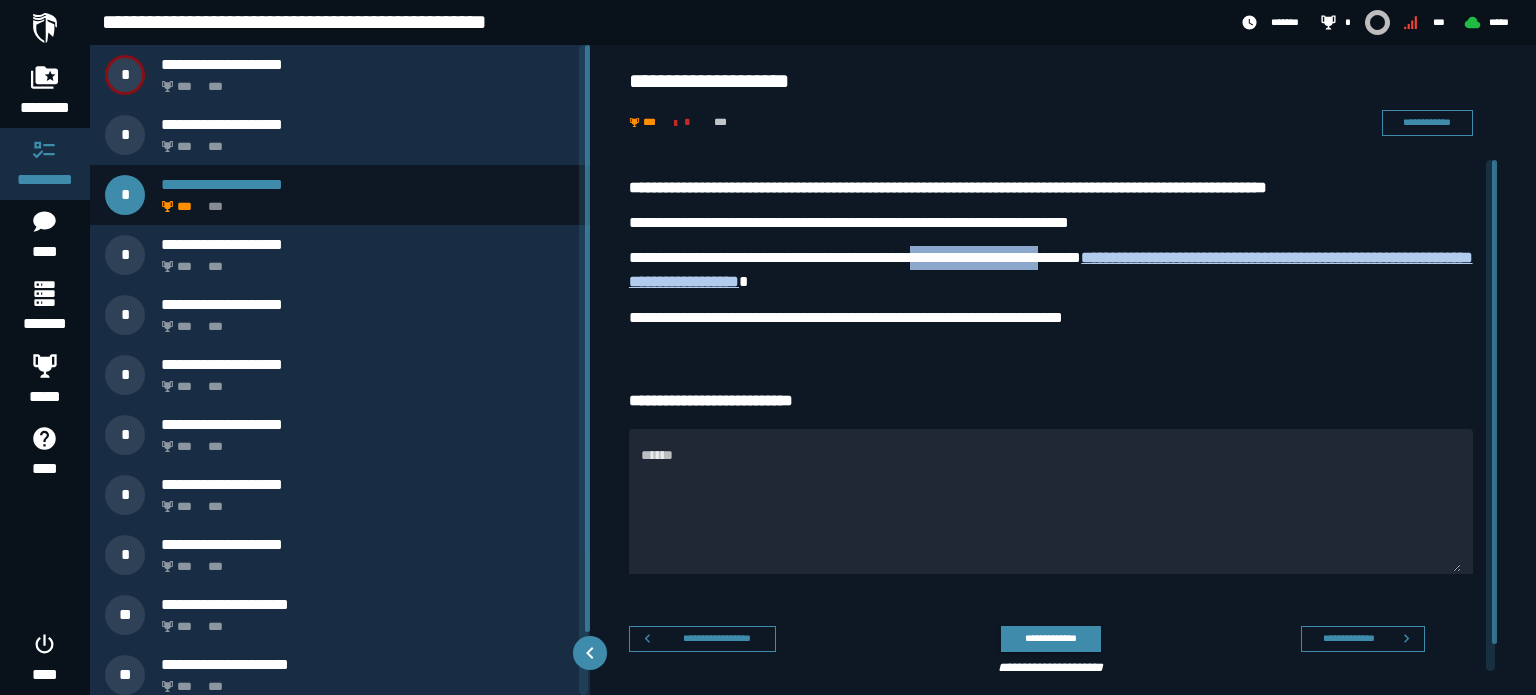 click on "**********" at bounding box center (1051, 270) 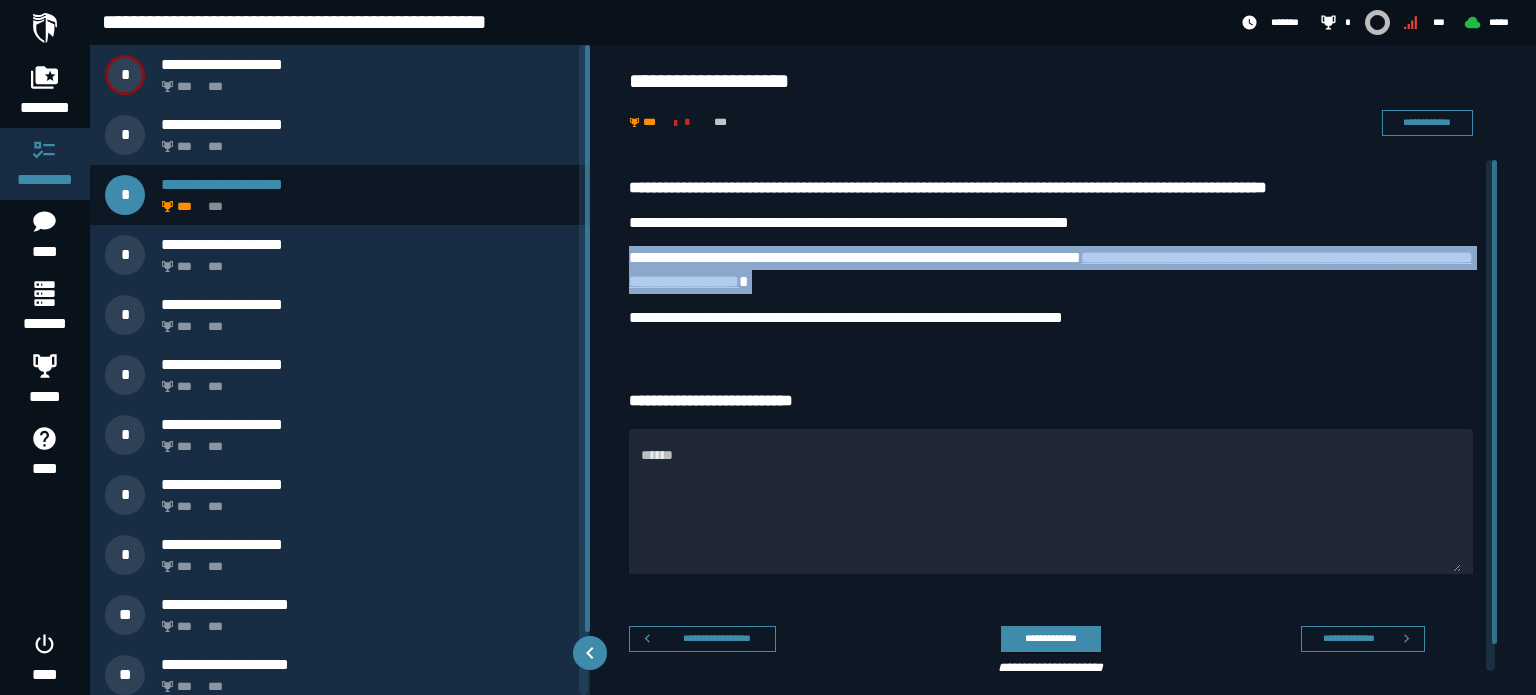 click on "**********" at bounding box center (1051, 270) 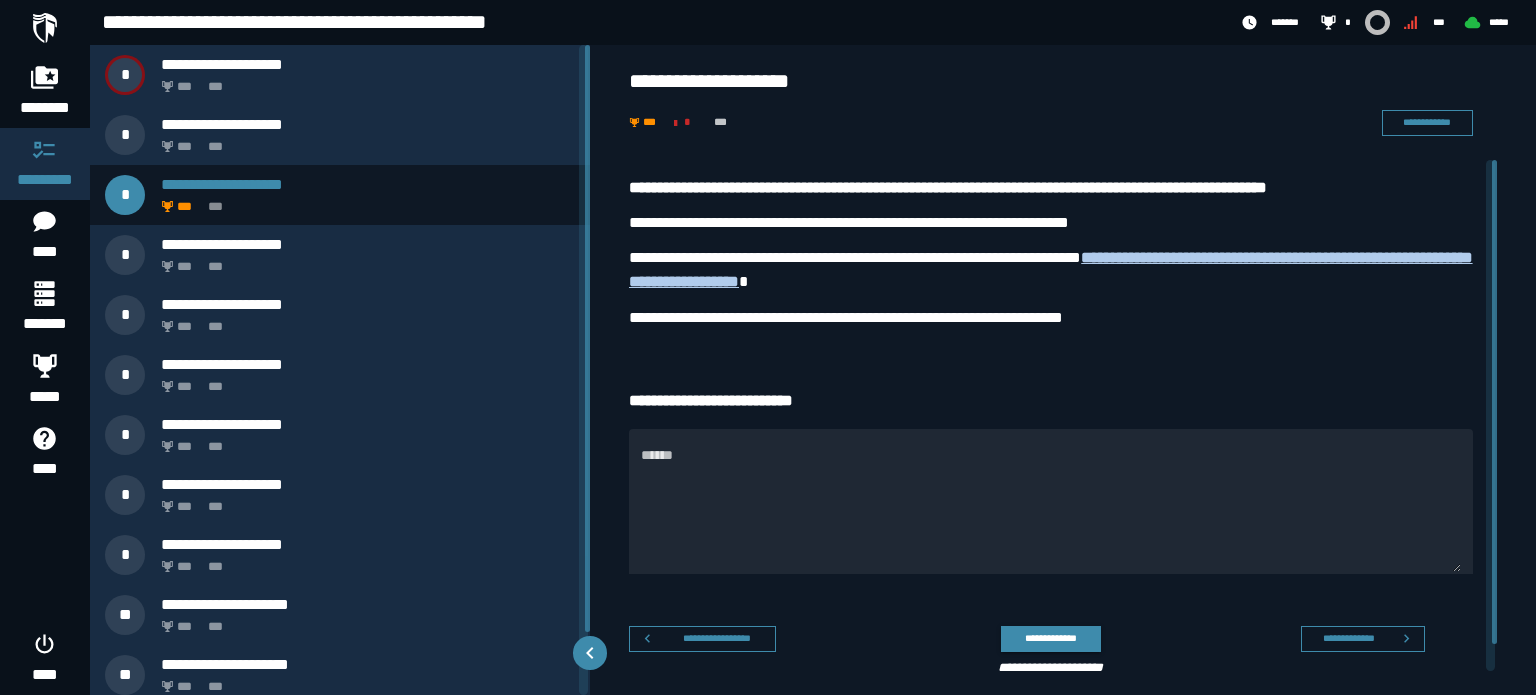 click on "**********" at bounding box center [1051, 270] 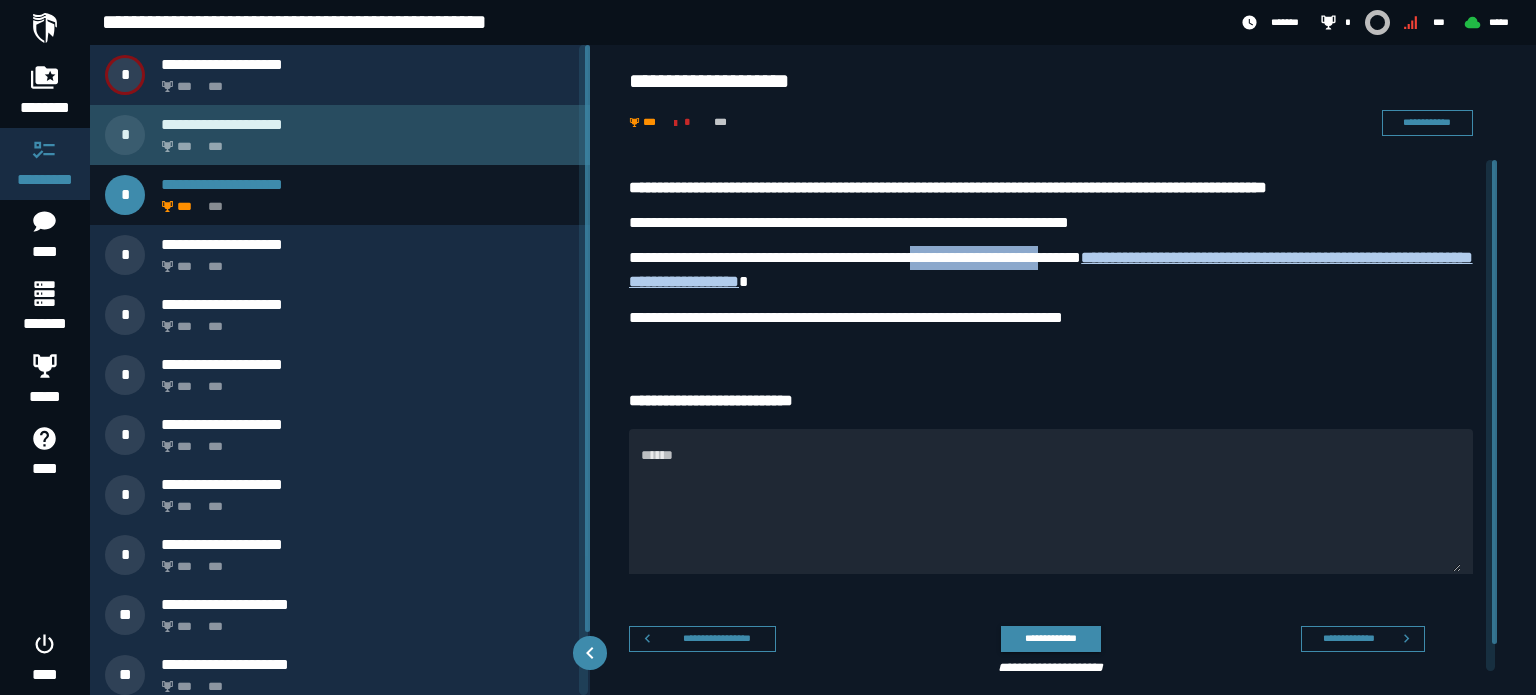 click on "*** ***" at bounding box center [364, 141] 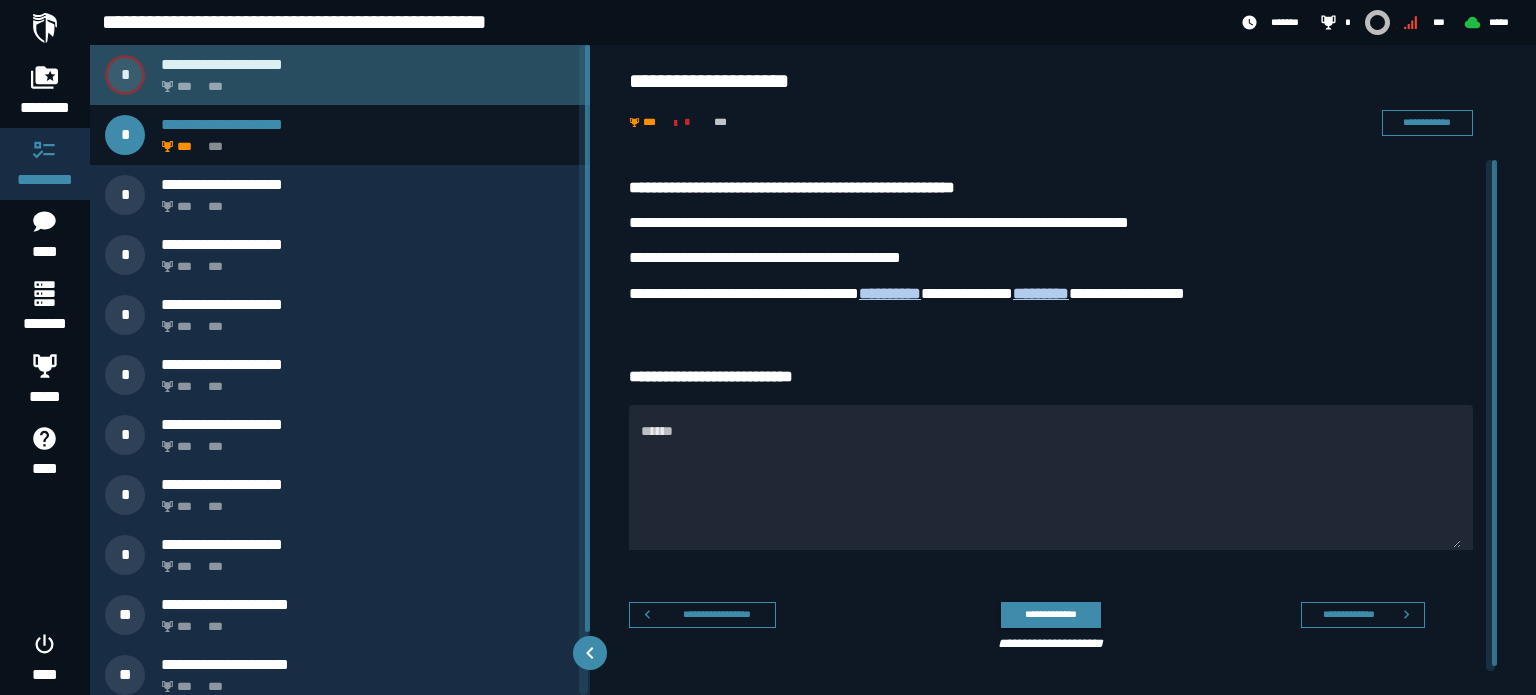 click on "*** ***" at bounding box center [364, 81] 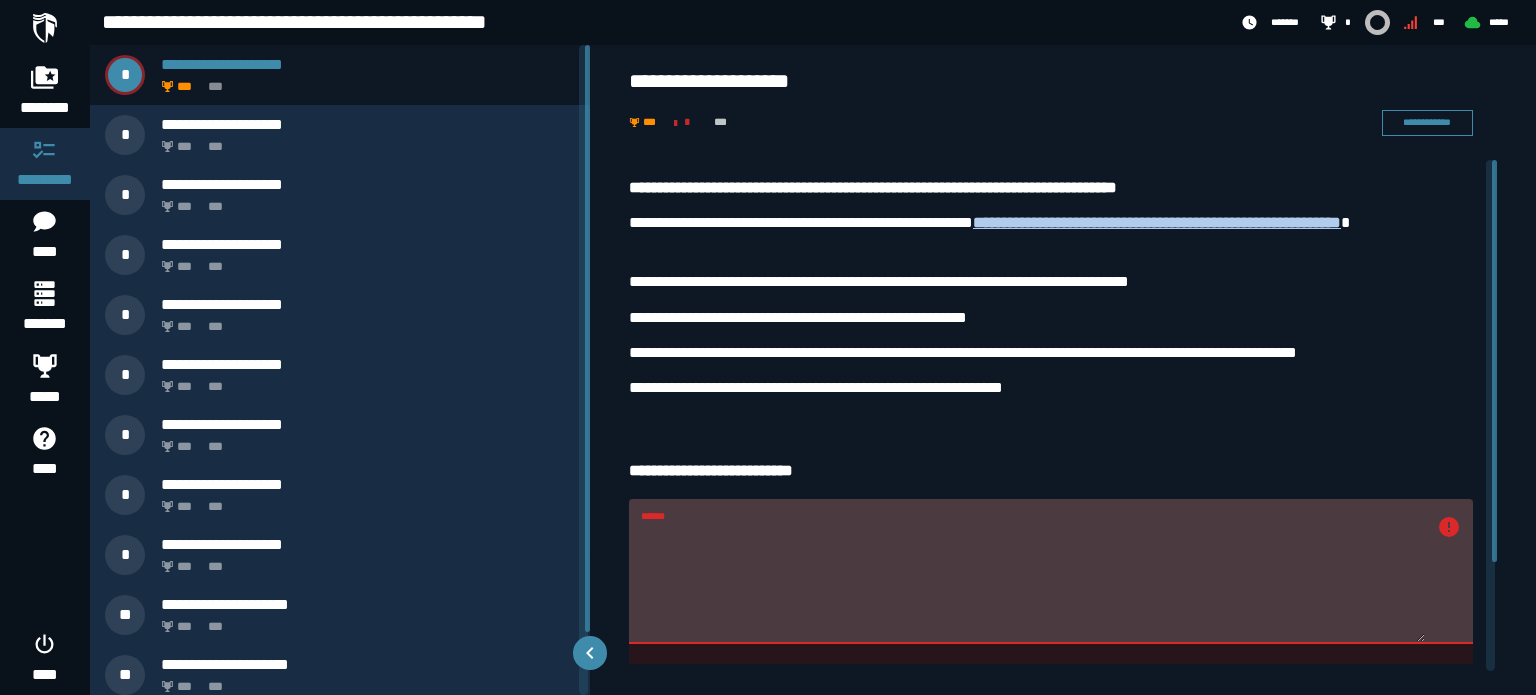 click on "******" at bounding box center [1033, 583] 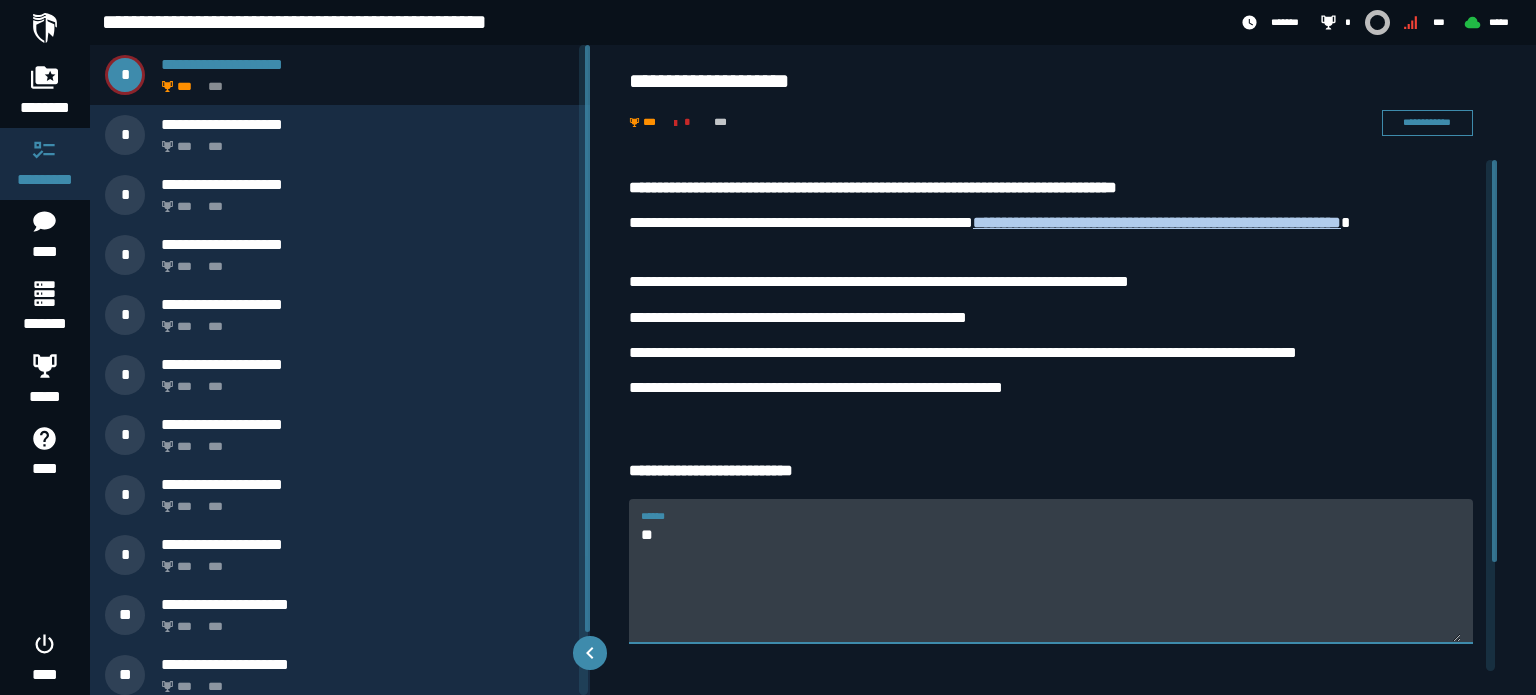 type on "*" 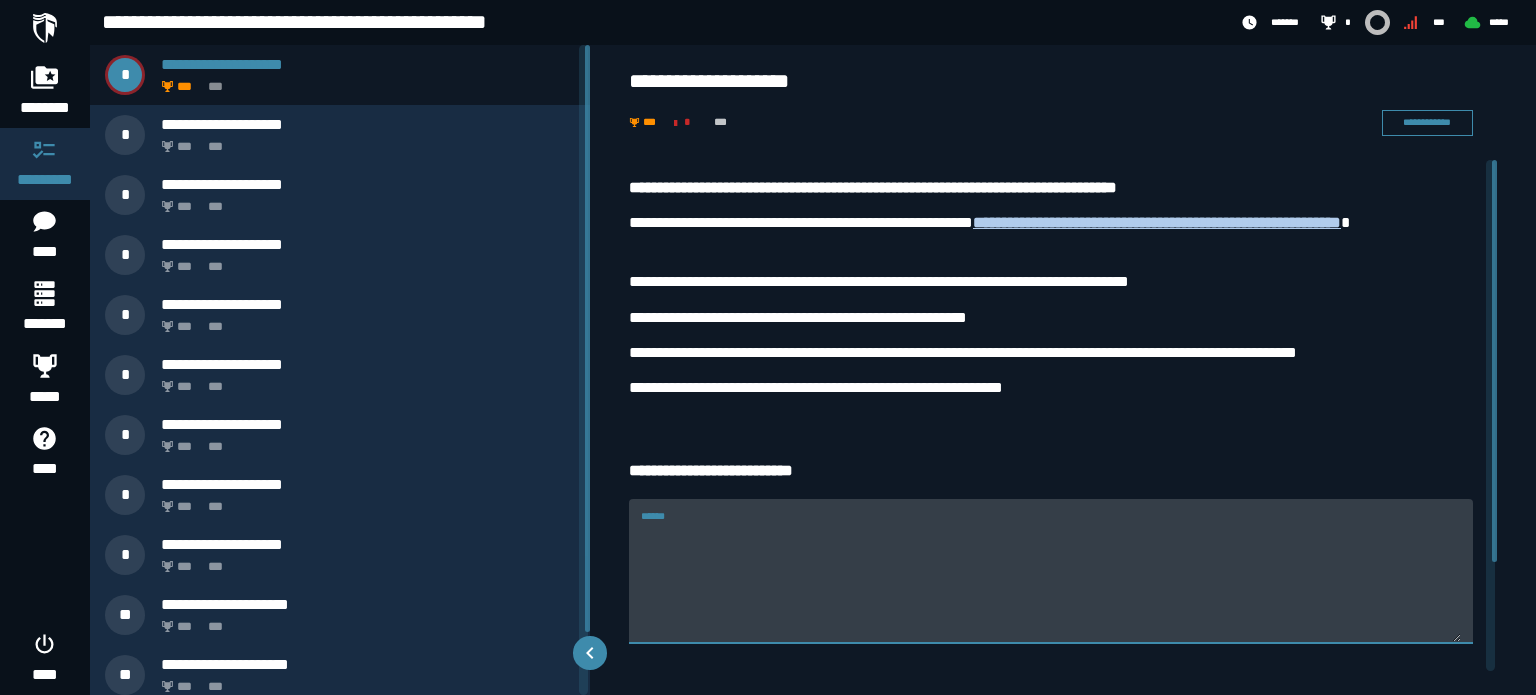type 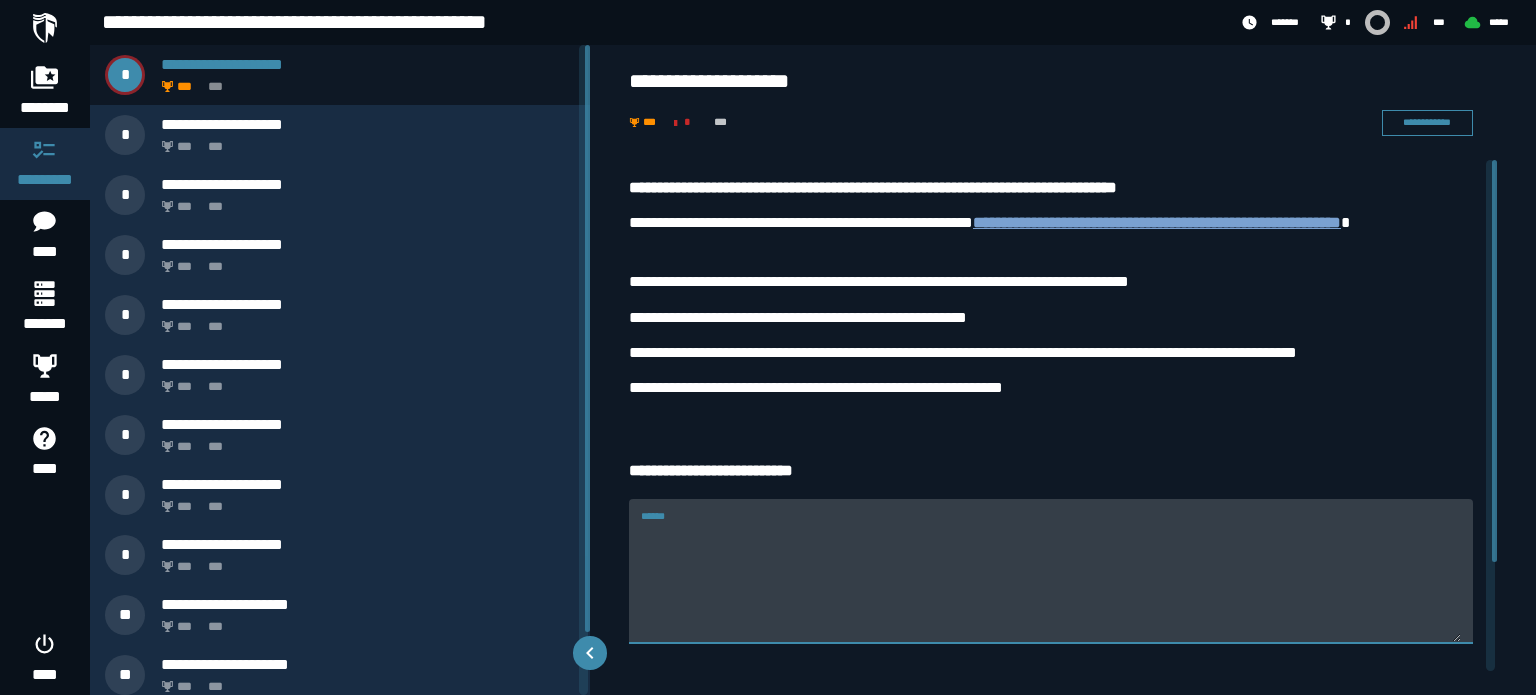 click on "**********" at bounding box center [1157, 222] 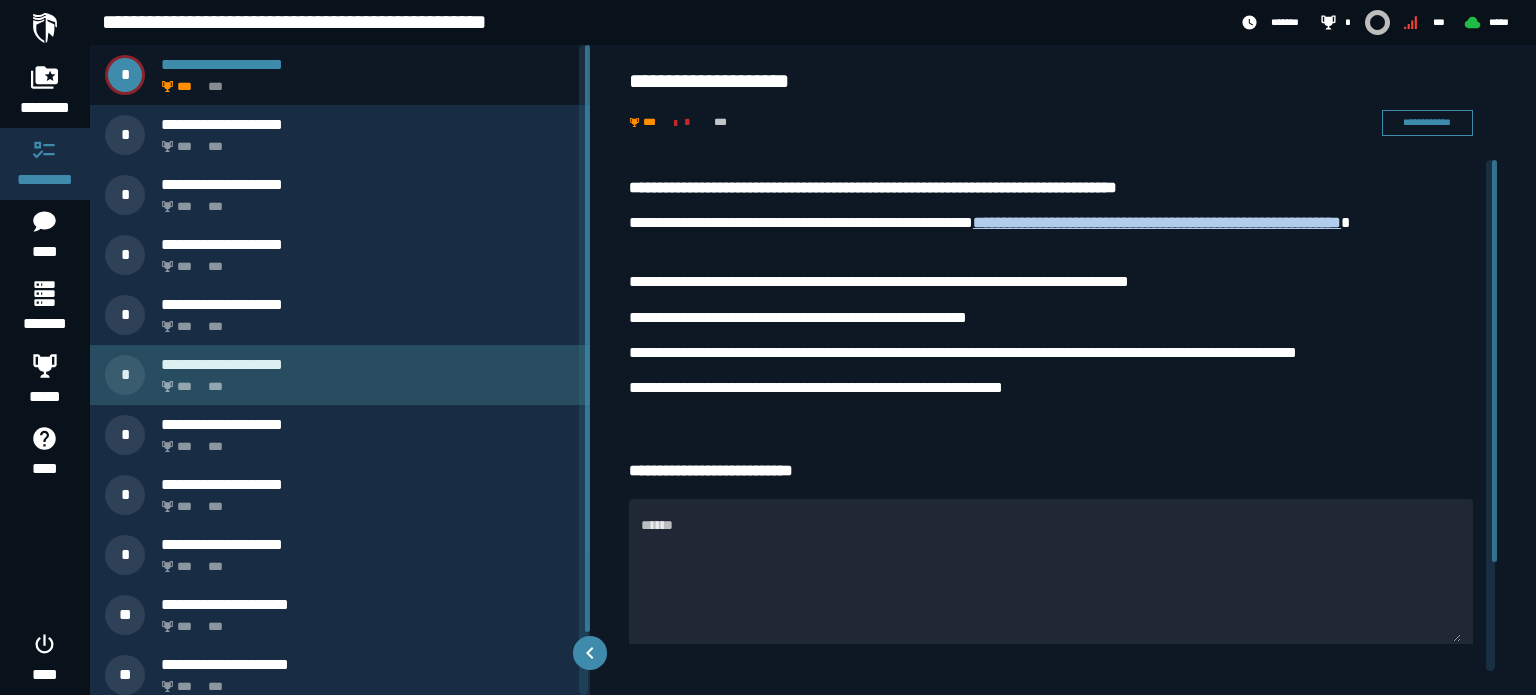 click on "*** ***" at bounding box center [364, 381] 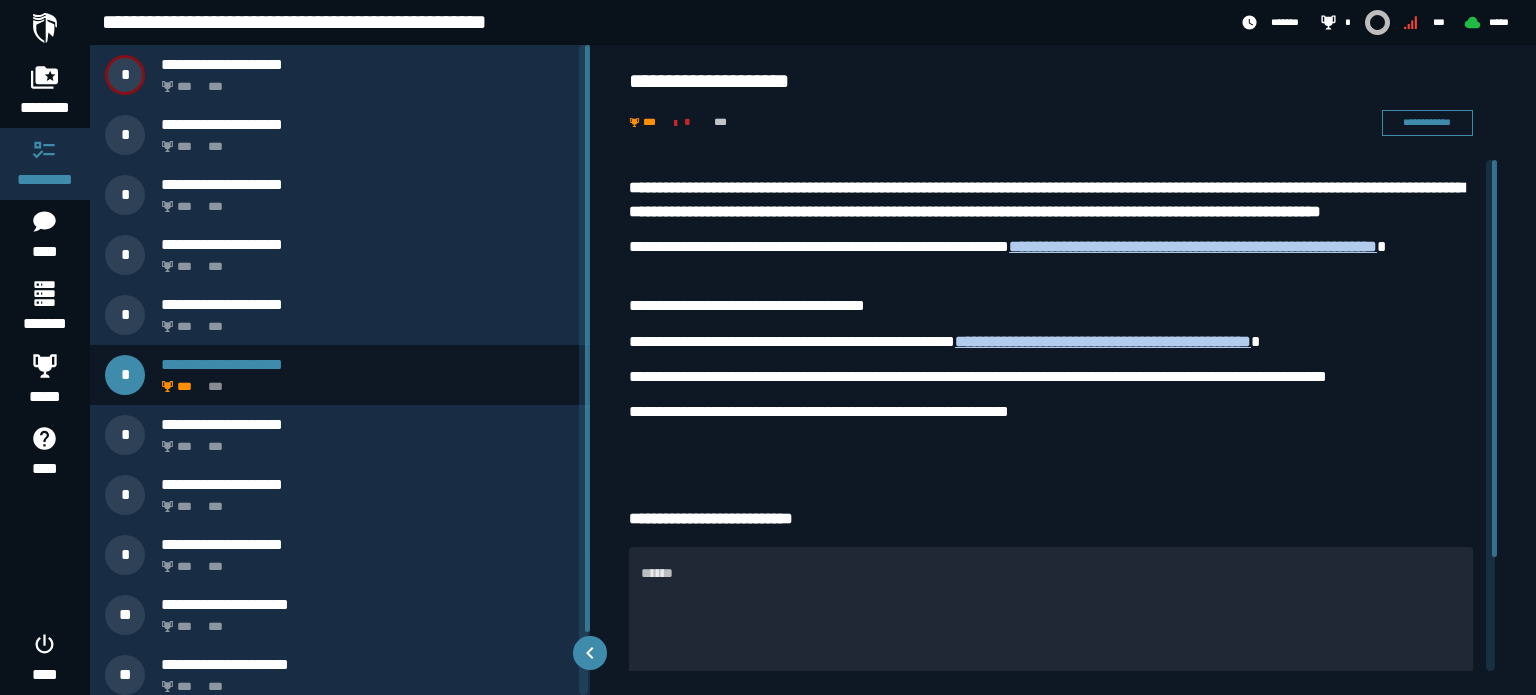 click on "**********" at bounding box center [1051, 376] 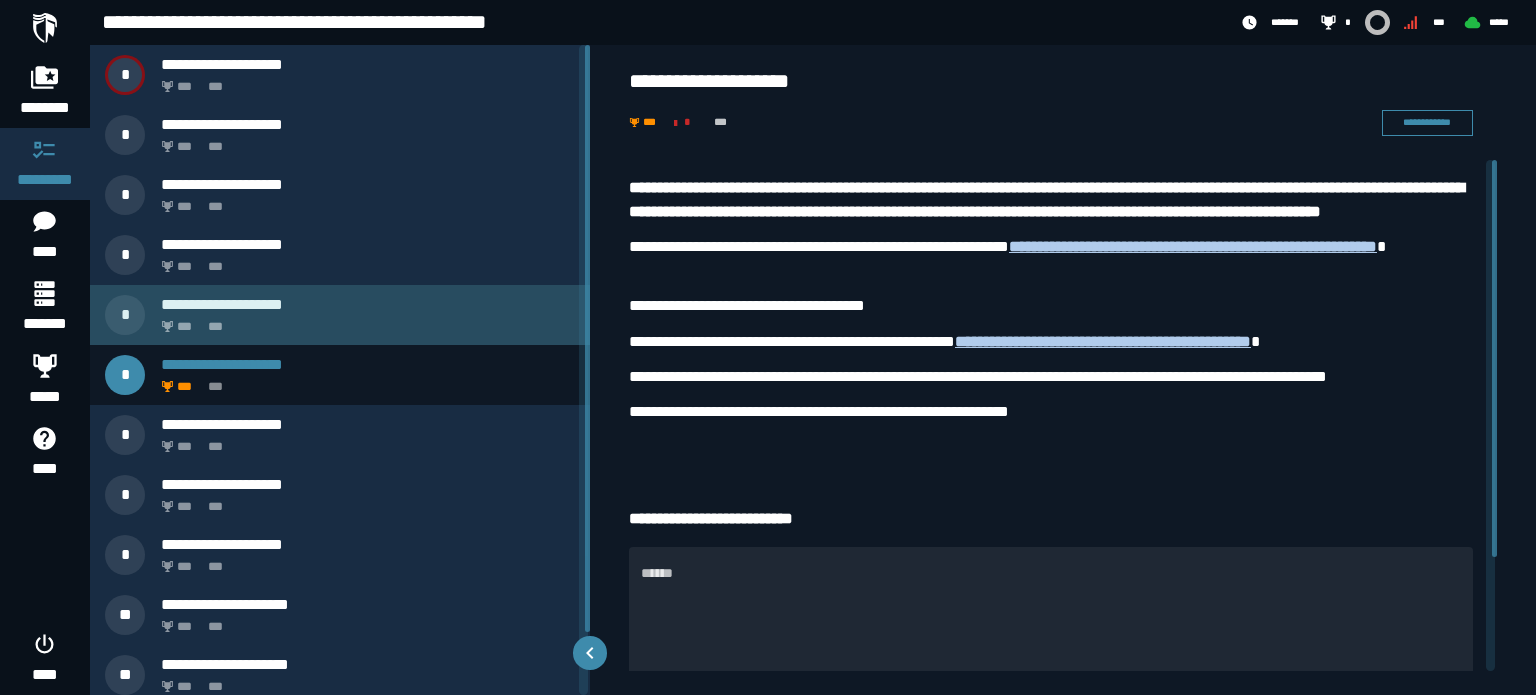 click on "*** ***" at bounding box center [364, 321] 